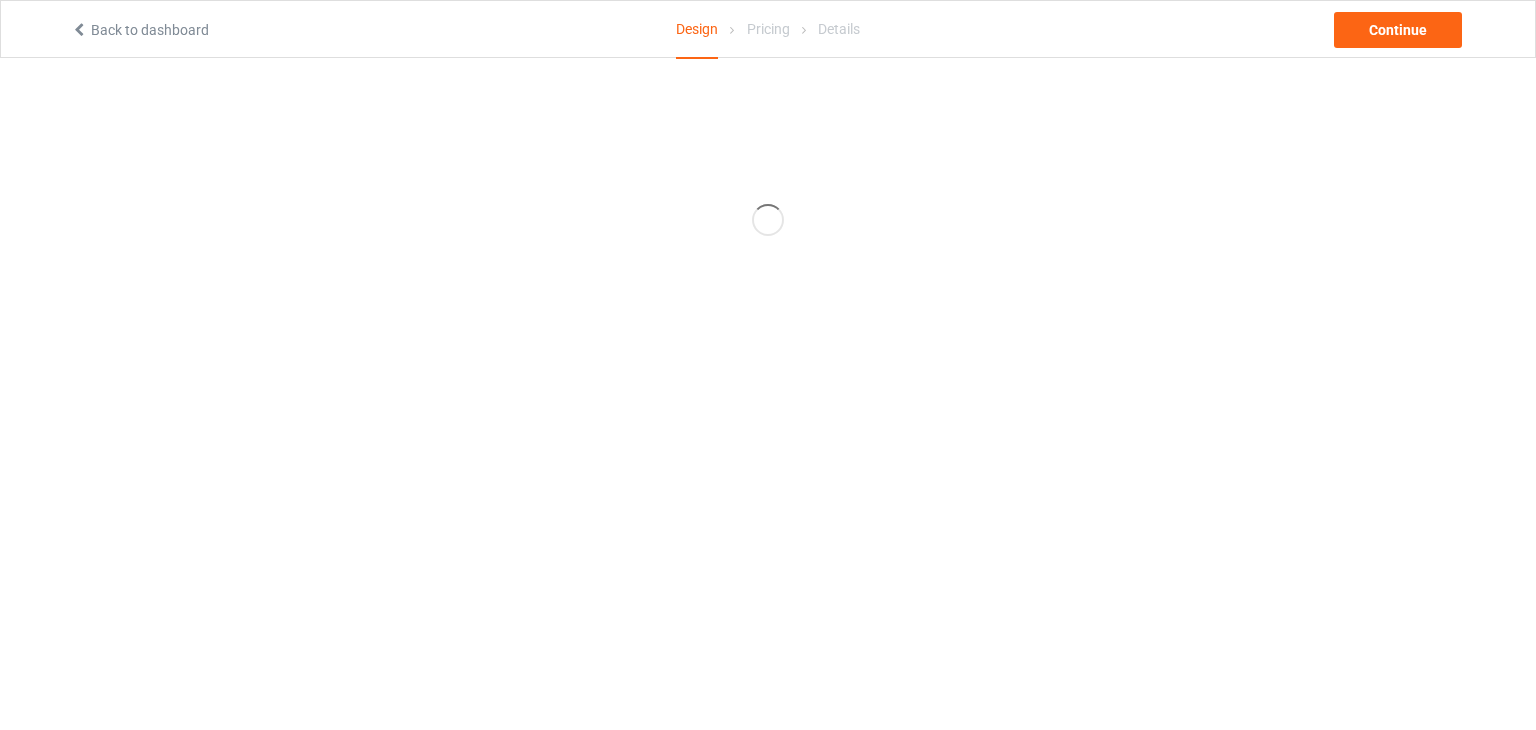 scroll, scrollTop: 0, scrollLeft: 0, axis: both 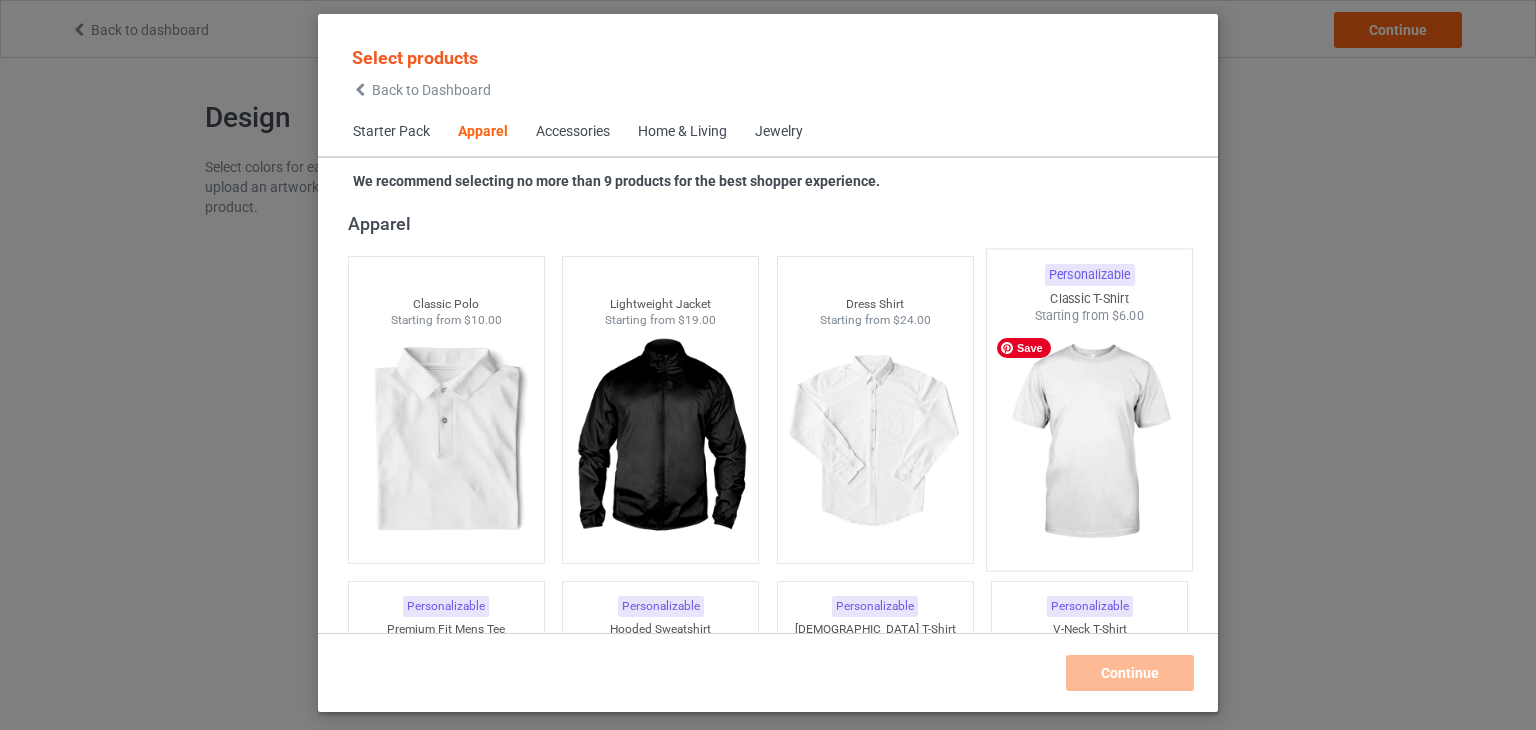 click at bounding box center [1090, 442] 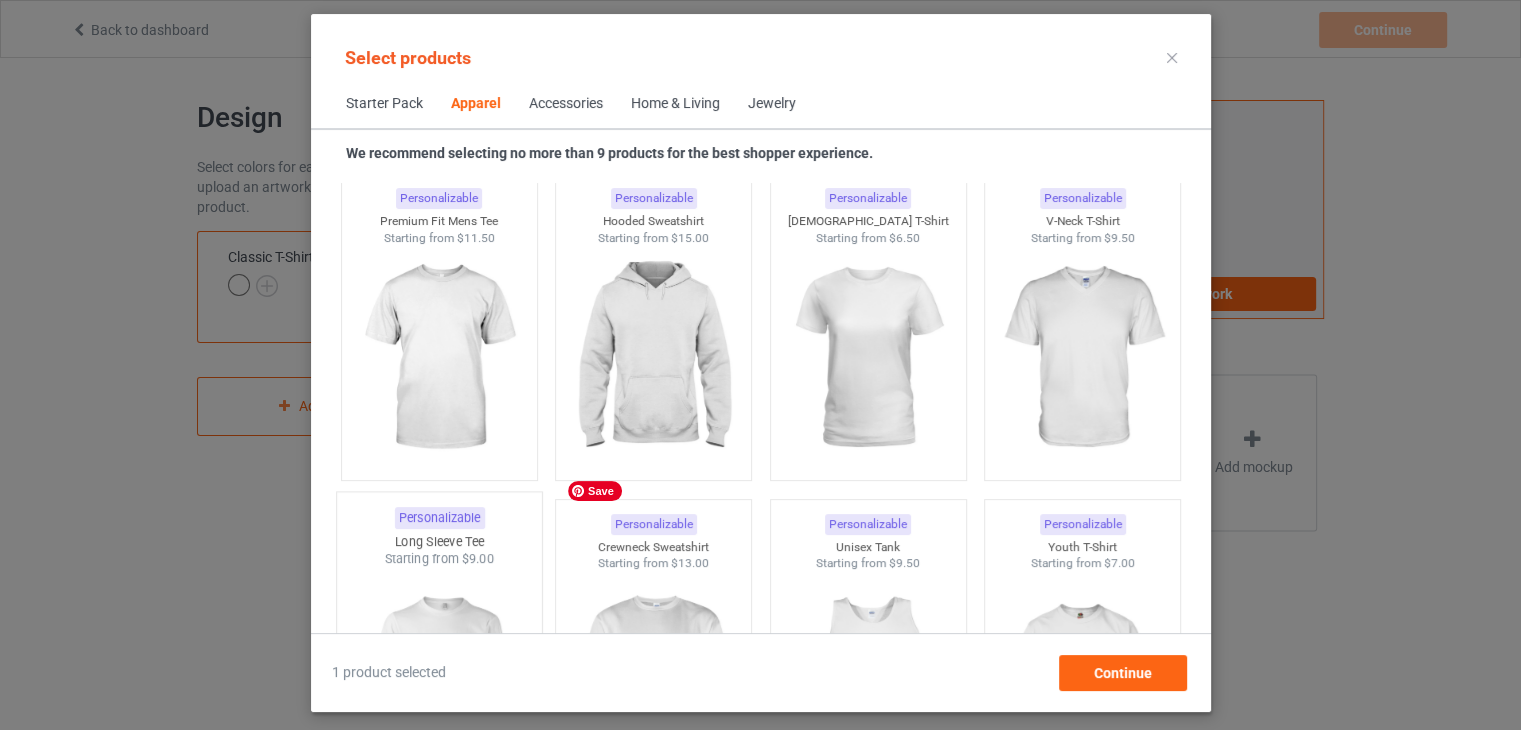 scroll, scrollTop: 1144, scrollLeft: 0, axis: vertical 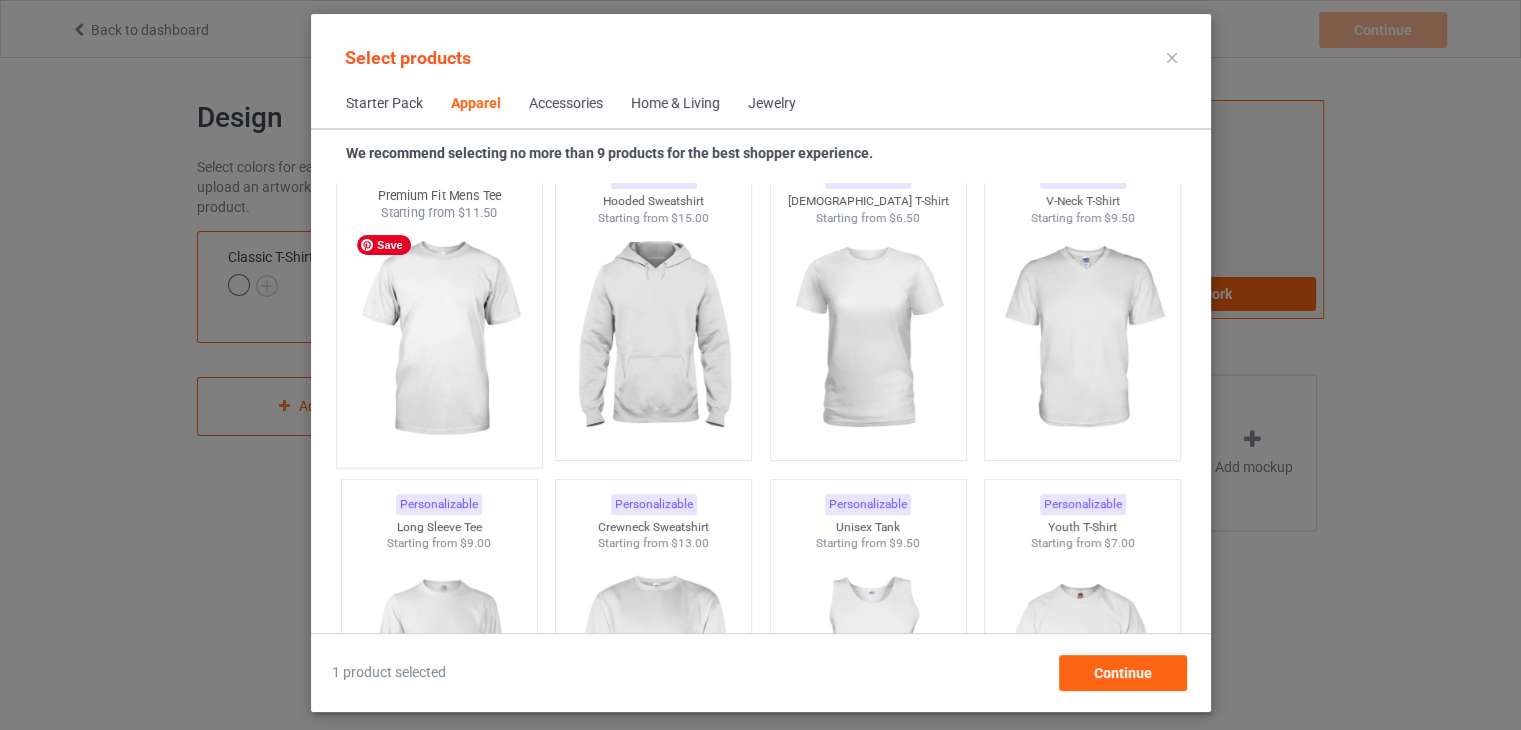 click at bounding box center (439, 339) 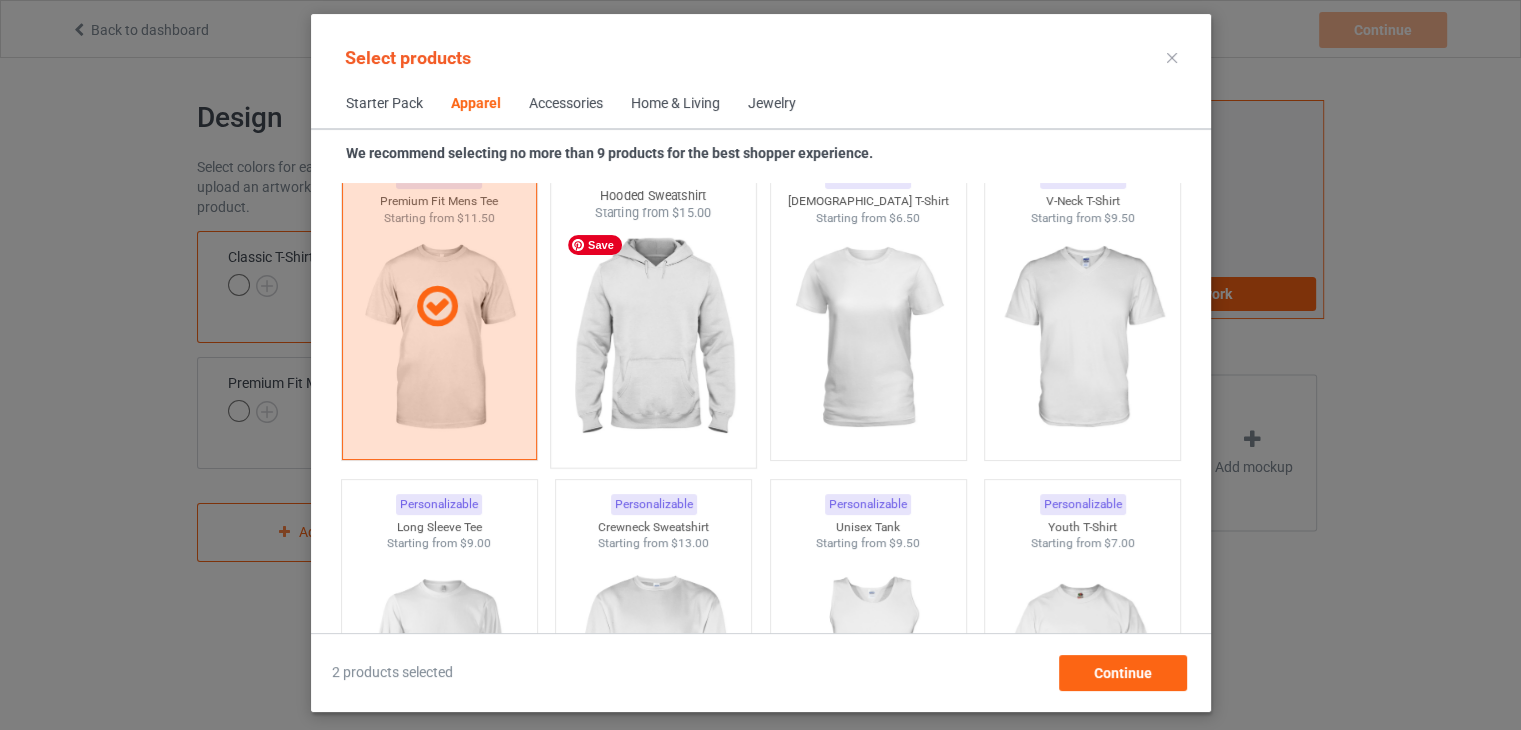 click at bounding box center [653, 339] 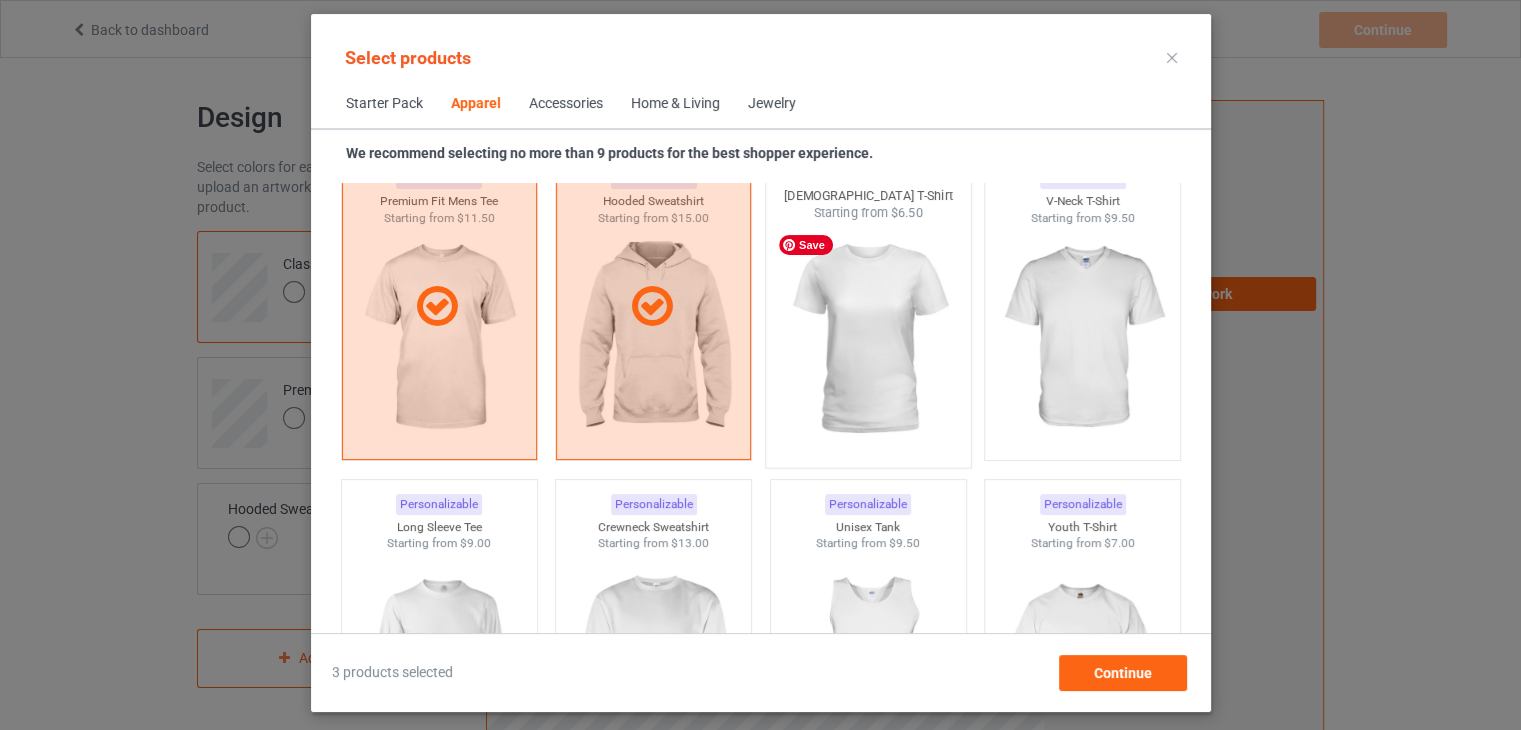 click at bounding box center [868, 339] 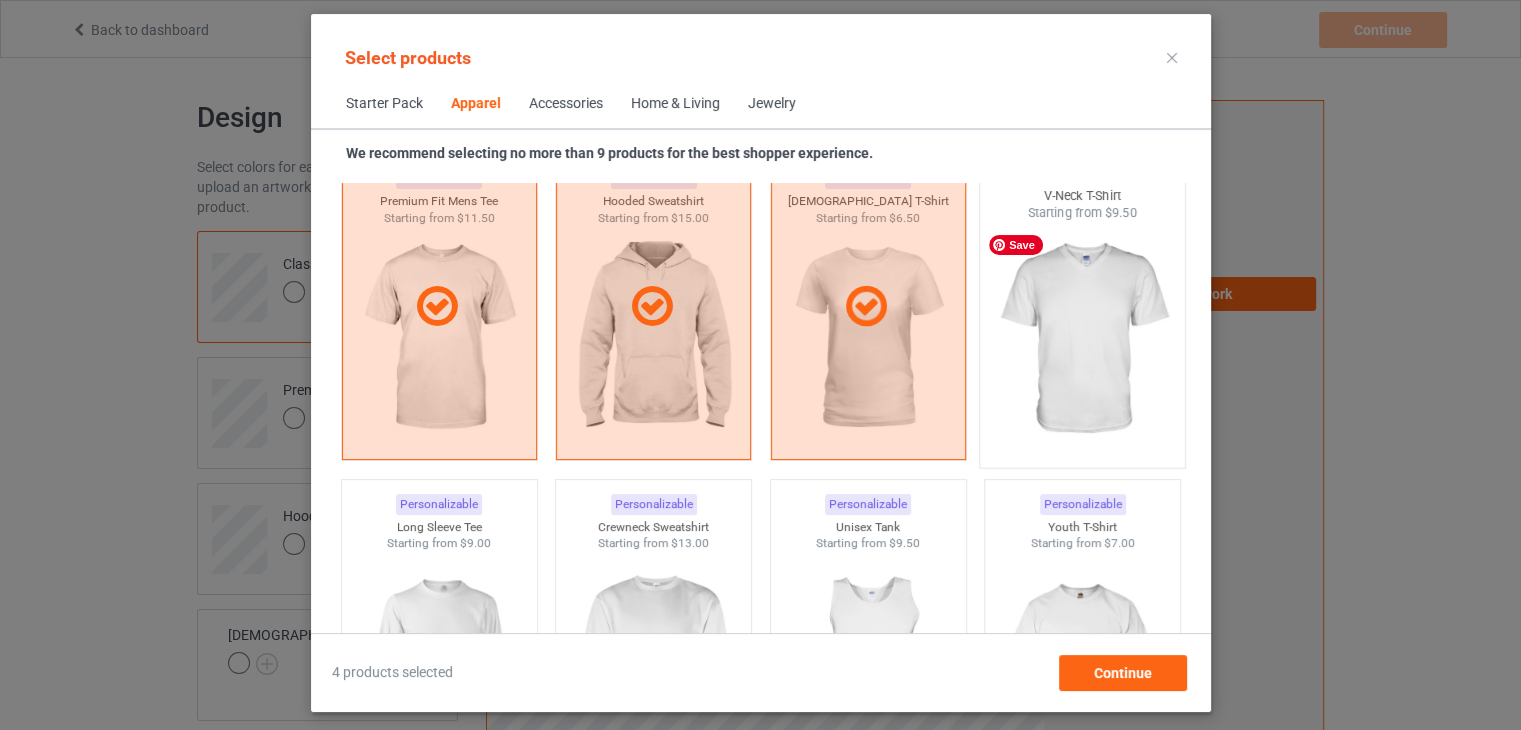 click at bounding box center [1082, 339] 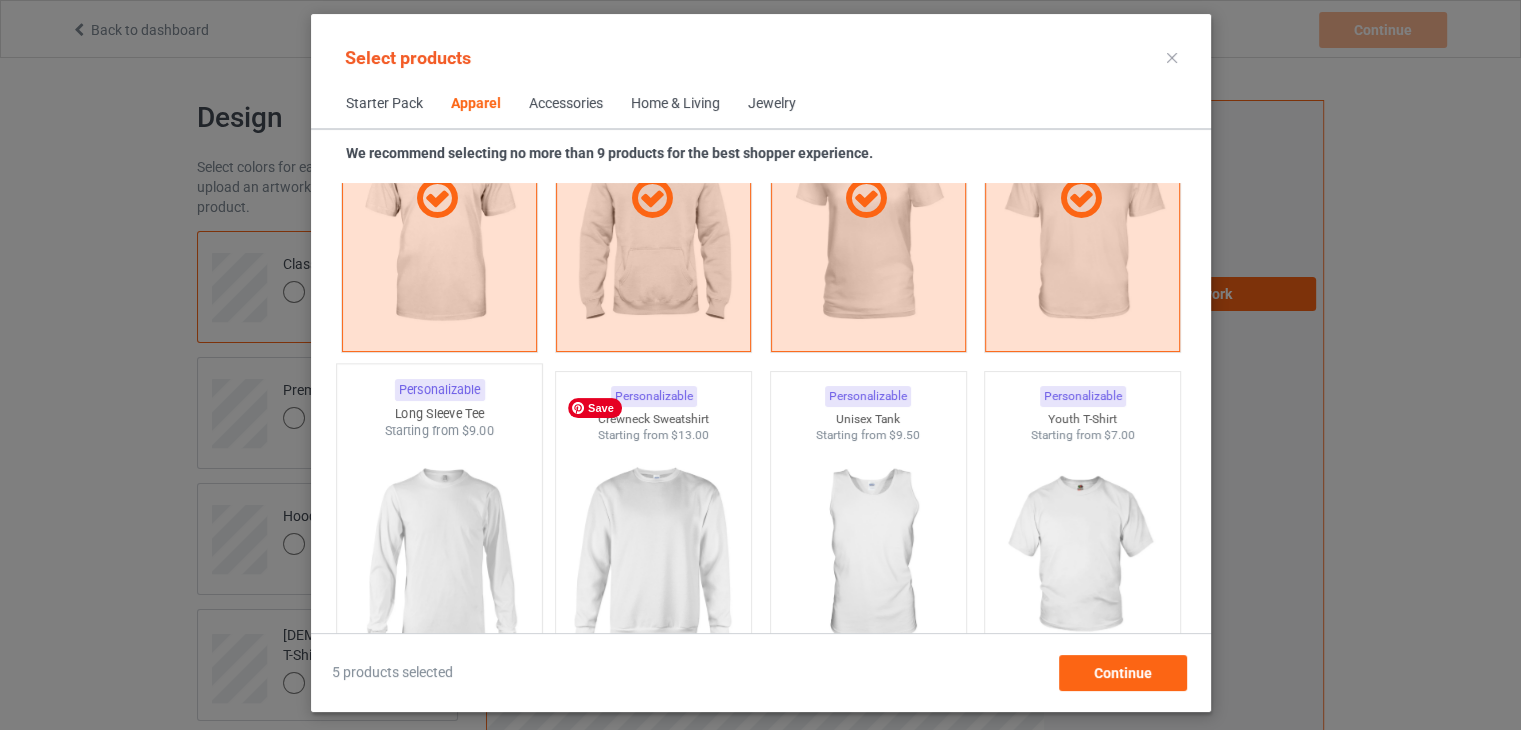 scroll, scrollTop: 1344, scrollLeft: 0, axis: vertical 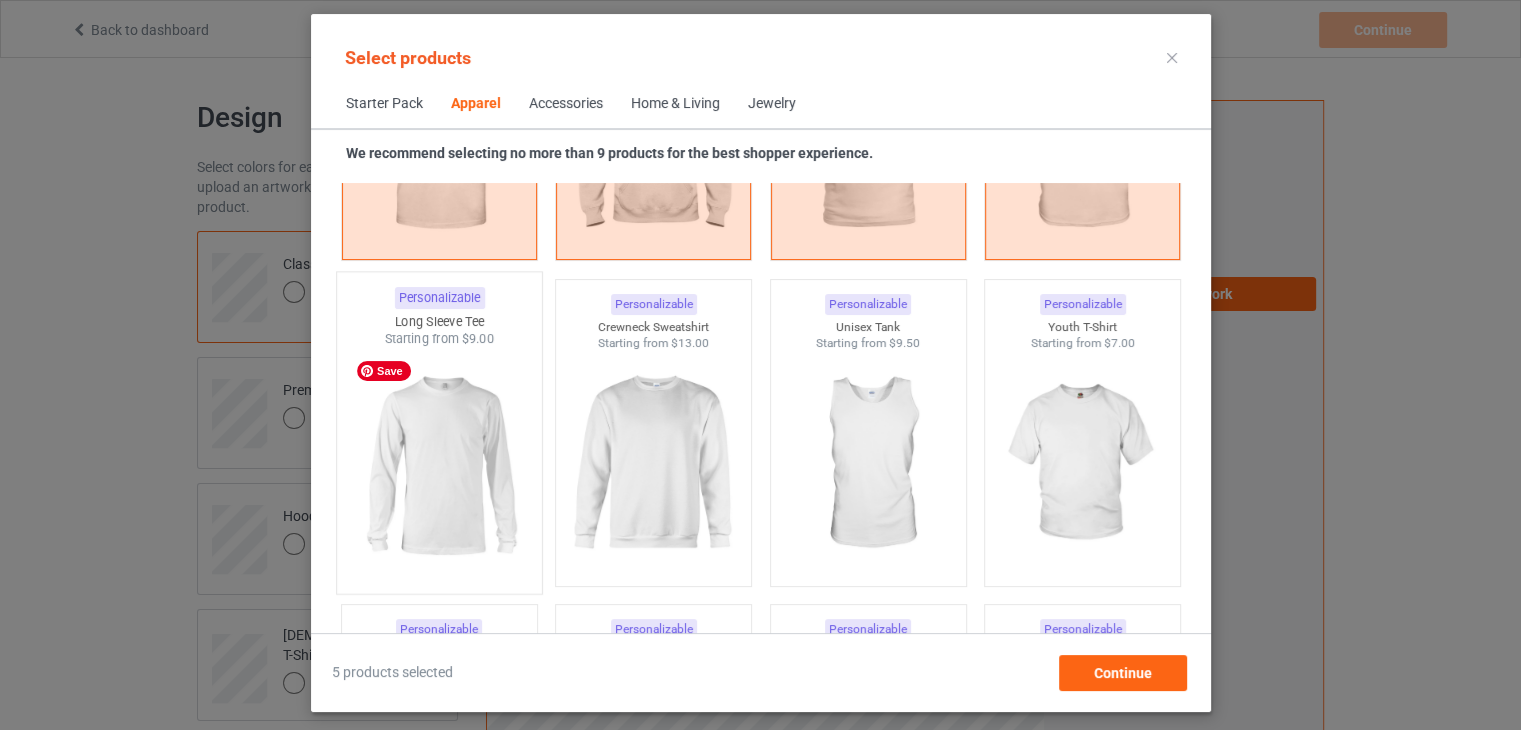click at bounding box center [439, 465] 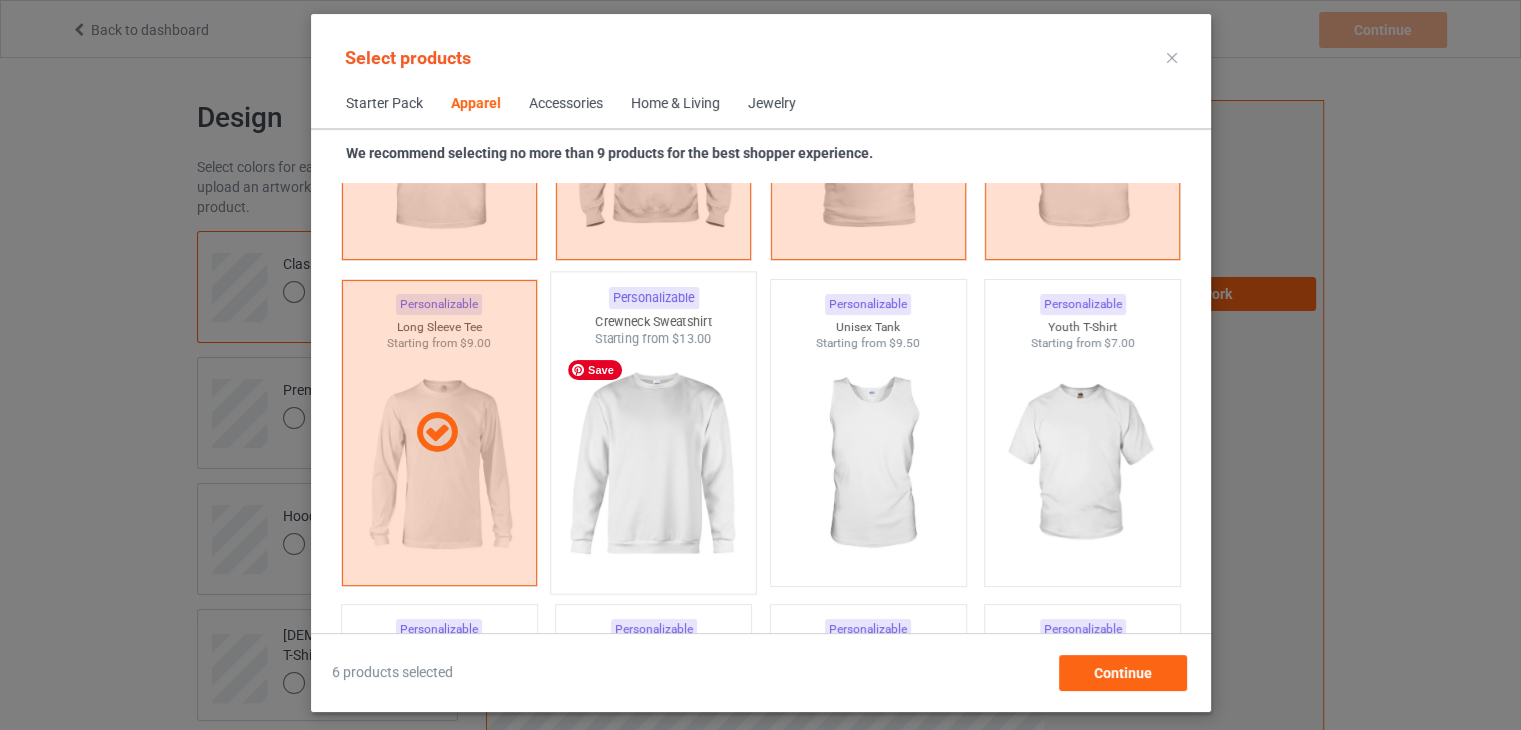 click at bounding box center [653, 465] 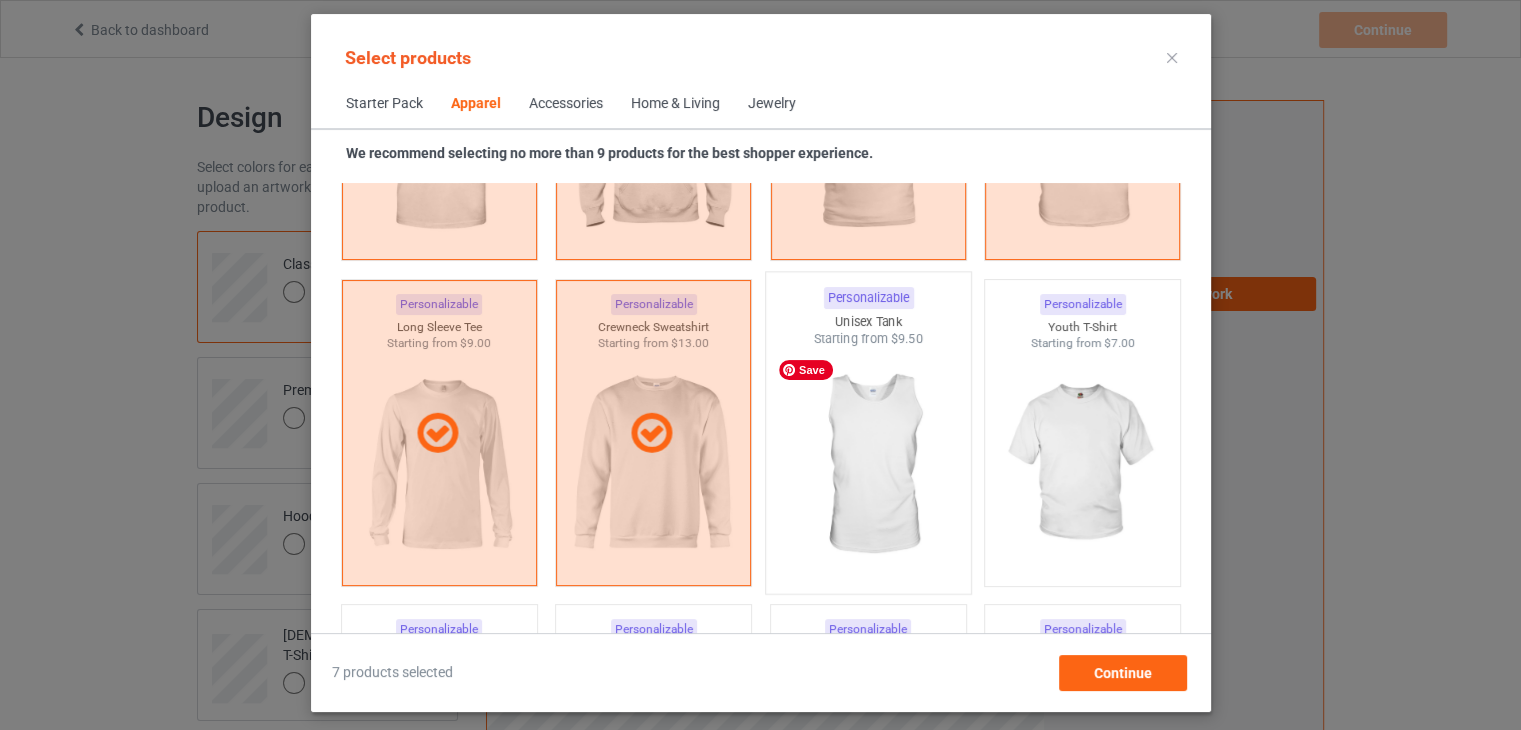 click at bounding box center [868, 465] 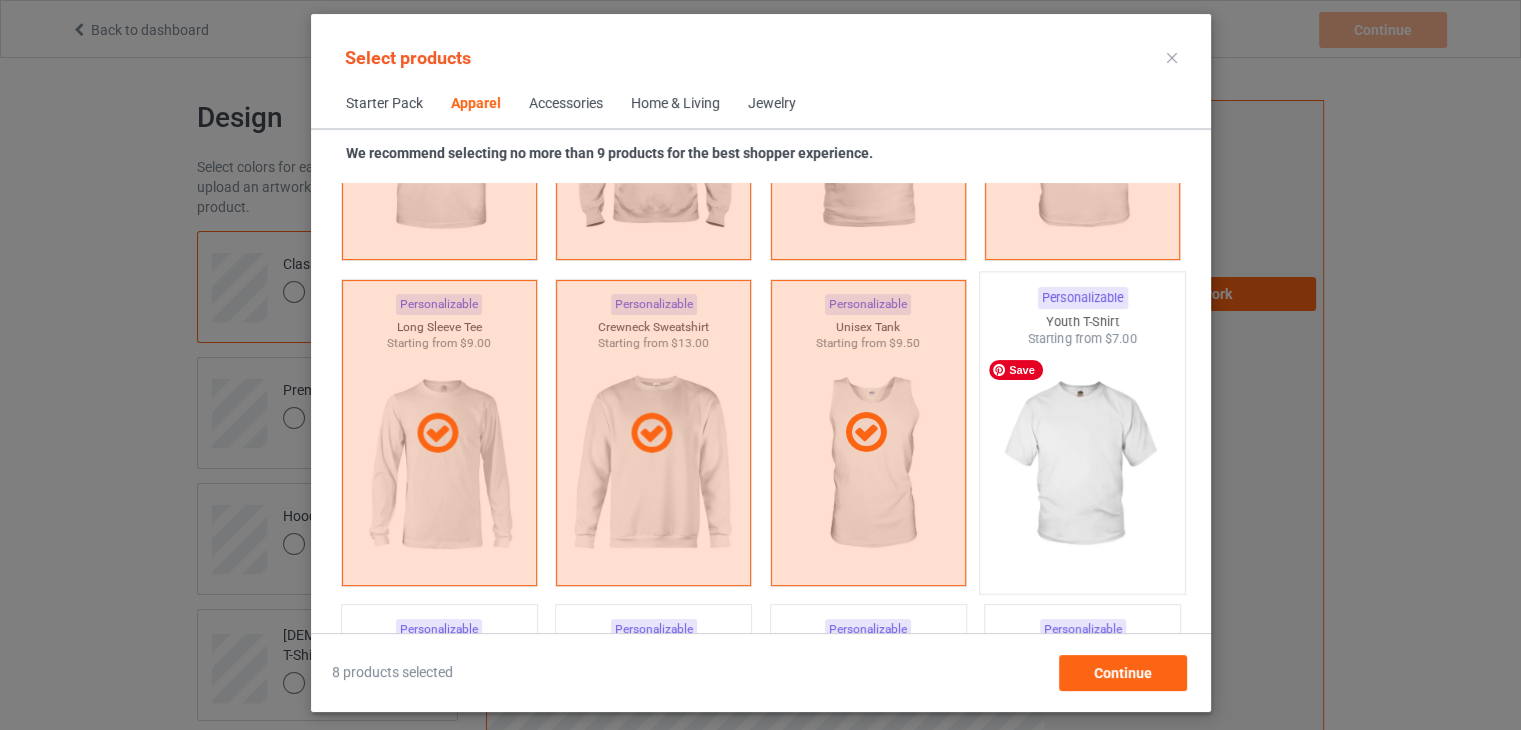 click at bounding box center [1082, 465] 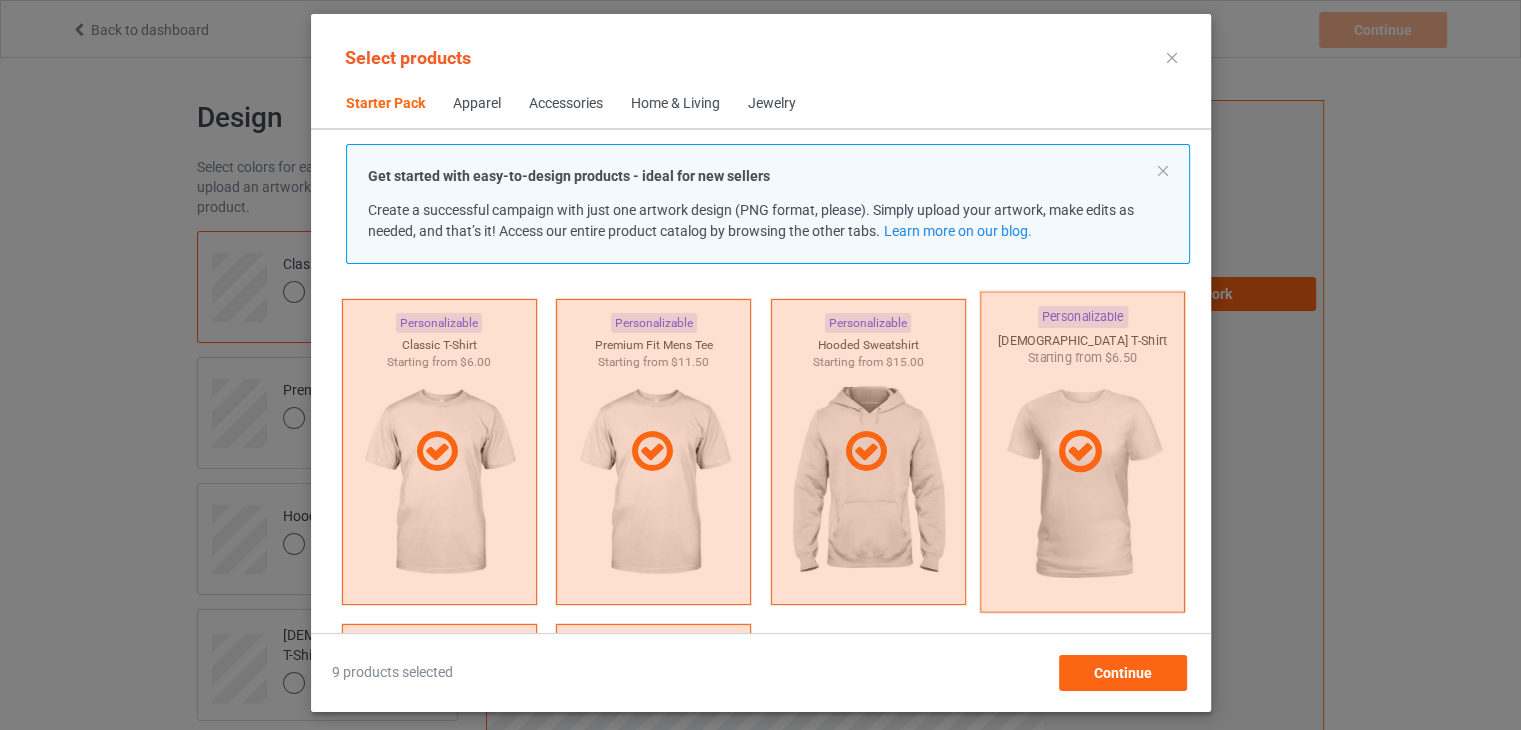 scroll, scrollTop: 0, scrollLeft: 0, axis: both 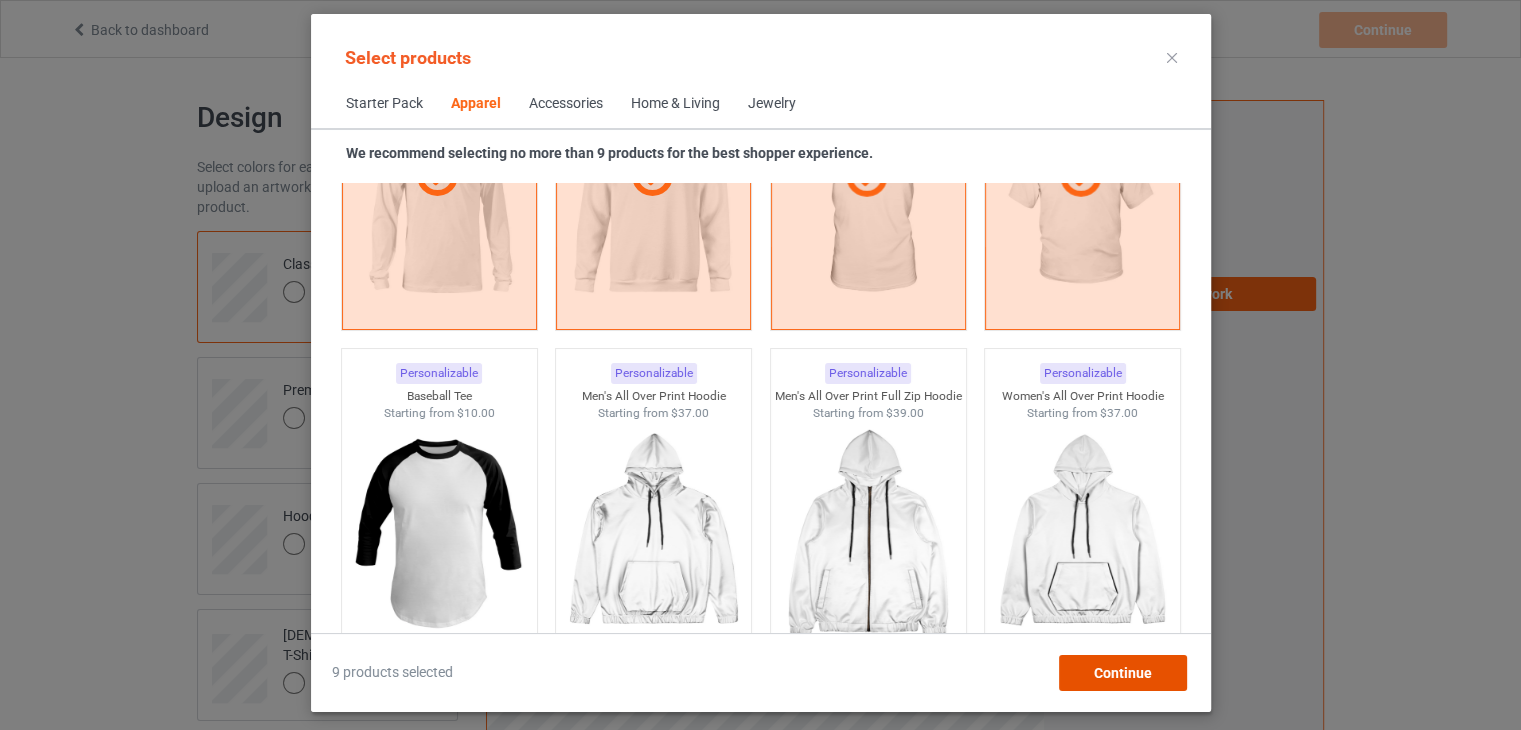 click on "Continue" at bounding box center [1122, 673] 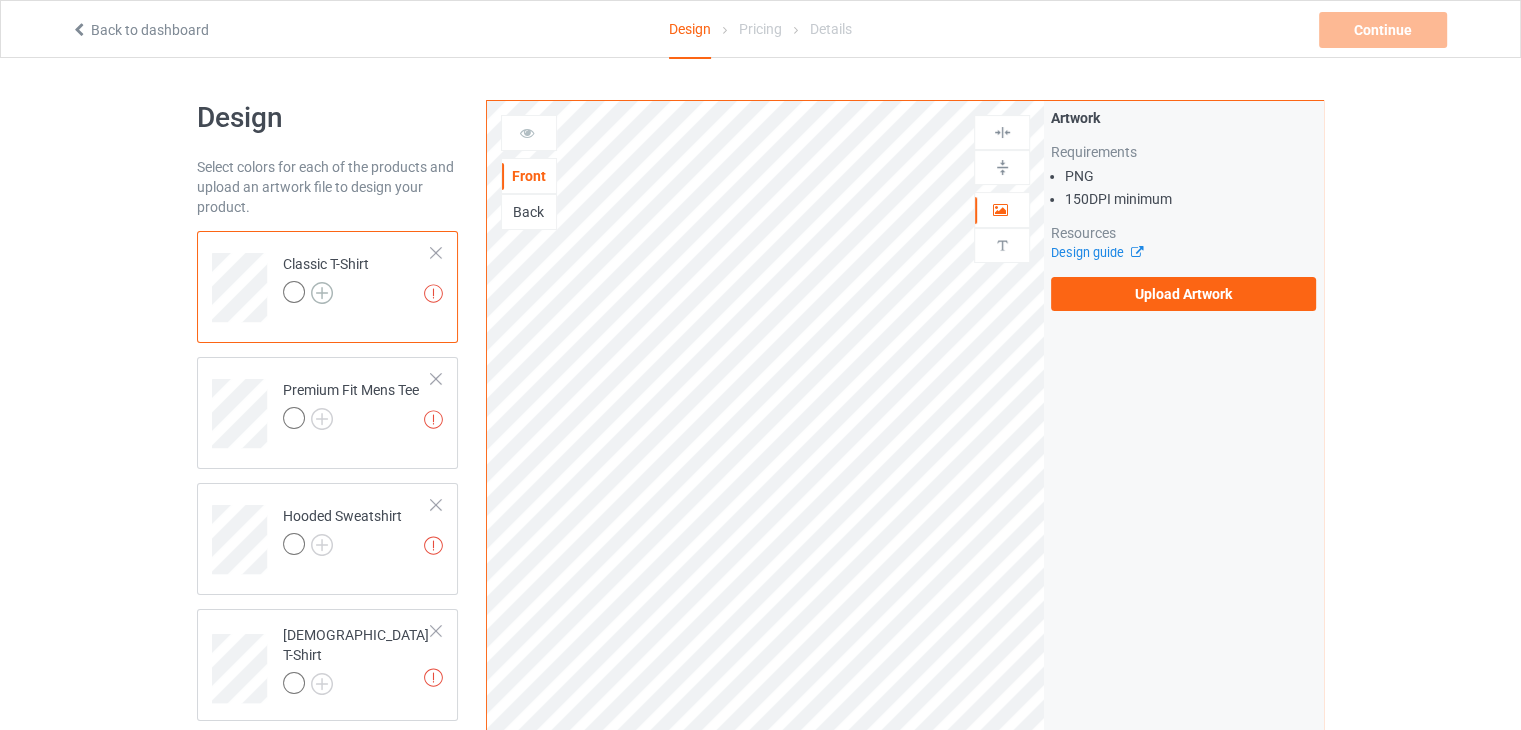 click at bounding box center [322, 293] 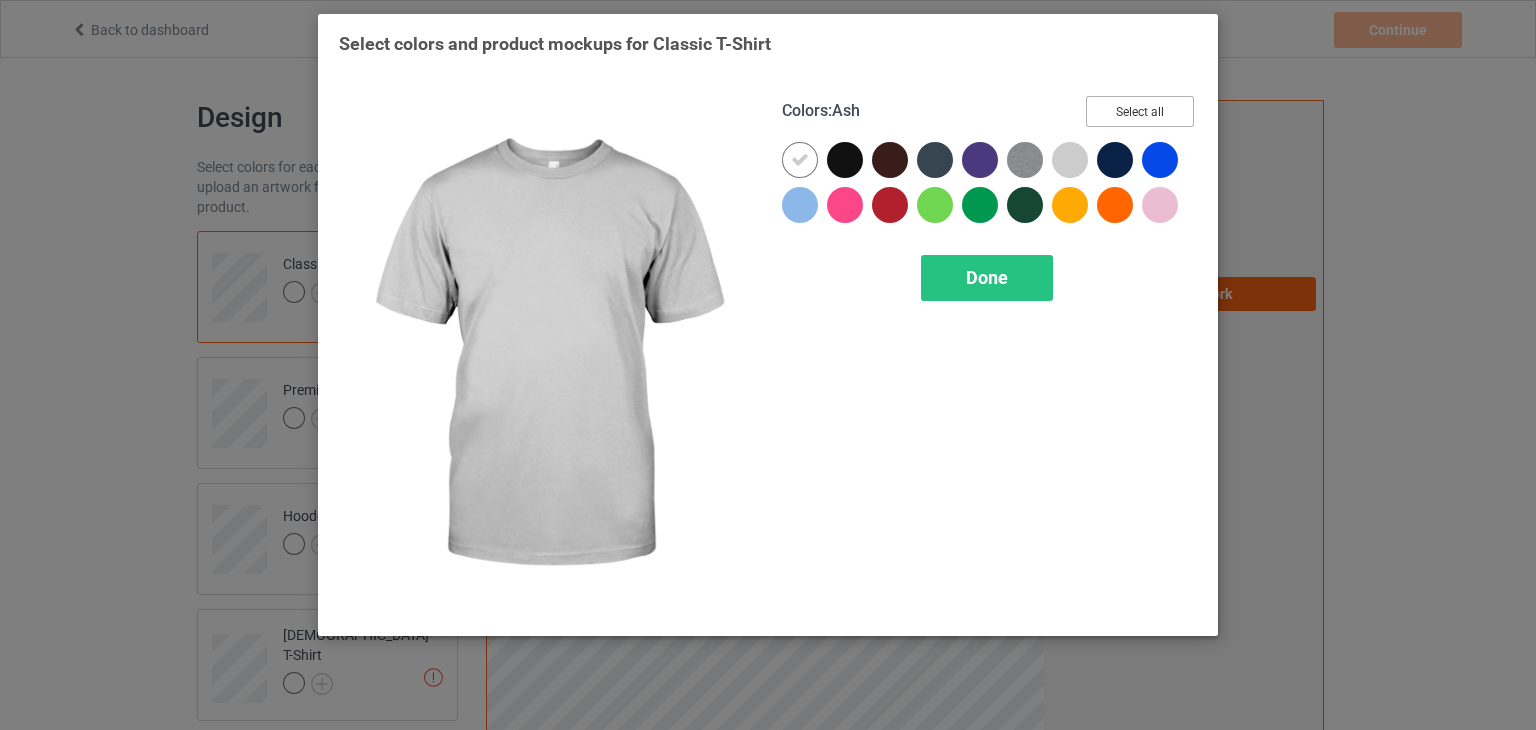 click on "Select all" at bounding box center (1140, 111) 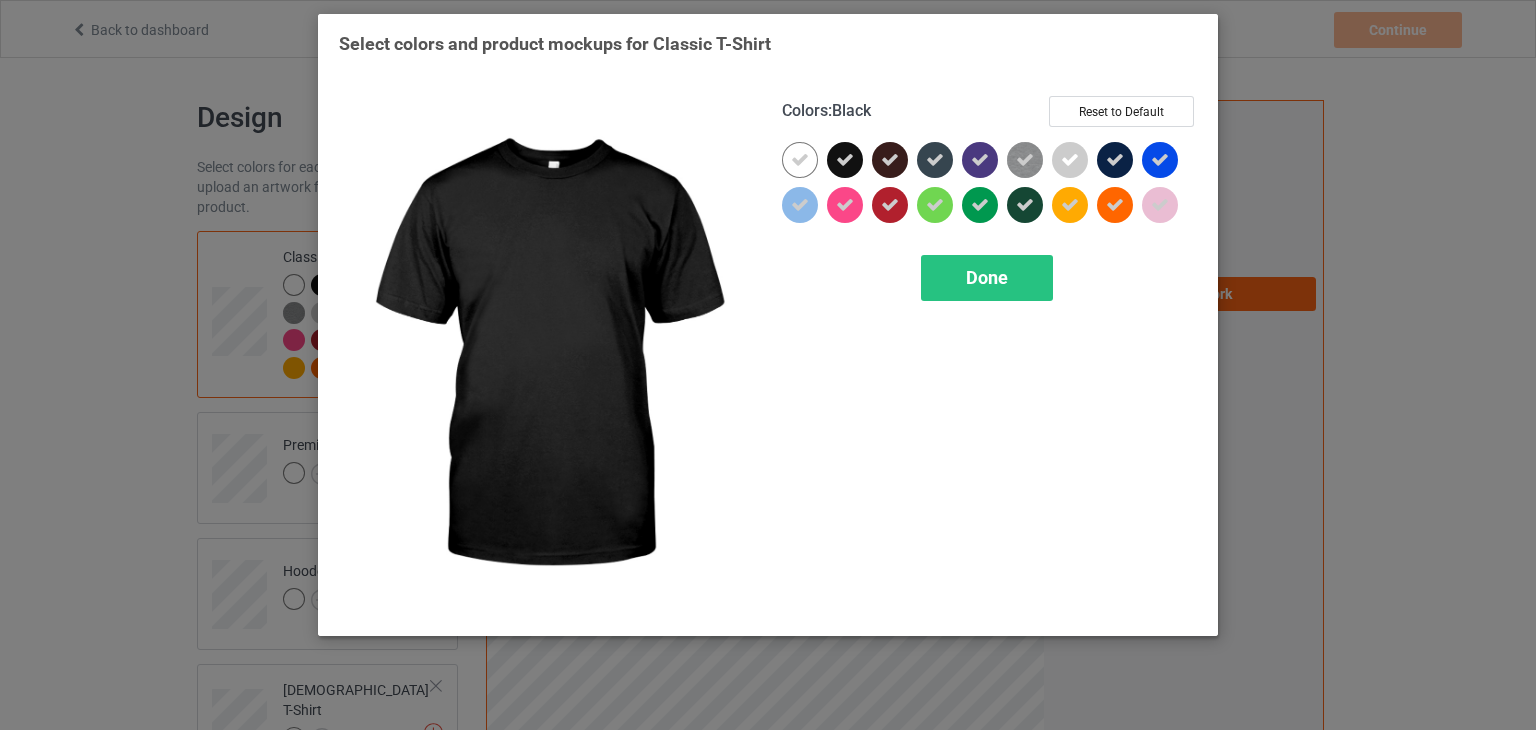 click at bounding box center (845, 160) 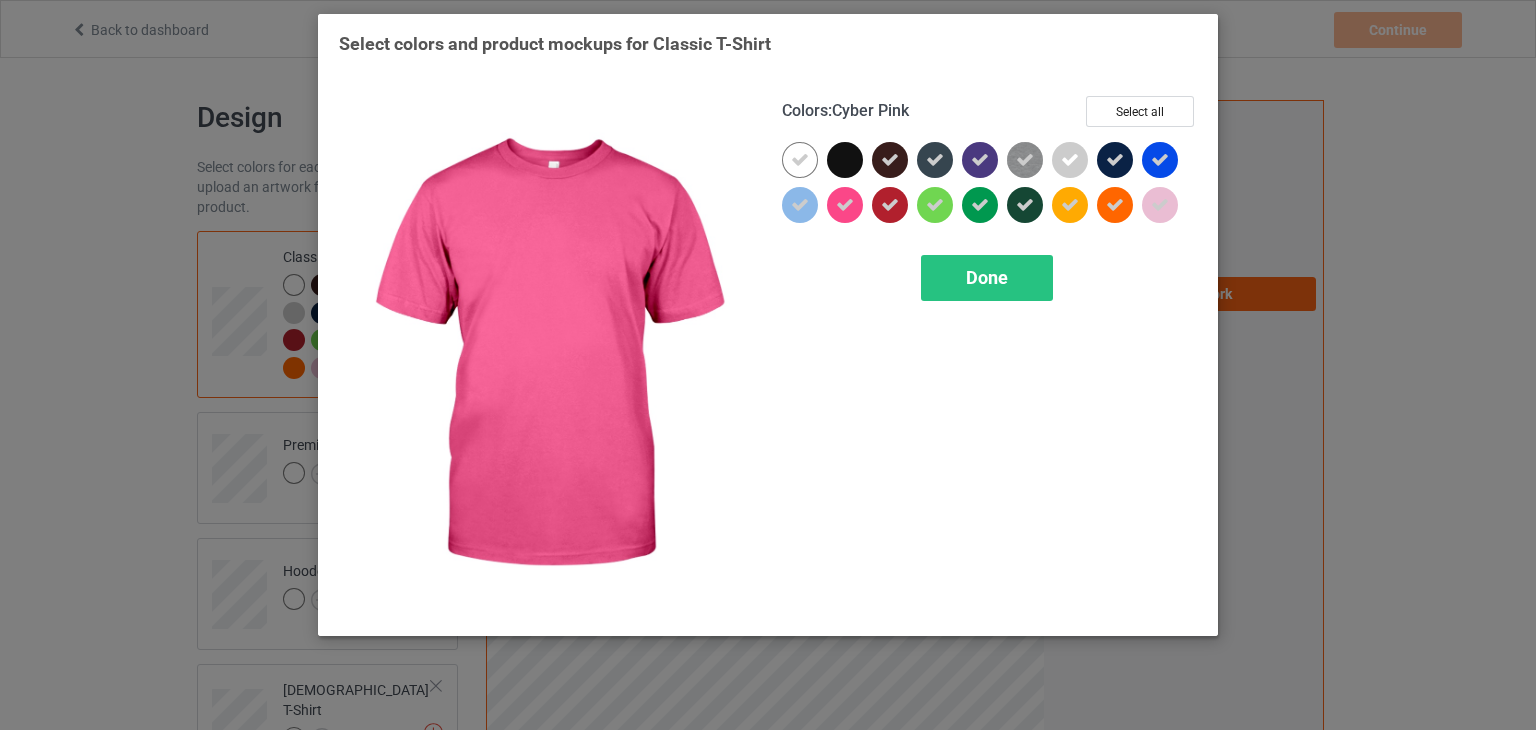 drag, startPoint x: 946, startPoint y: 264, endPoint x: 837, endPoint y: 169, distance: 144.58907 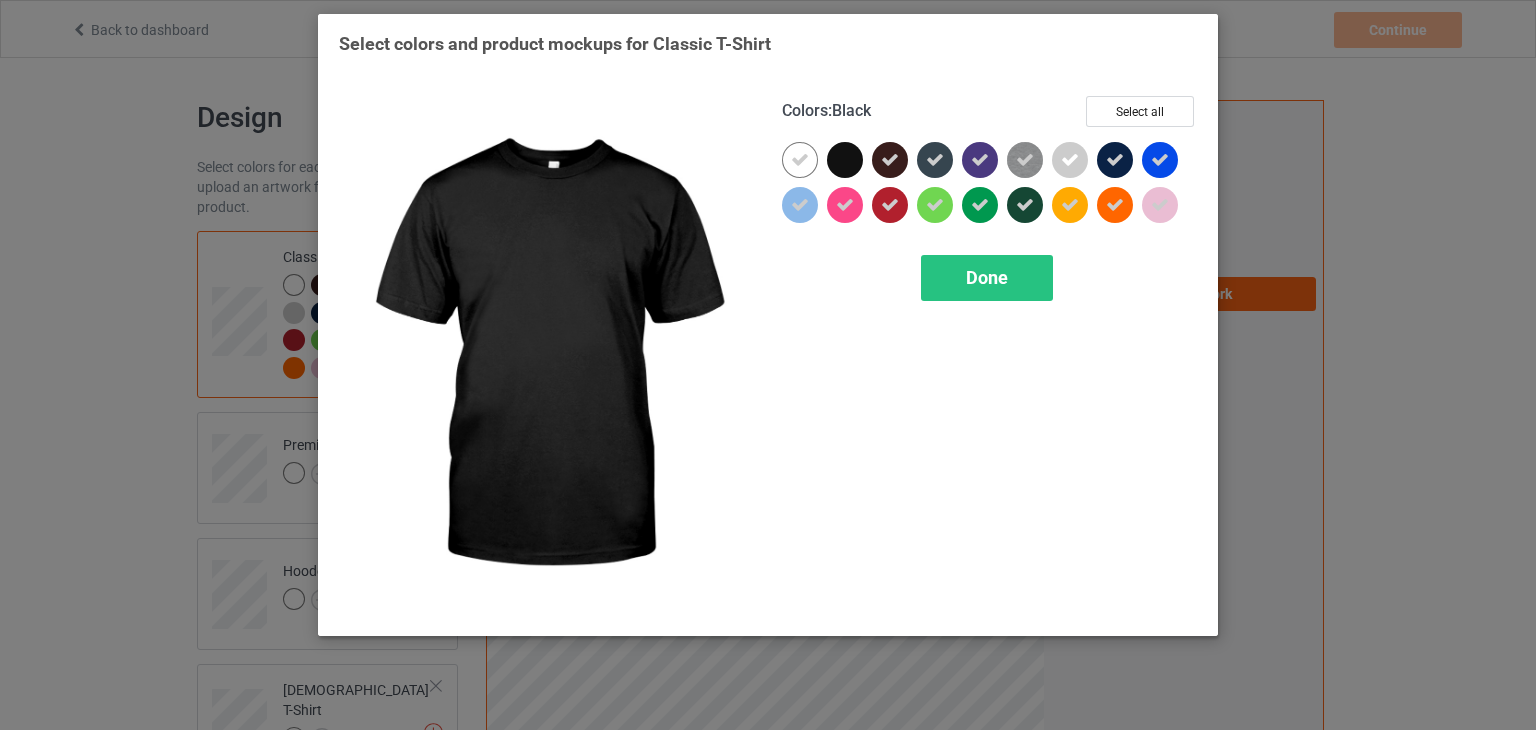 click at bounding box center [845, 160] 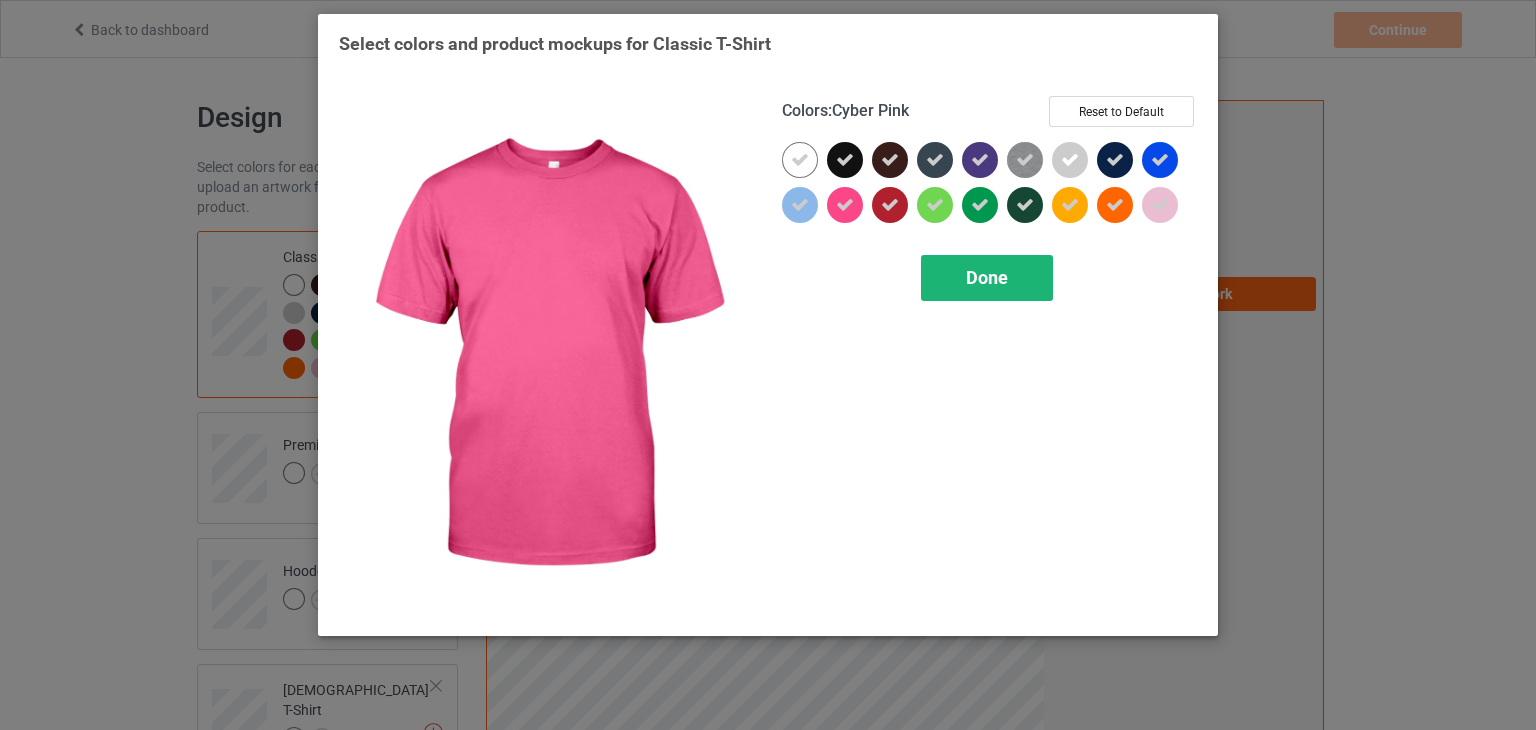 click on "Done" at bounding box center (987, 277) 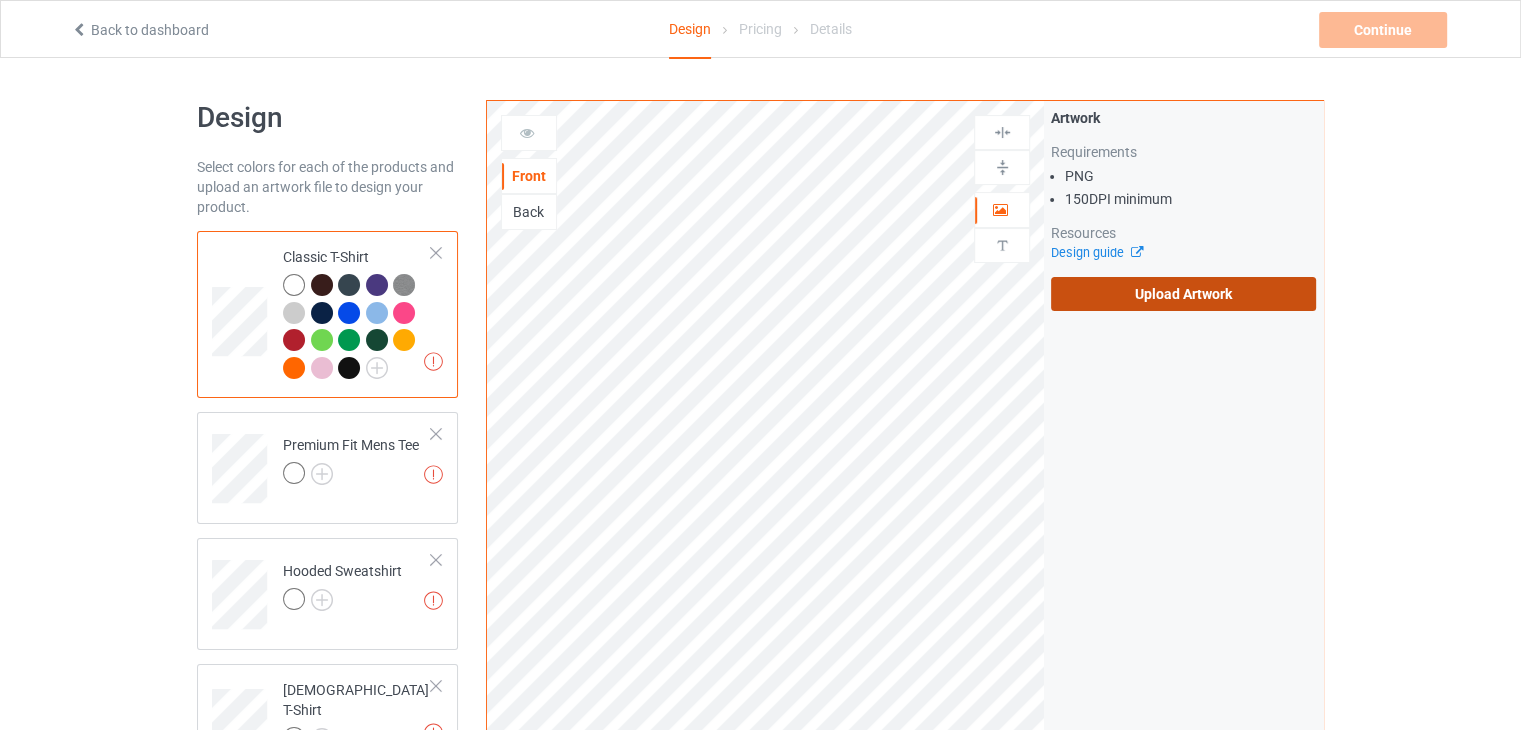 click on "Upload Artwork" at bounding box center (1183, 294) 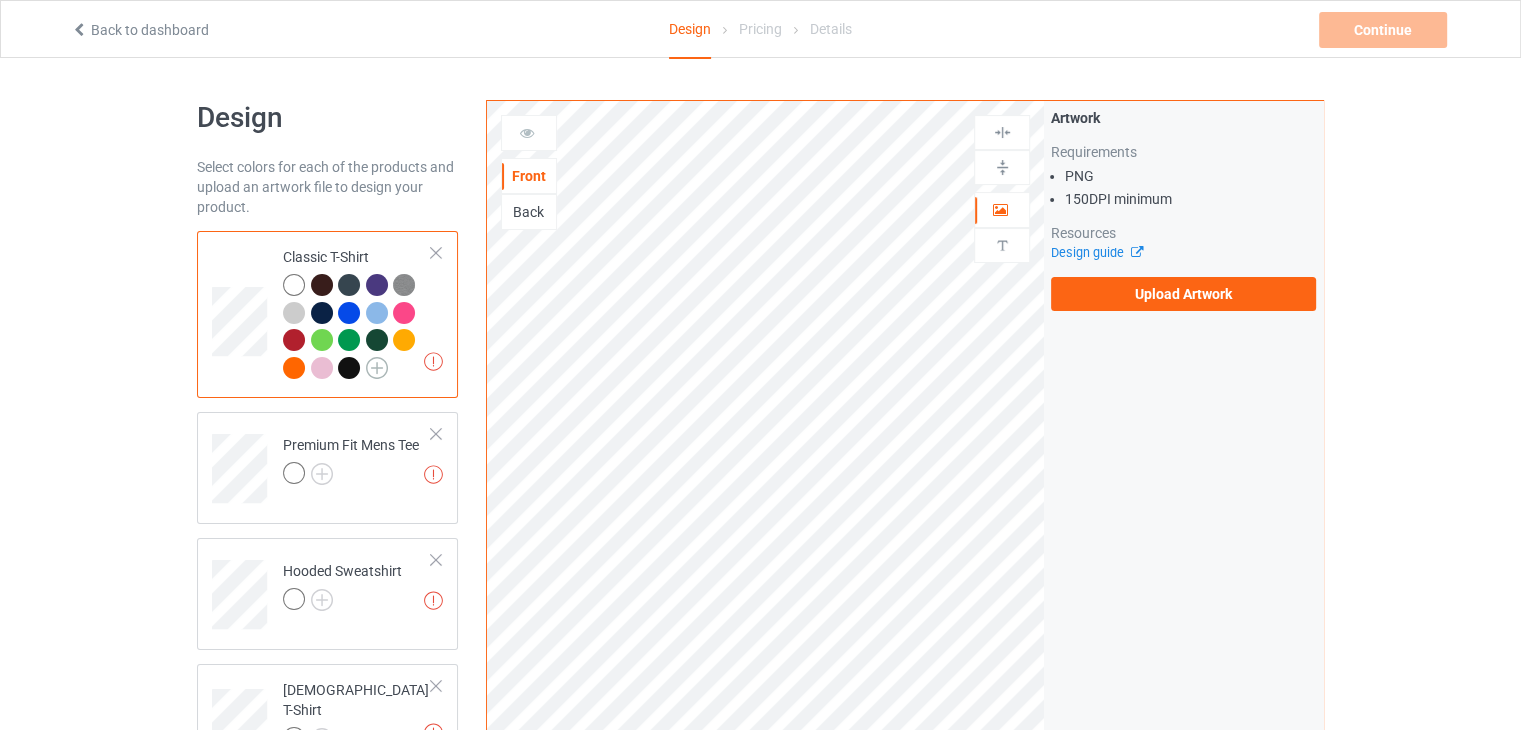 click at bounding box center (377, 368) 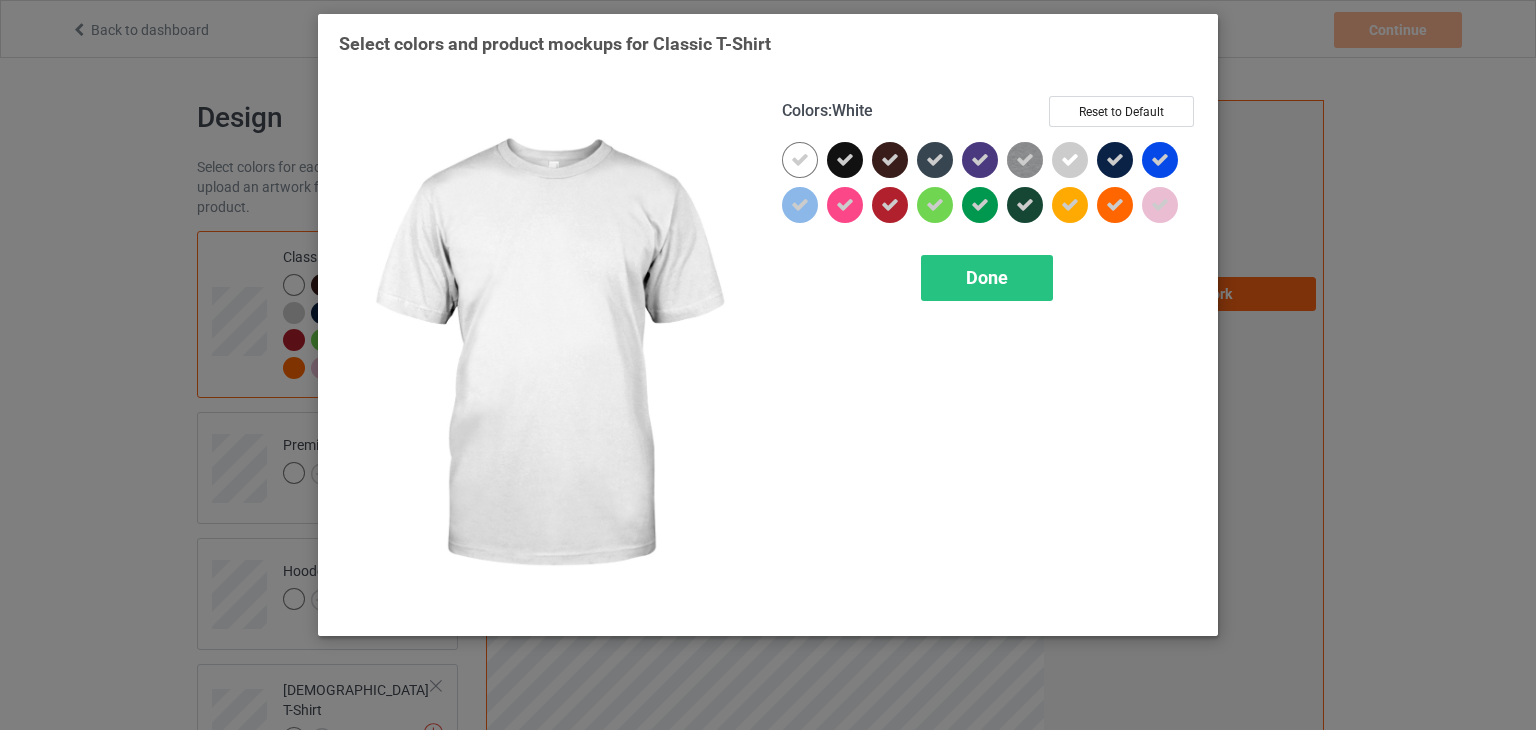 click at bounding box center [800, 160] 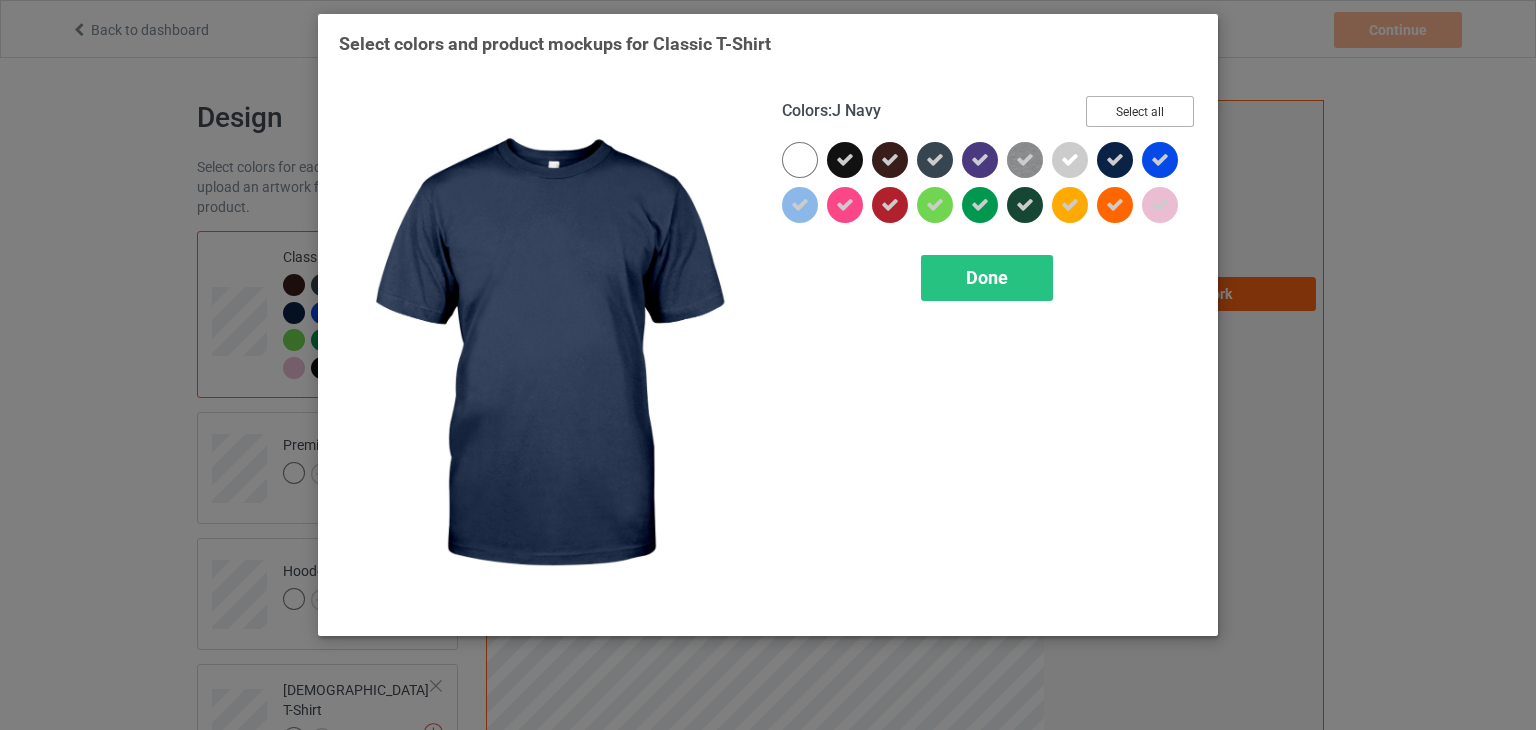 click on "Select all" at bounding box center [1140, 111] 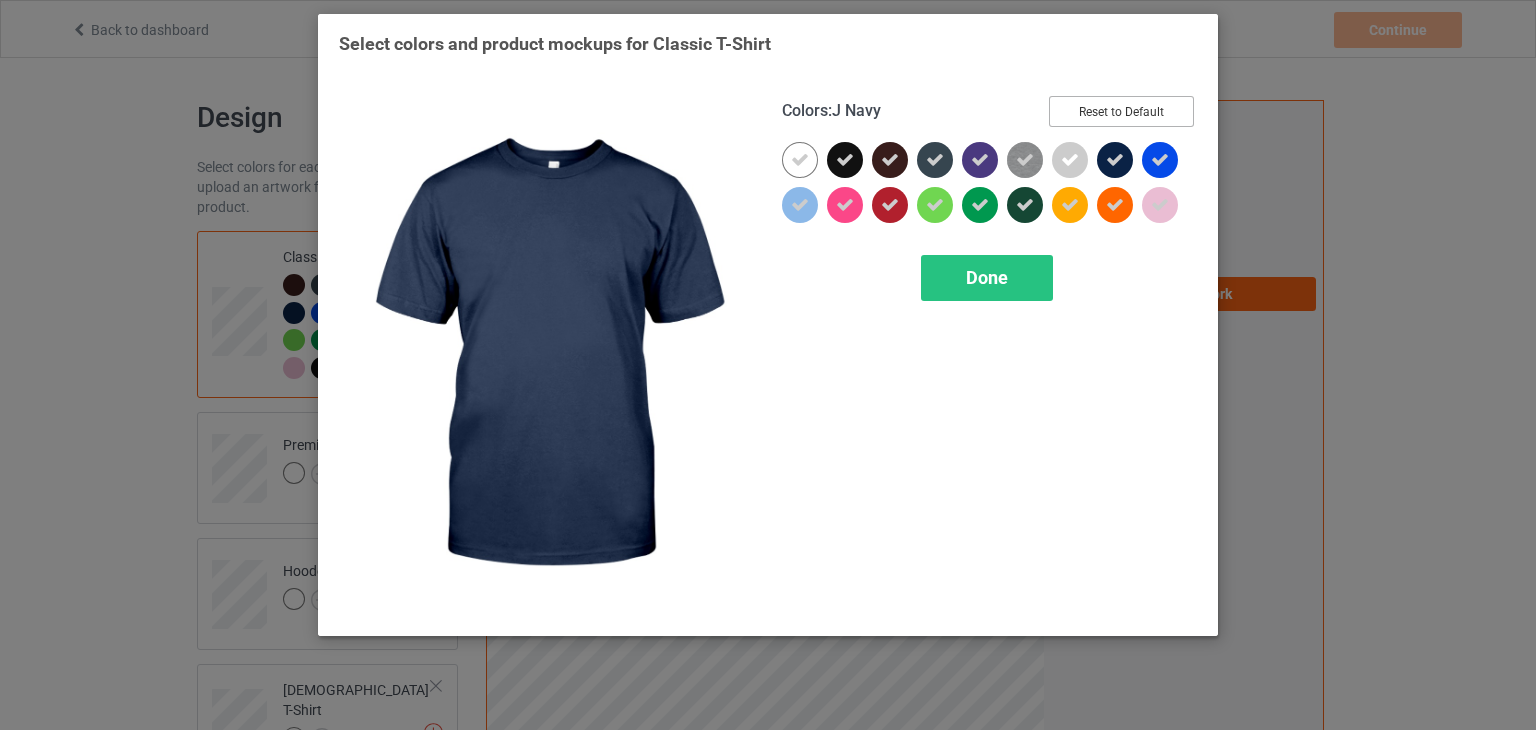 click on "Reset to Default" at bounding box center (1121, 111) 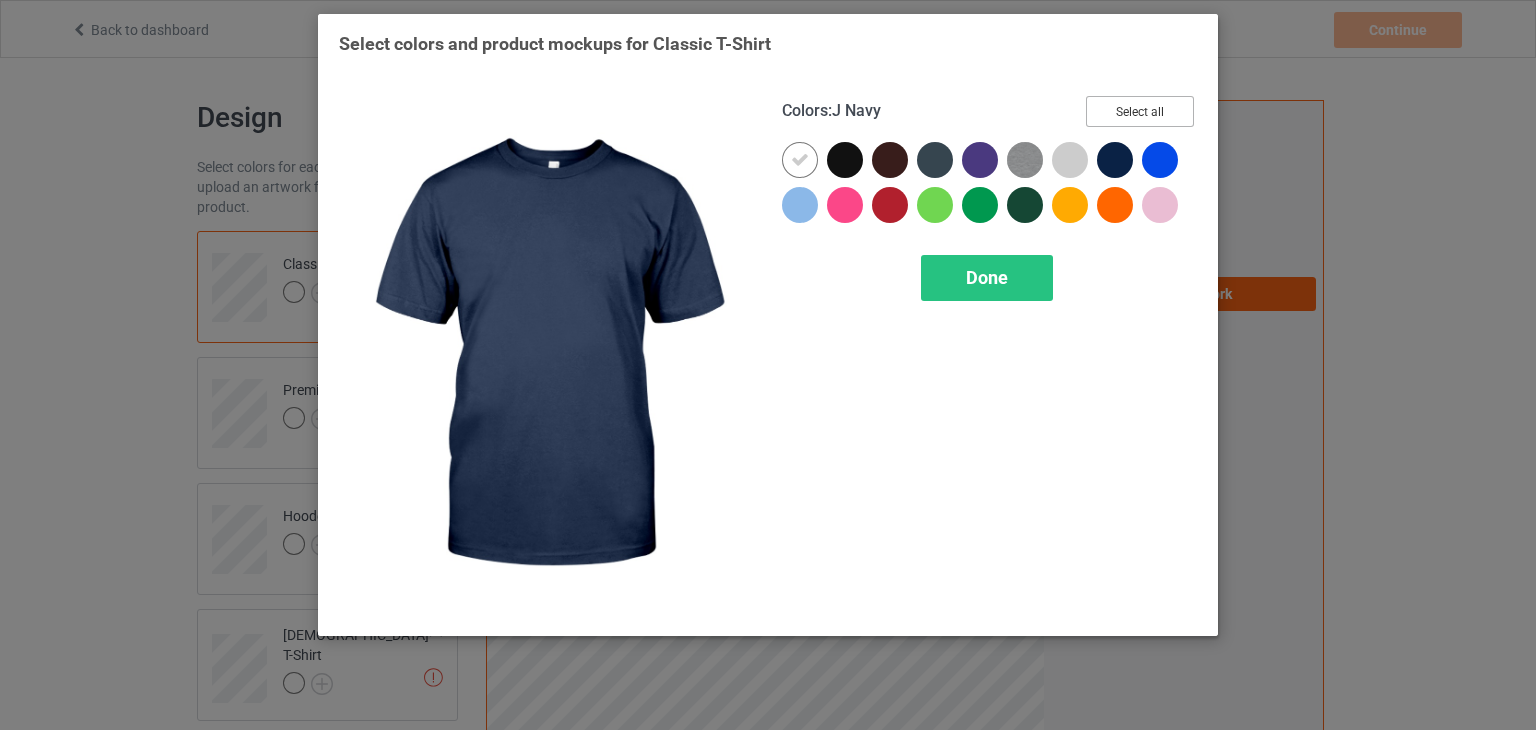 click on "Select all" at bounding box center (1140, 111) 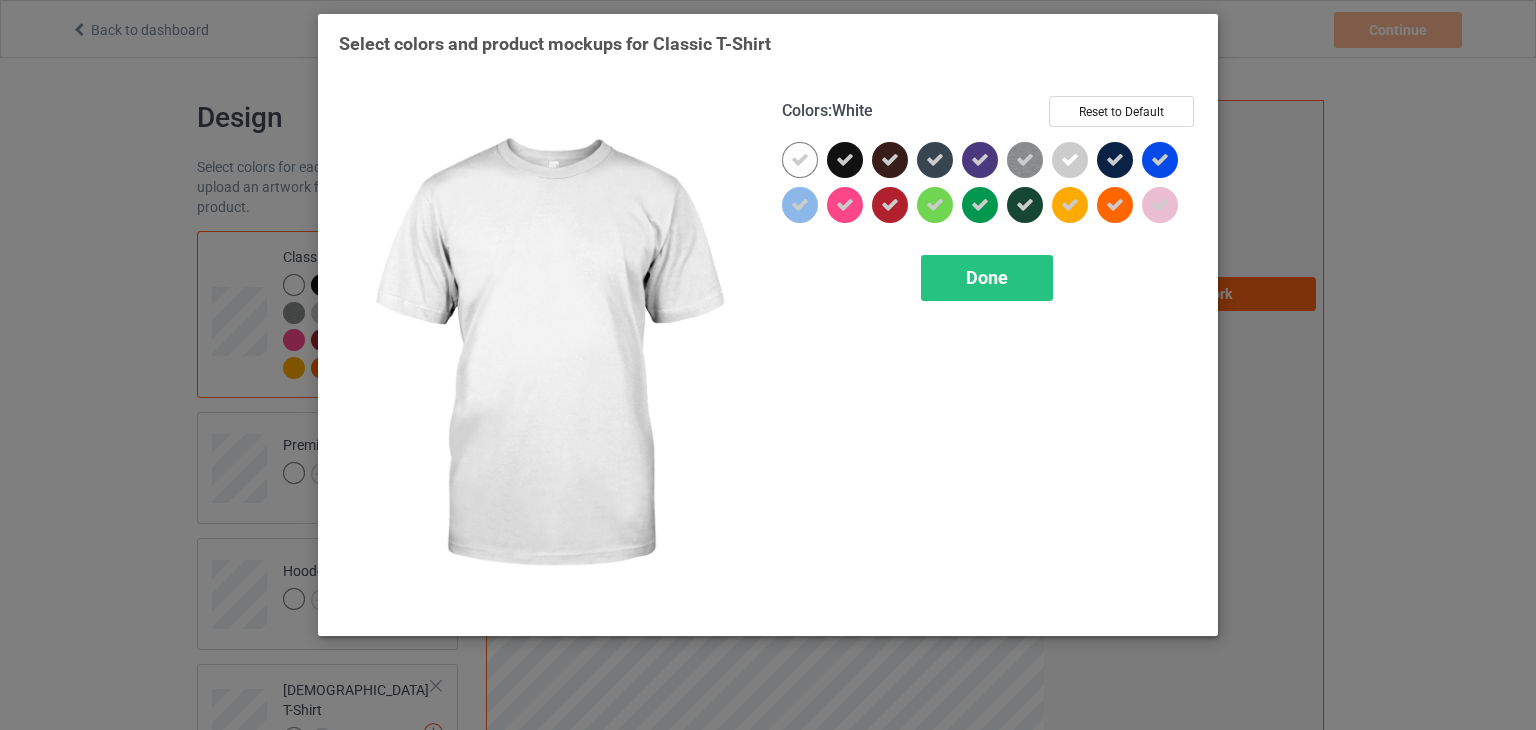 click at bounding box center (800, 160) 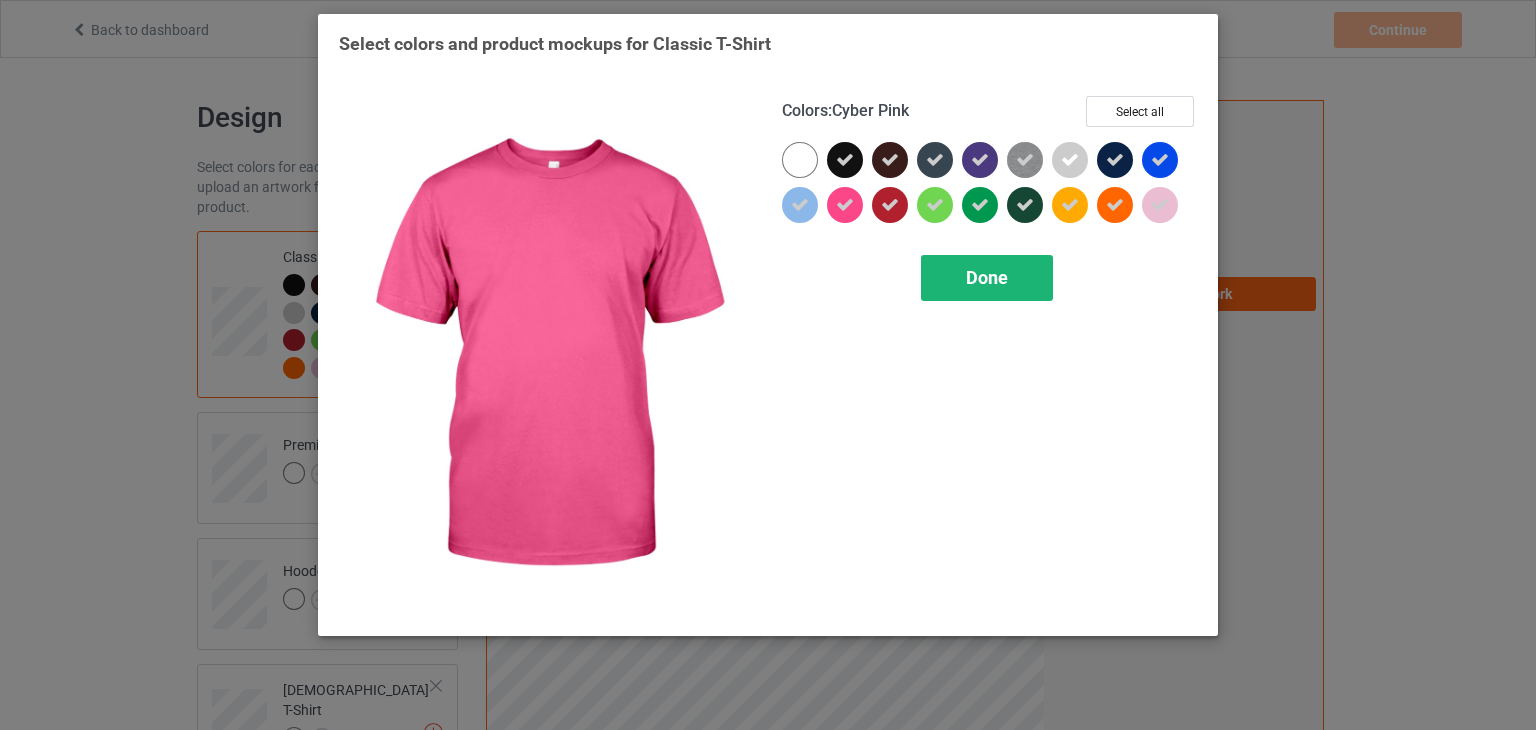 click on "Done" at bounding box center [987, 278] 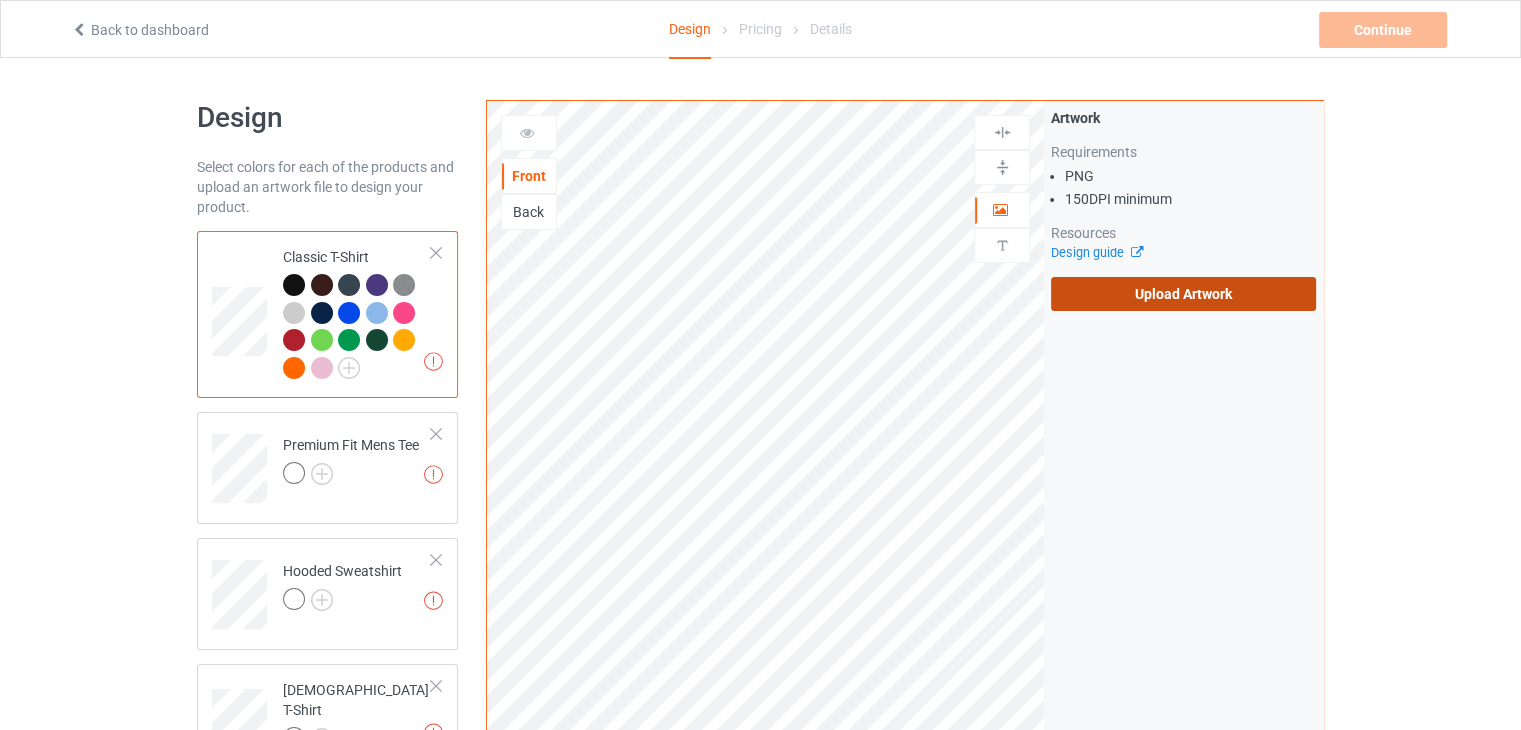 click on "Upload Artwork" at bounding box center (1183, 294) 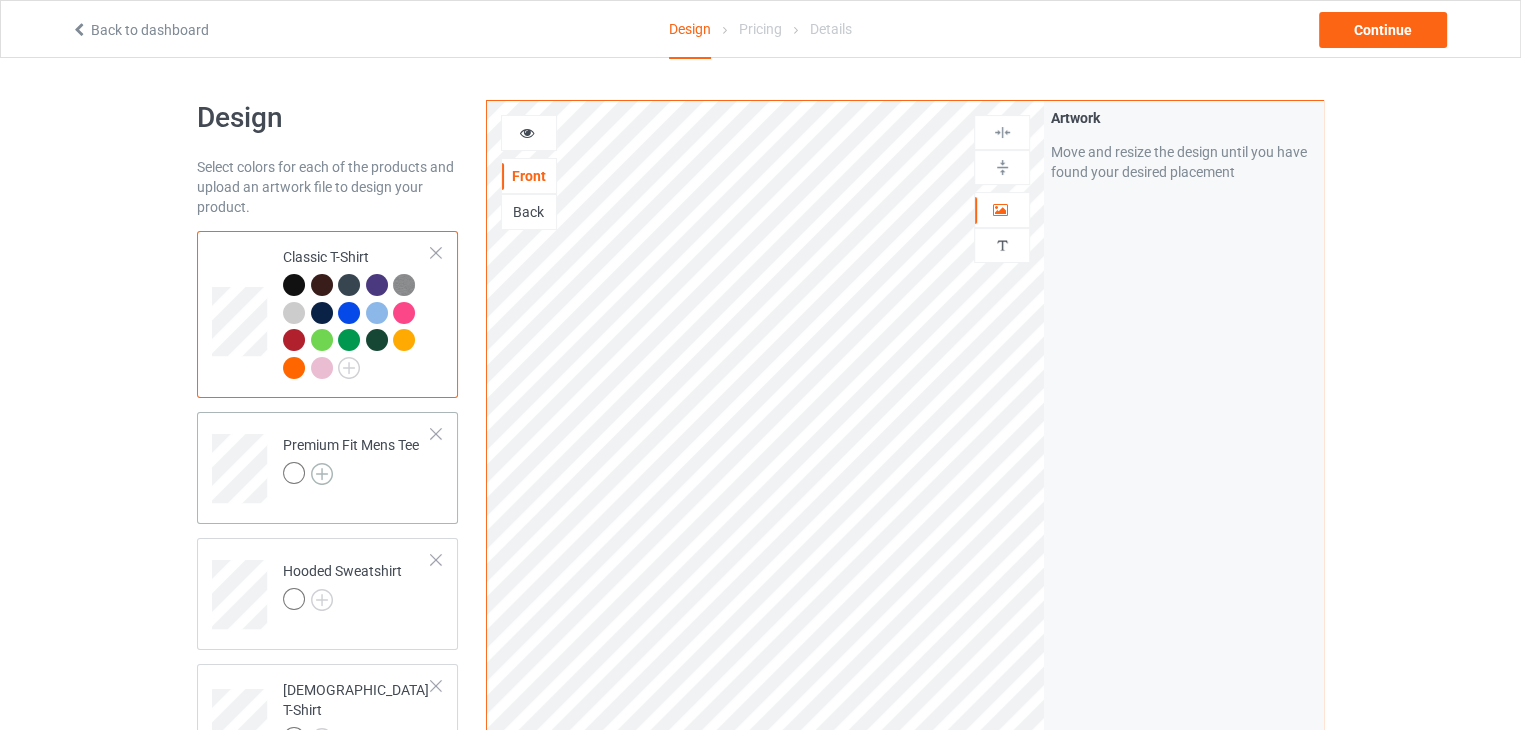 click at bounding box center (322, 474) 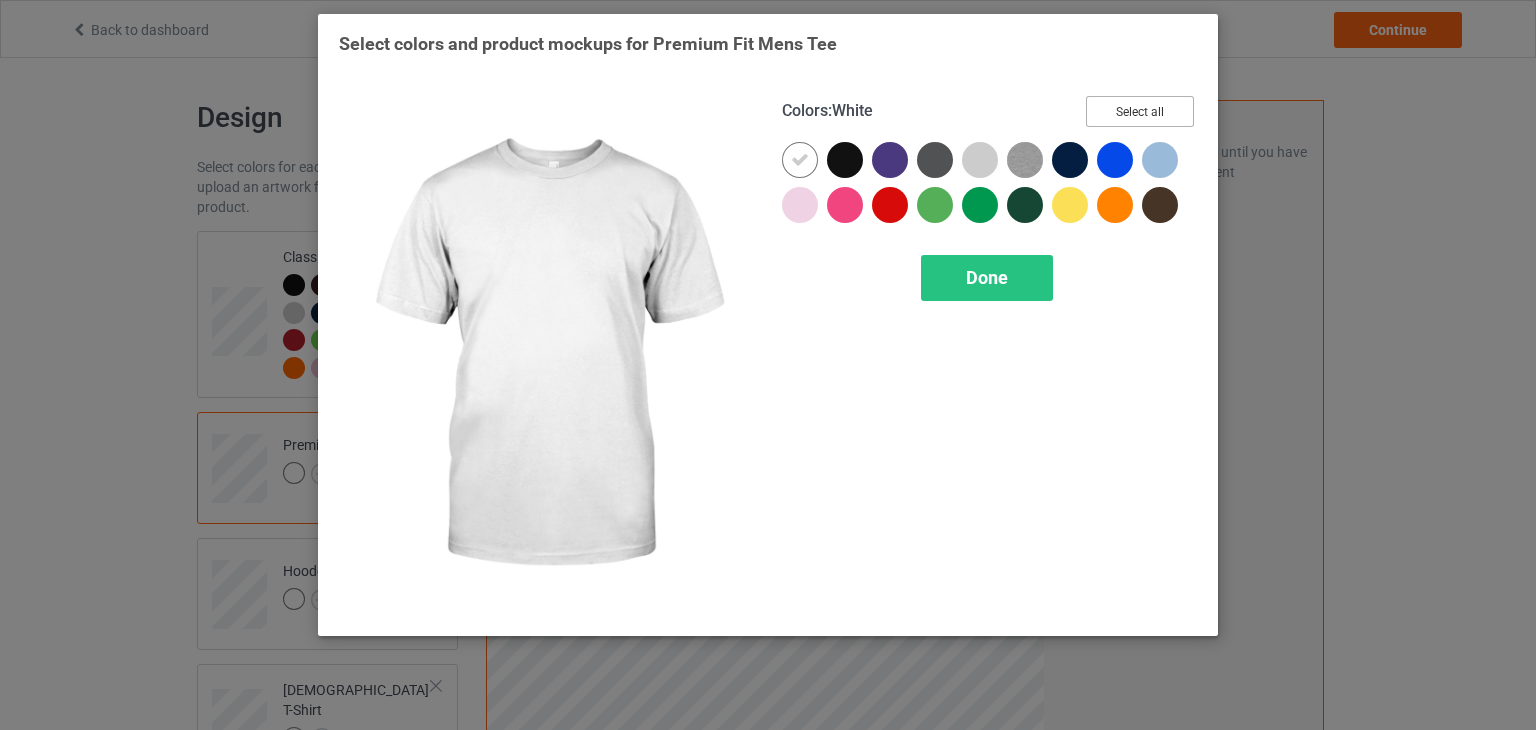 click on "Select all" at bounding box center [1140, 111] 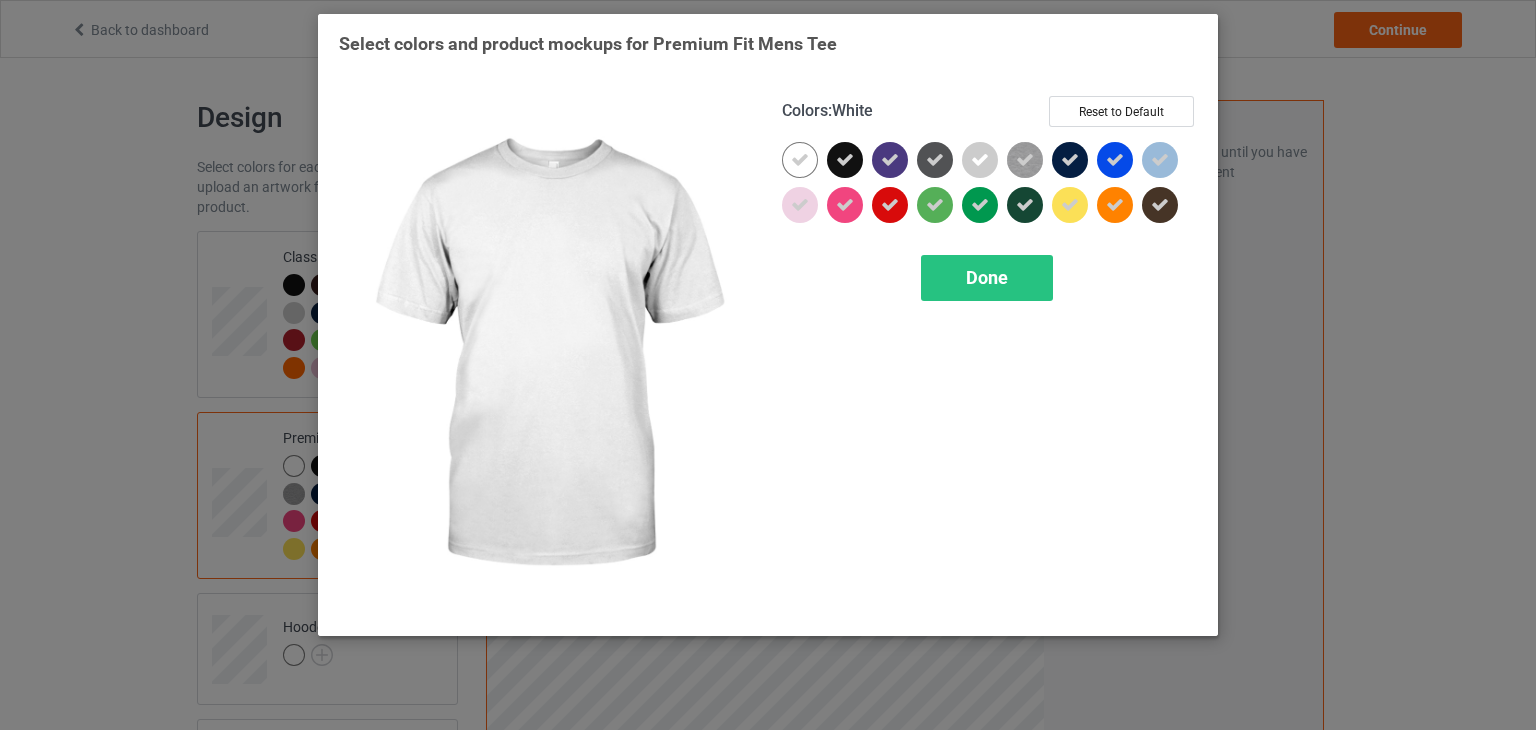 click at bounding box center (800, 160) 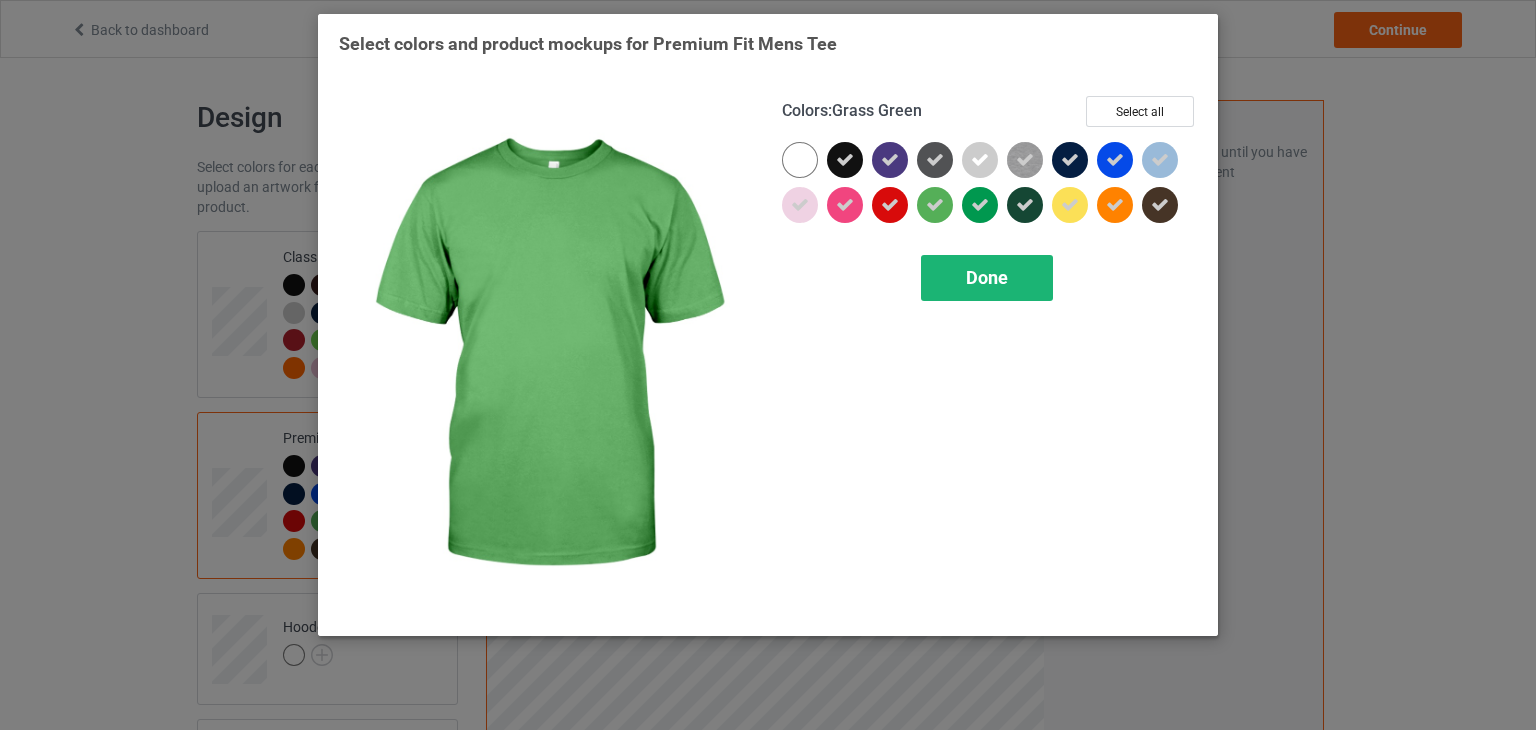 click on "Done" at bounding box center [987, 278] 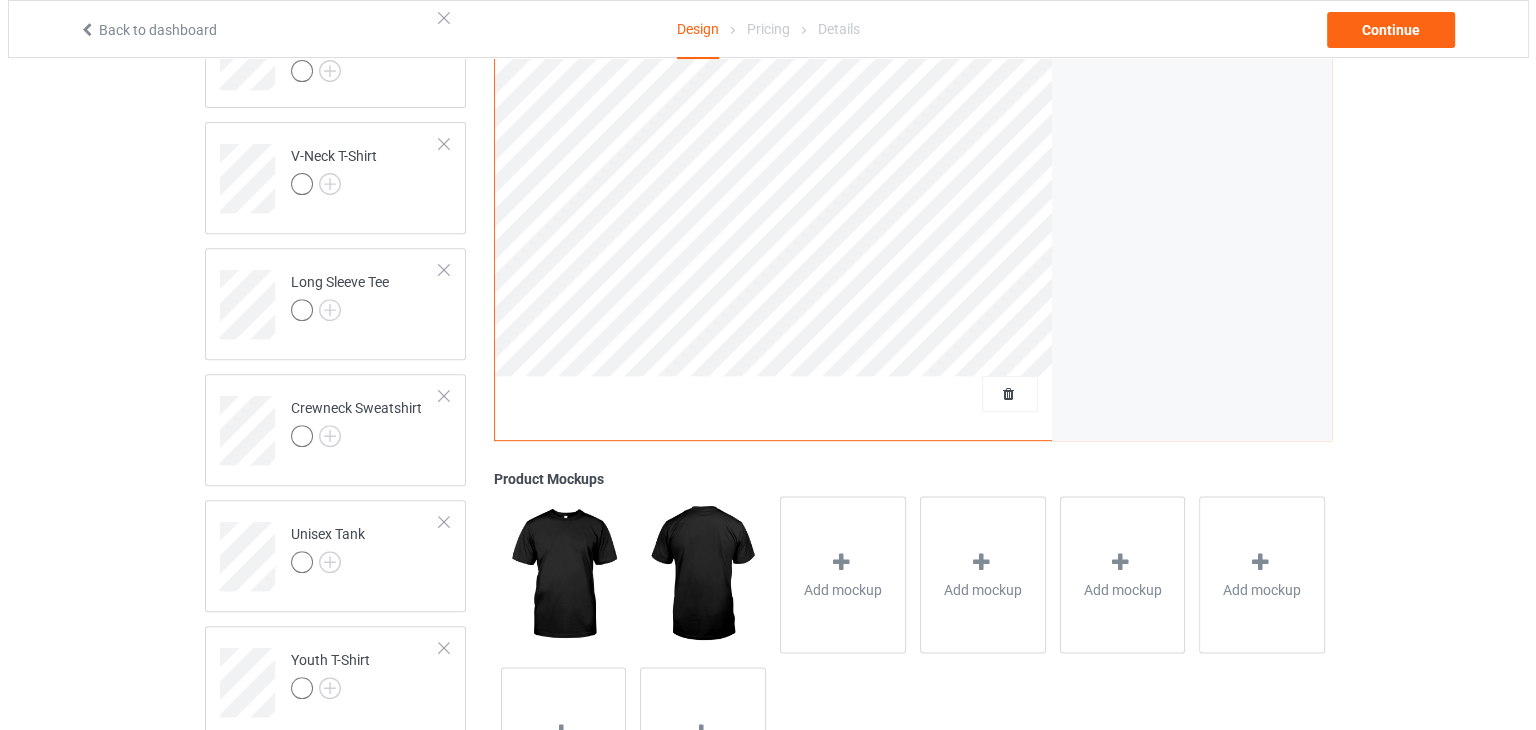 scroll, scrollTop: 865, scrollLeft: 0, axis: vertical 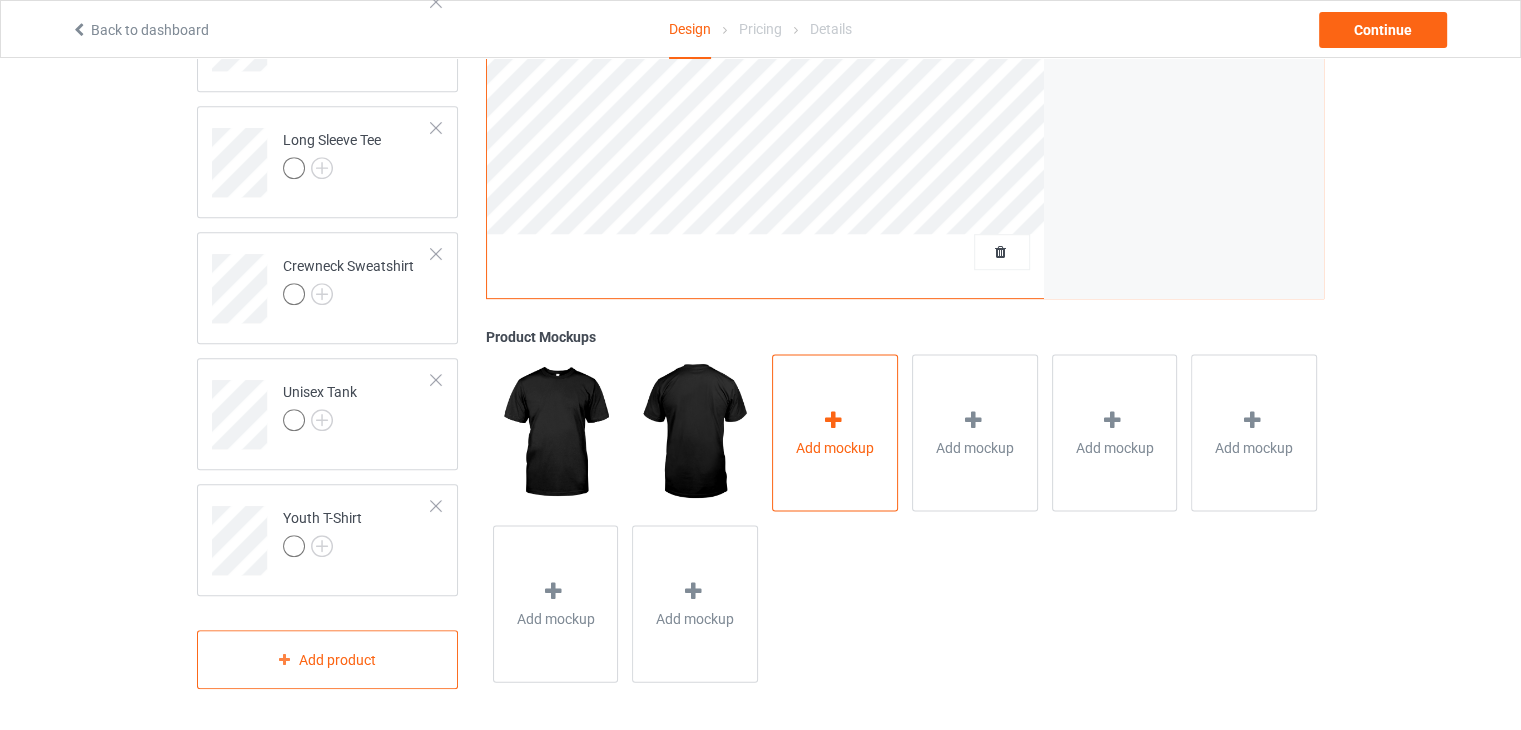 click on "Add mockup" at bounding box center (835, 447) 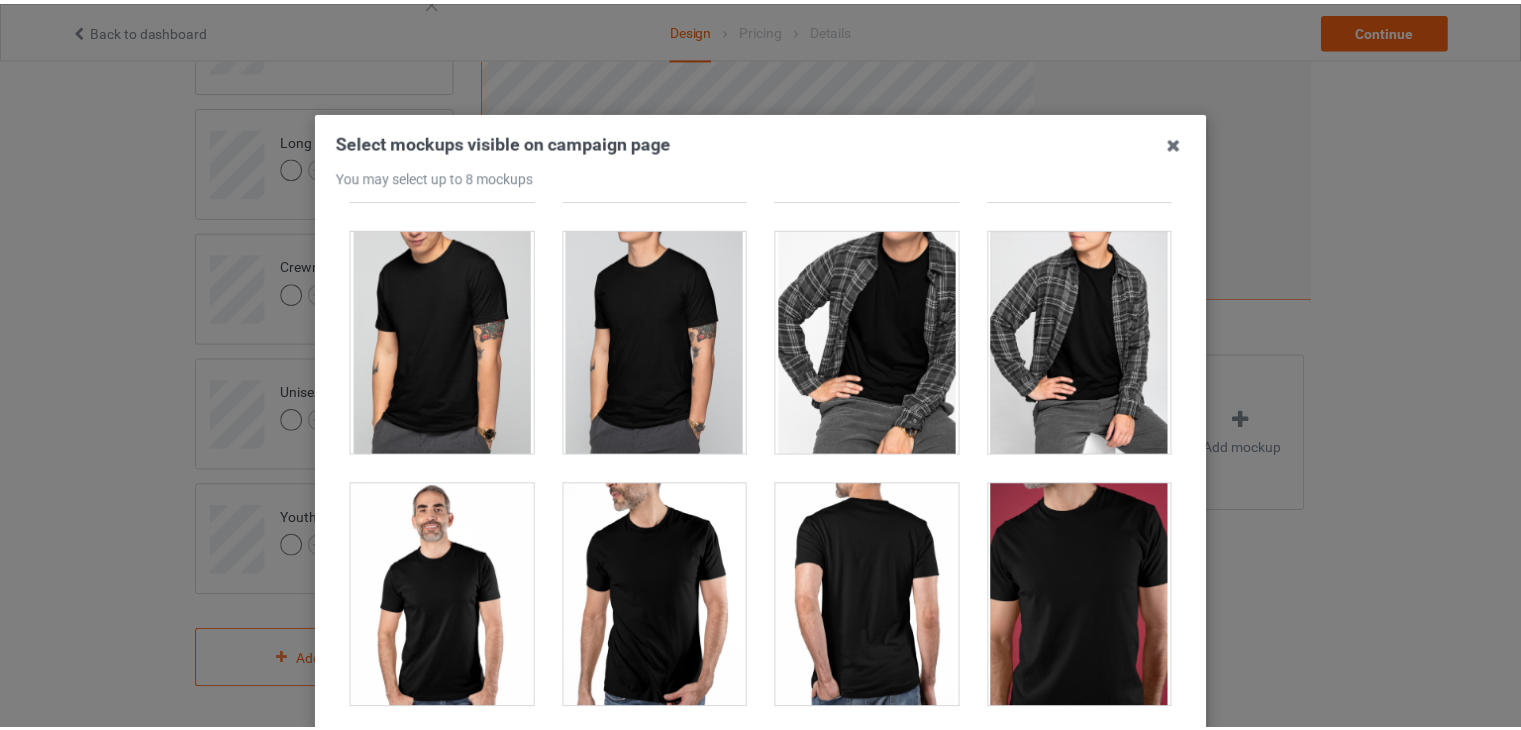 scroll, scrollTop: 1980, scrollLeft: 0, axis: vertical 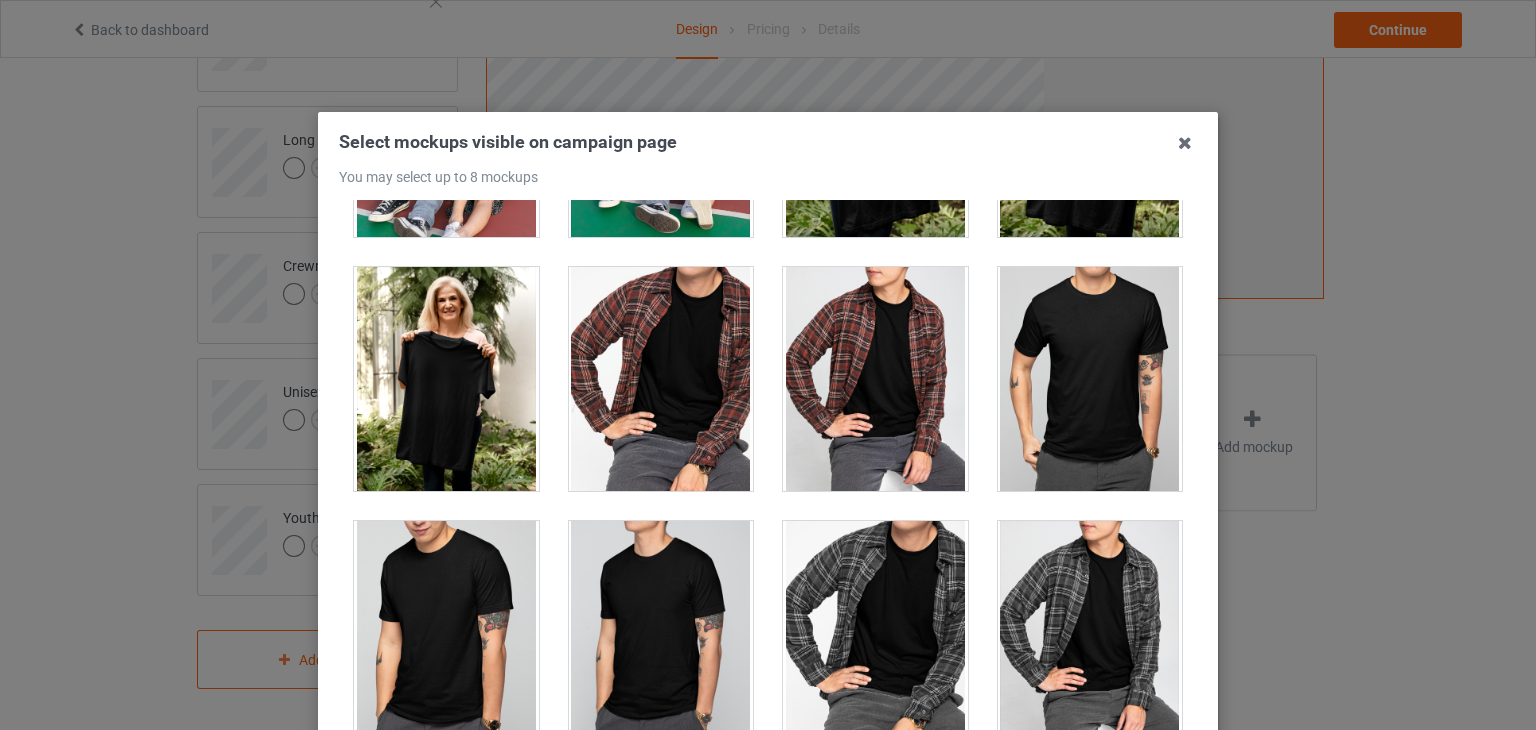 click at bounding box center (1185, 143) 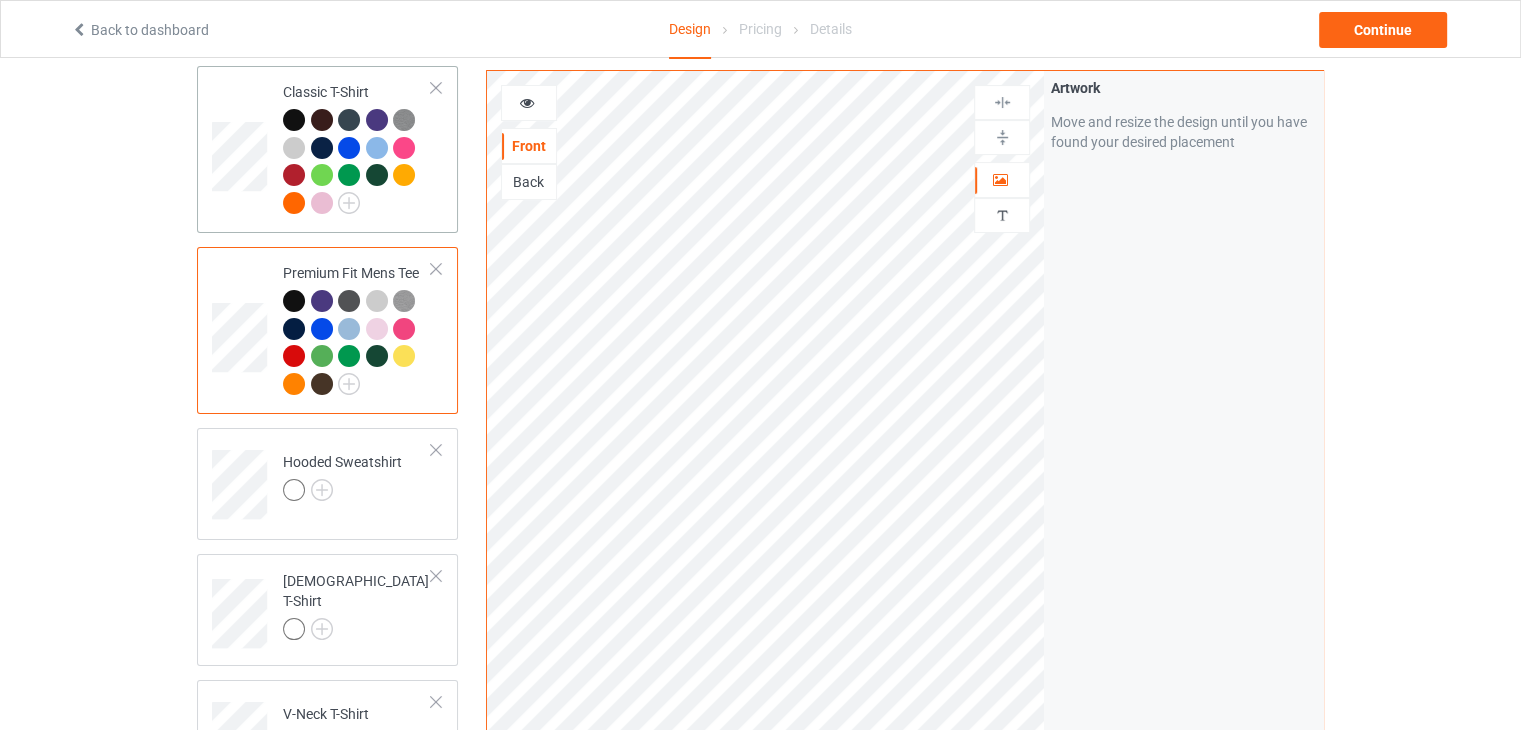 click on "Classic T-Shirt" at bounding box center [357, 149] 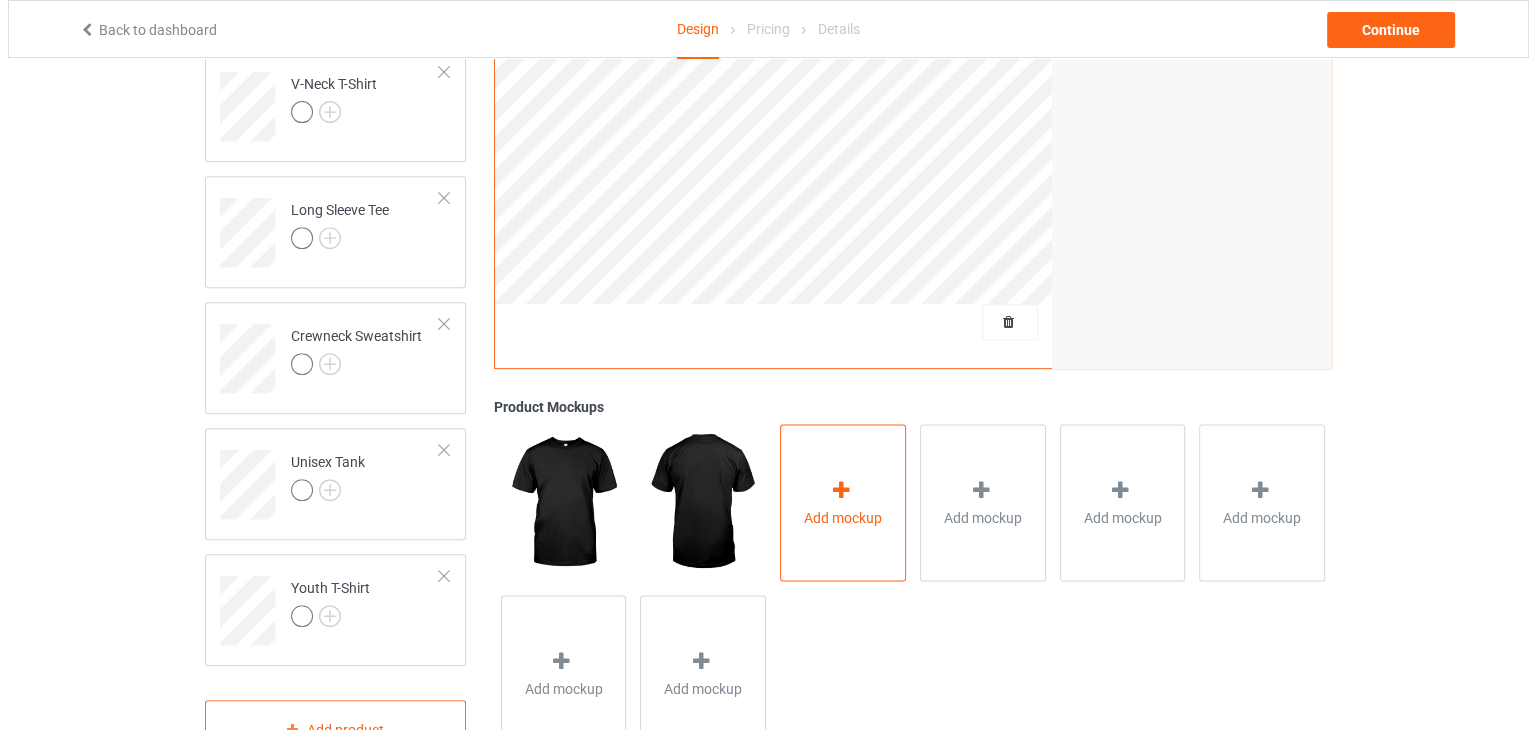 scroll, scrollTop: 865, scrollLeft: 0, axis: vertical 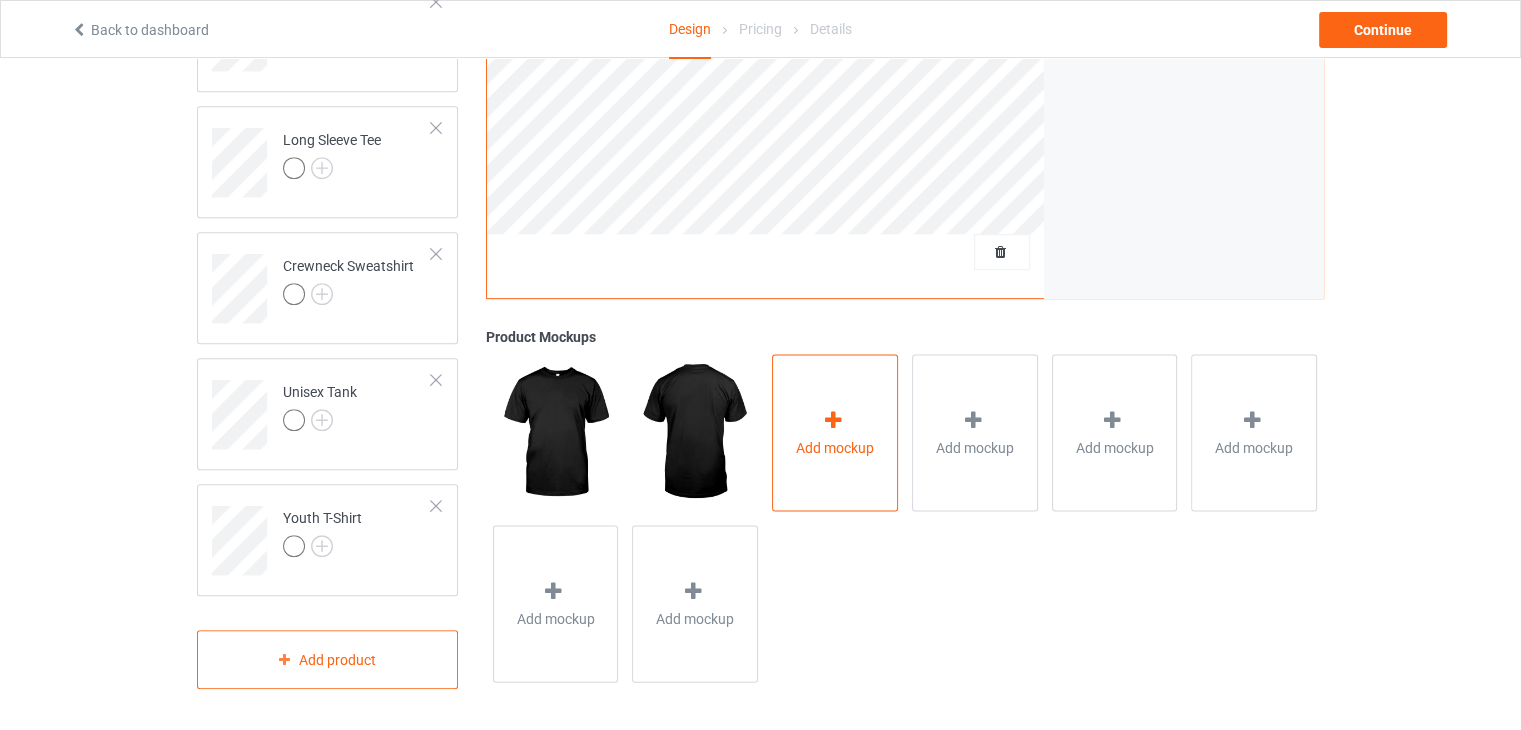 click on "Add mockup" at bounding box center [835, 432] 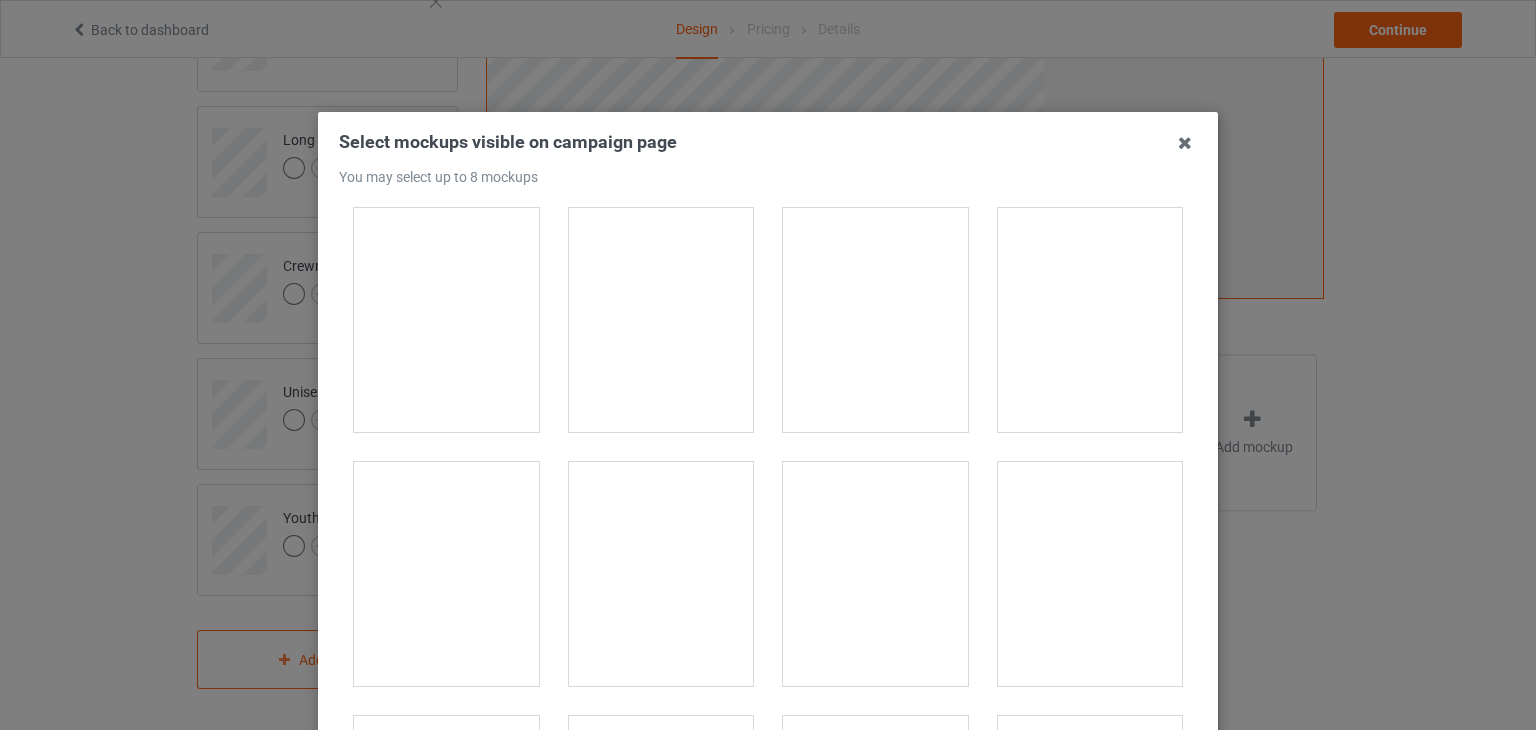 scroll, scrollTop: 26679, scrollLeft: 0, axis: vertical 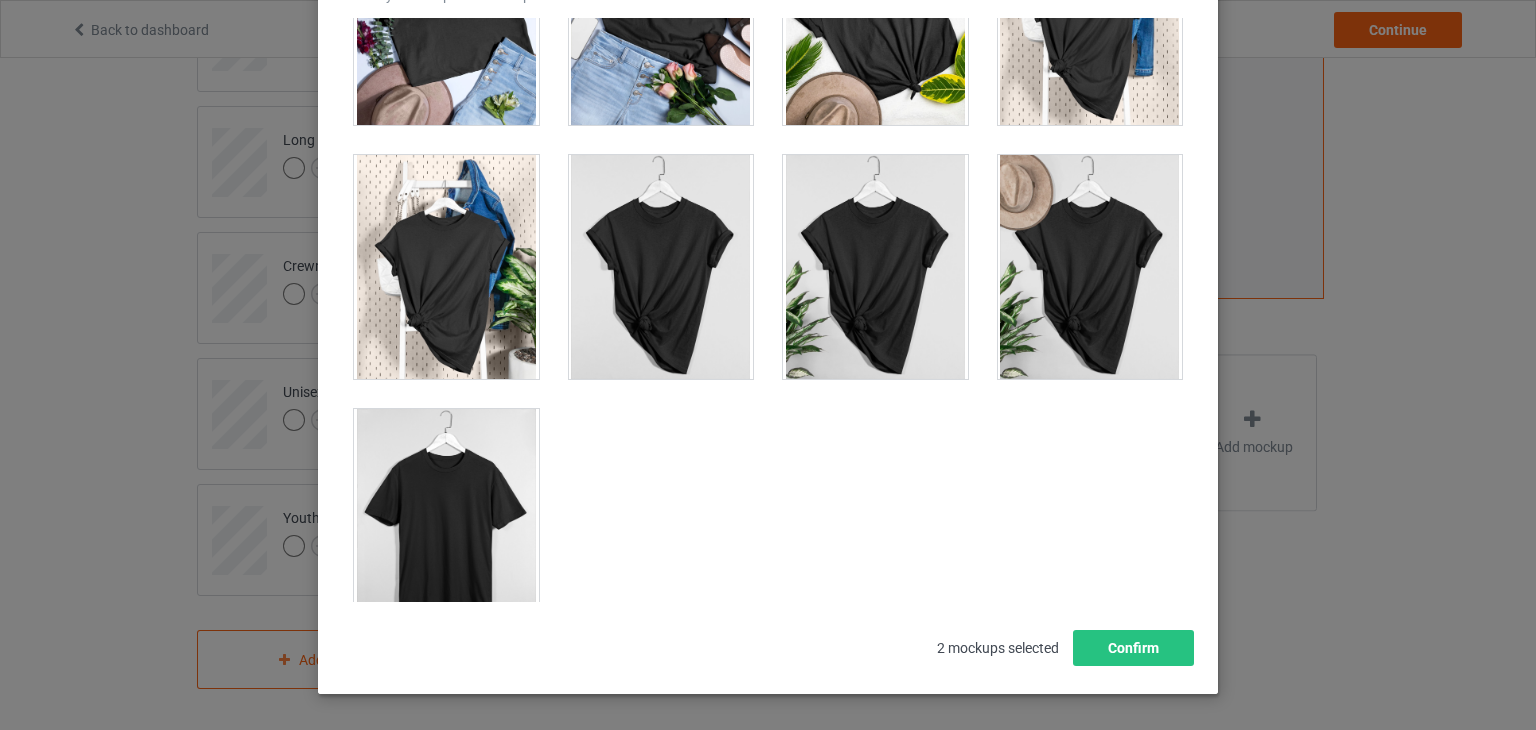 click at bounding box center [446, 521] 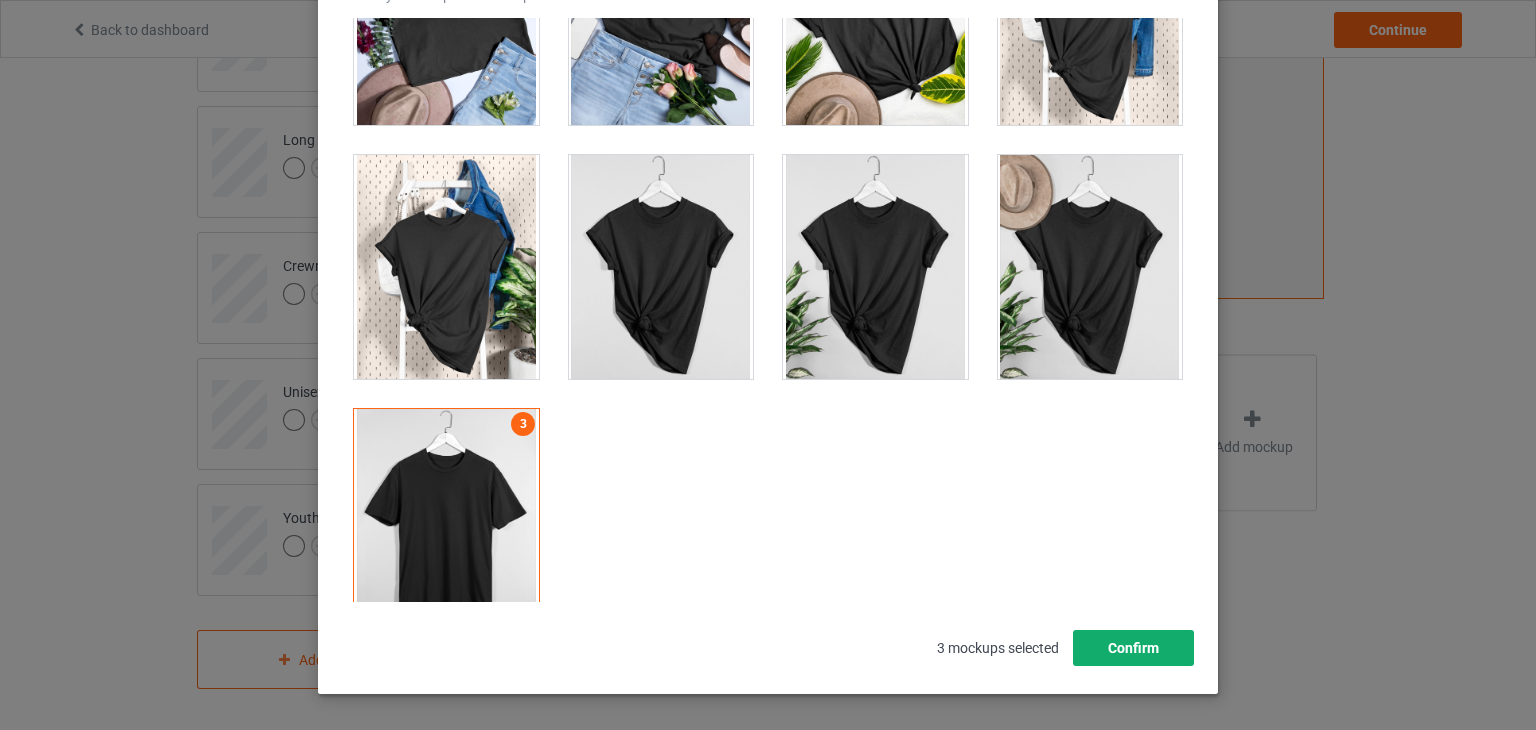 click on "Confirm" at bounding box center (1133, 648) 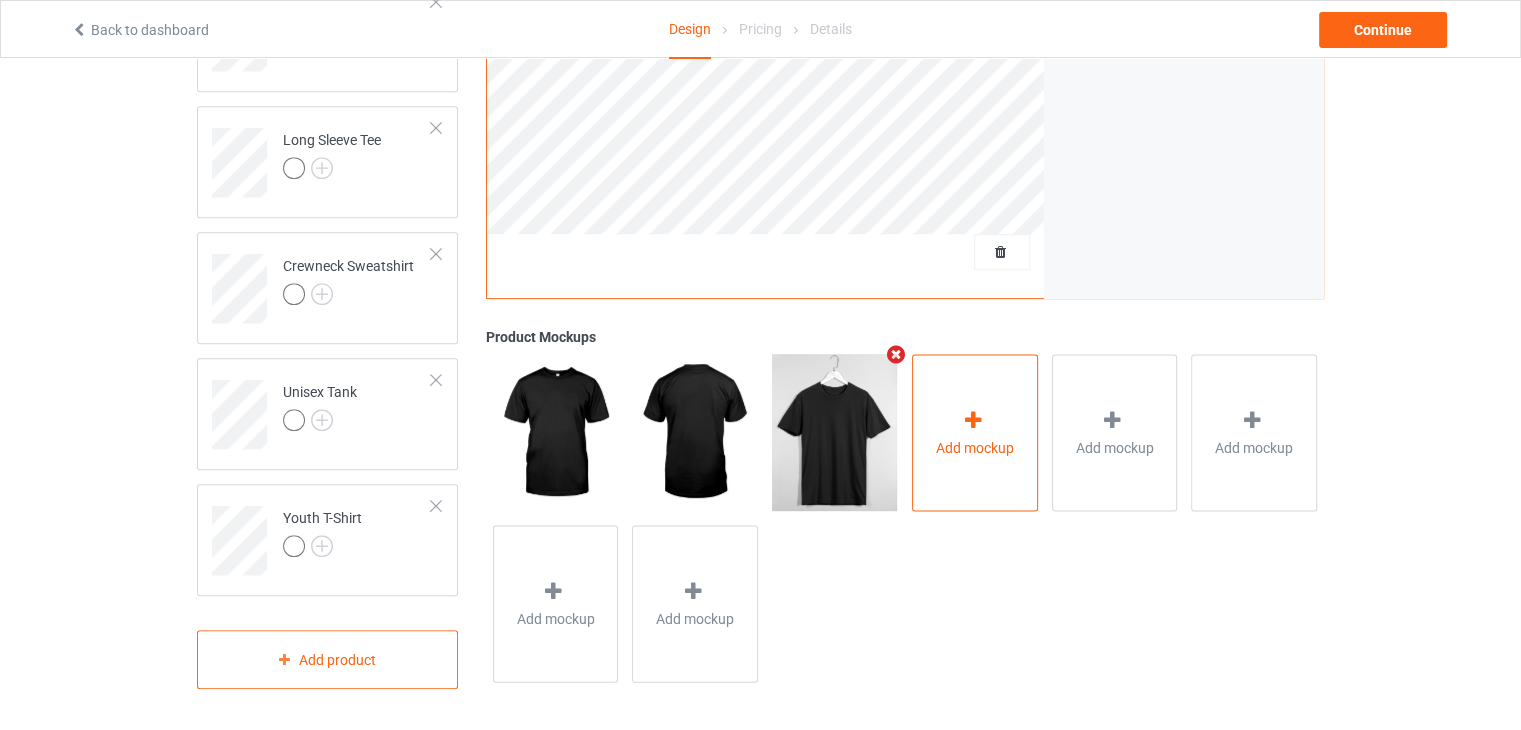 click on "Add mockup" at bounding box center [975, 432] 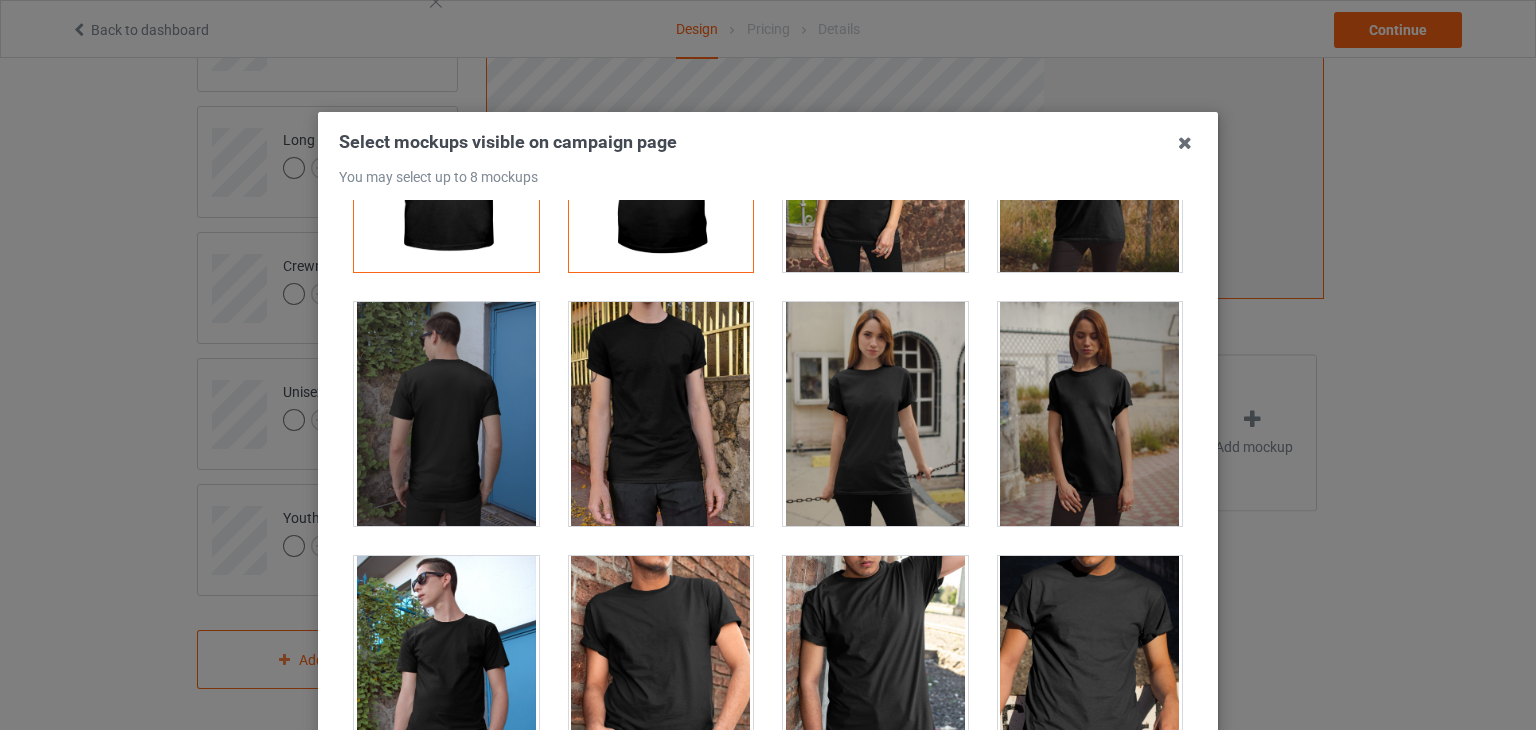 scroll, scrollTop: 300, scrollLeft: 0, axis: vertical 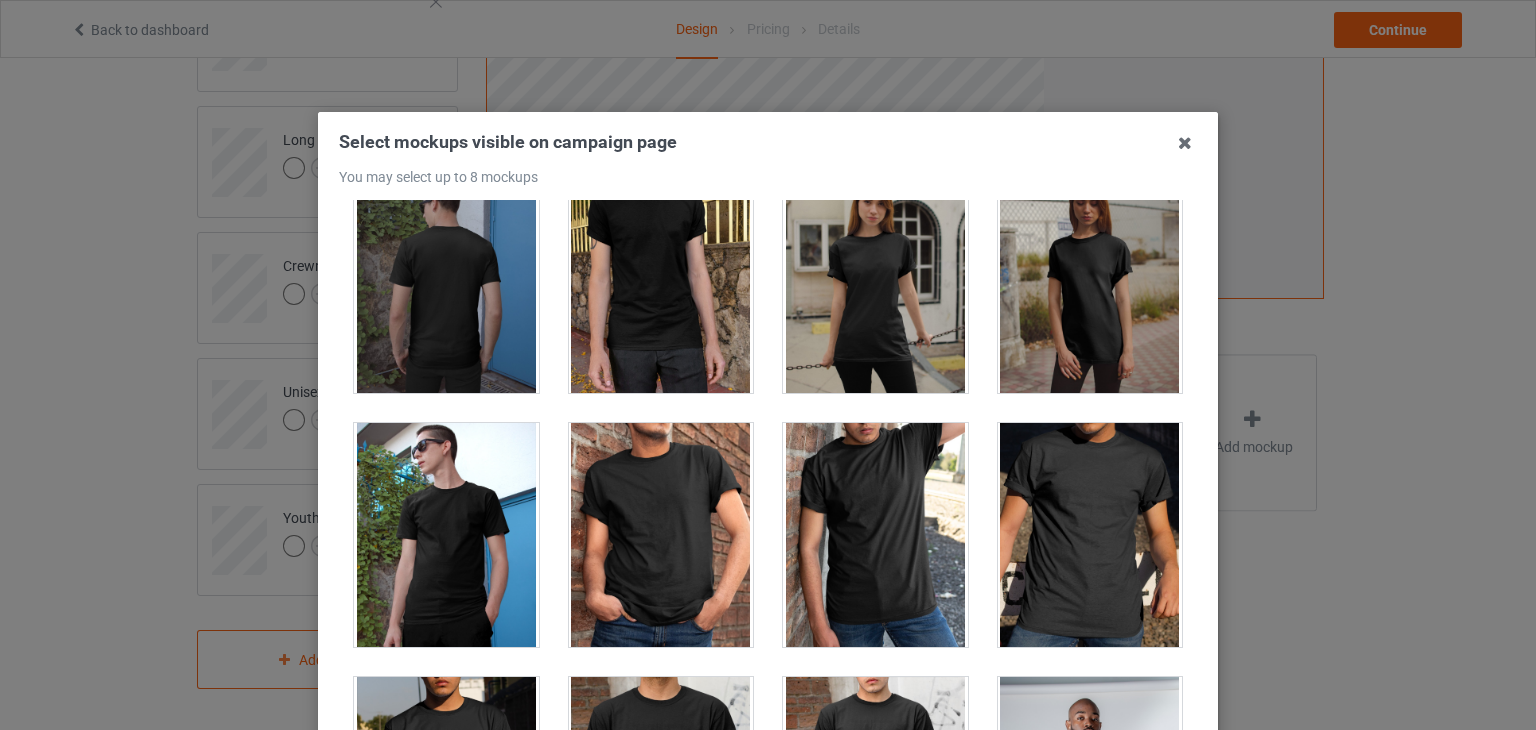 drag, startPoint x: 1503, startPoint y: 317, endPoint x: 1535, endPoint y: 289, distance: 42.520584 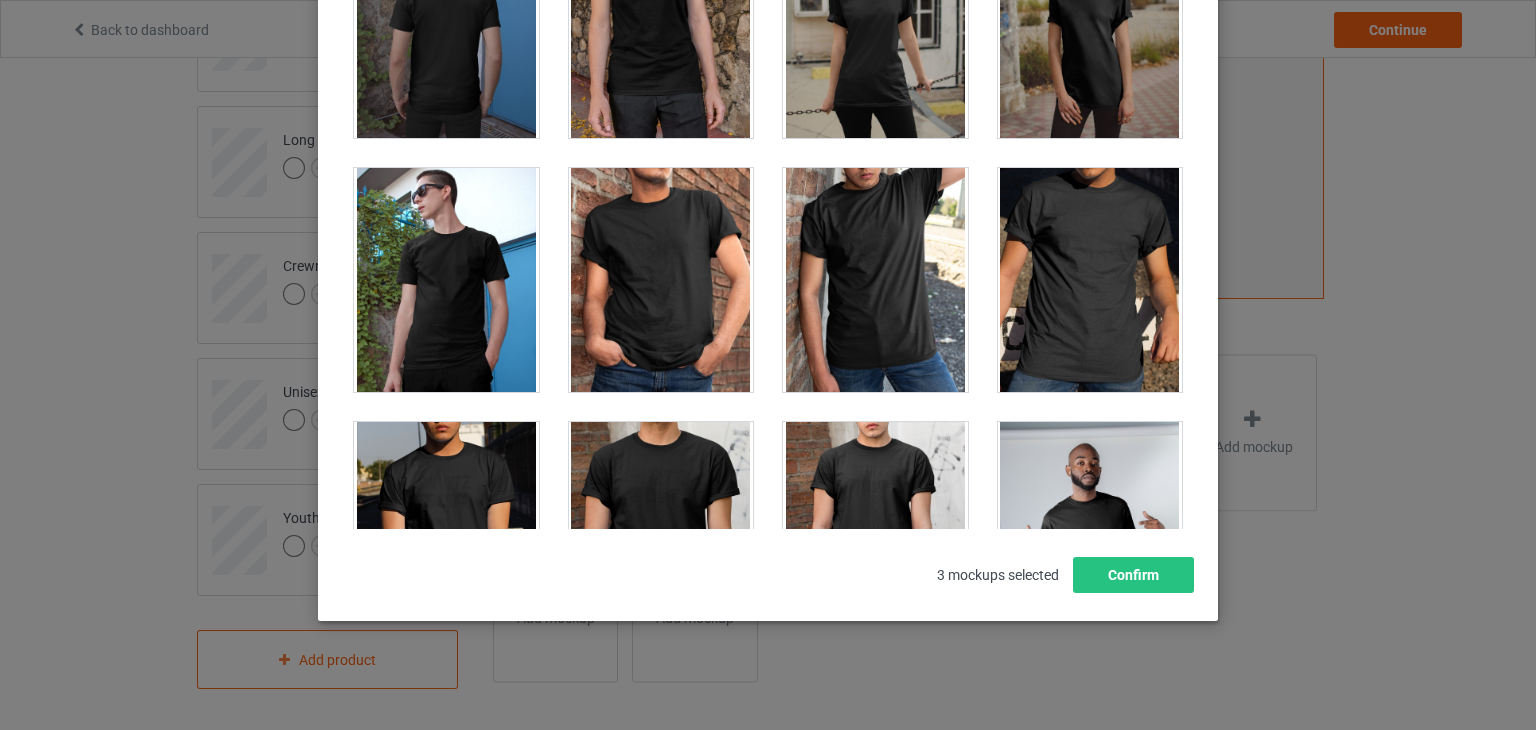 scroll, scrollTop: 247, scrollLeft: 0, axis: vertical 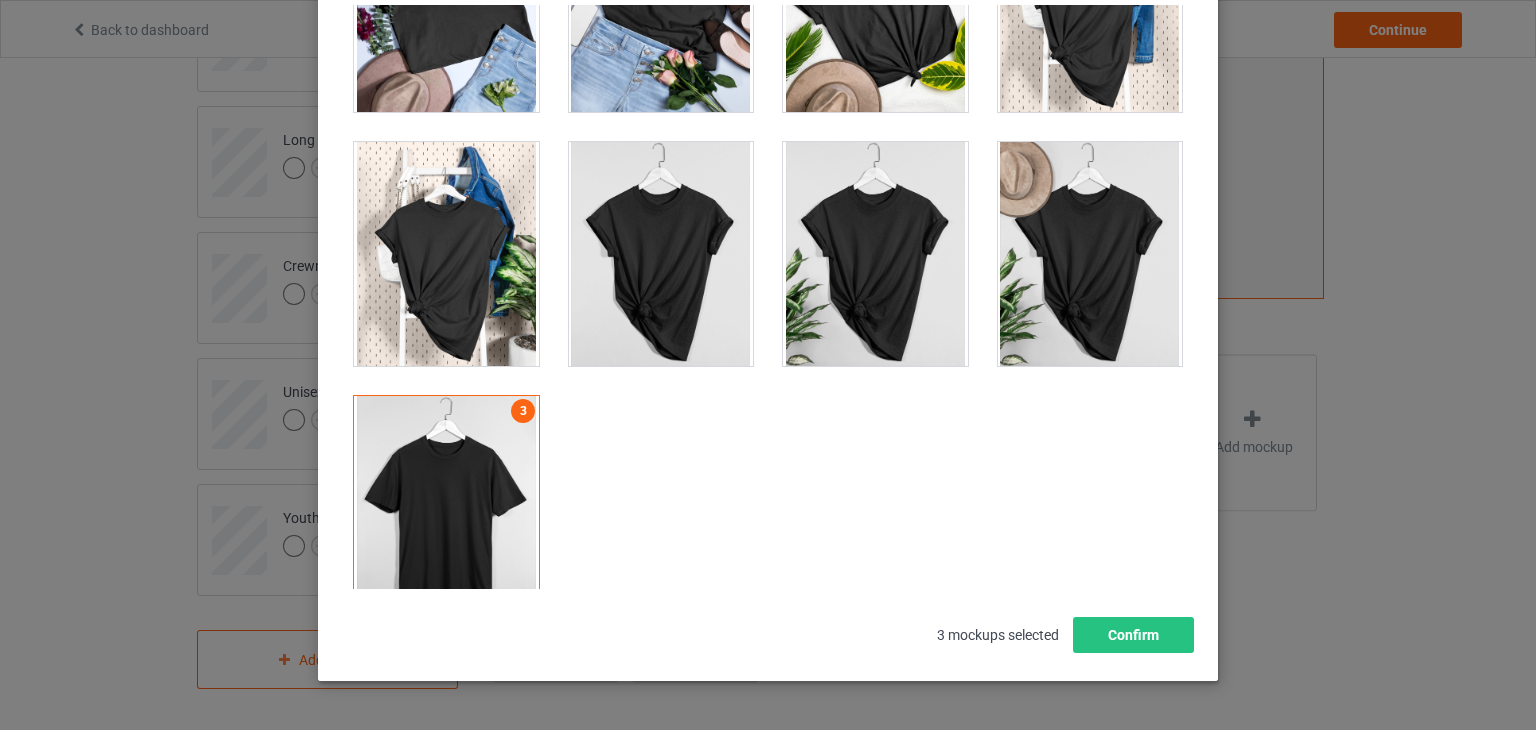 click at bounding box center (446, 254) 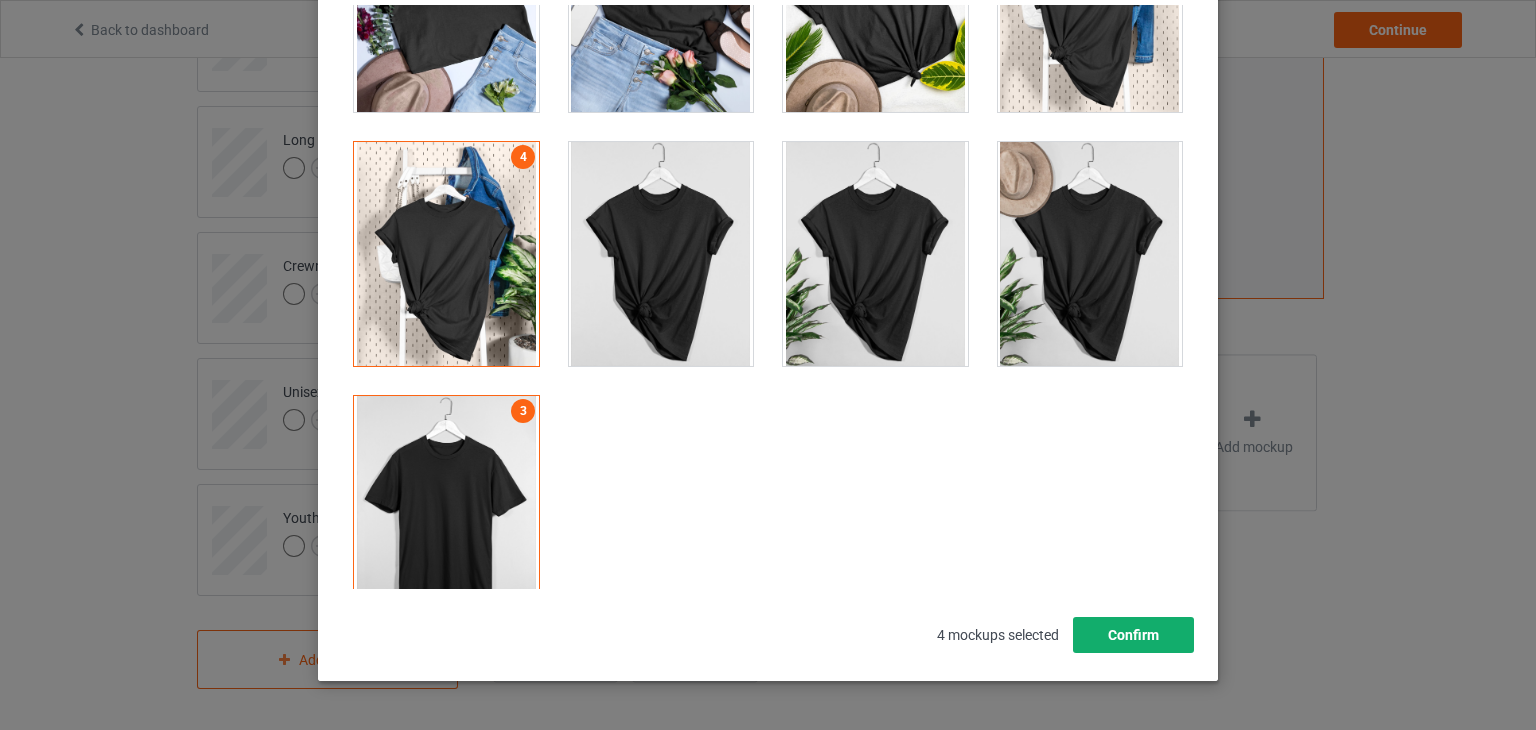 click on "Confirm" at bounding box center (1133, 635) 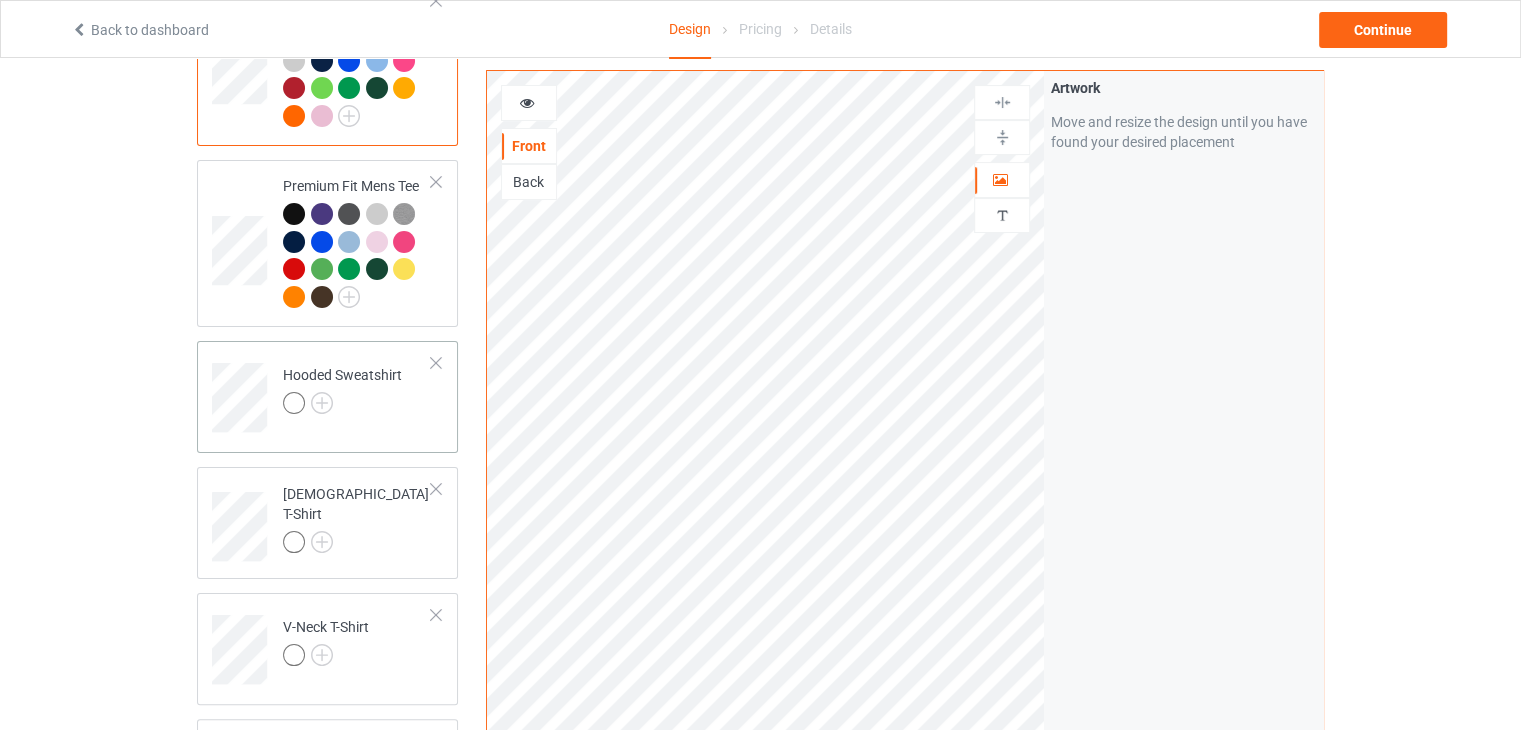 scroll, scrollTop: 265, scrollLeft: 0, axis: vertical 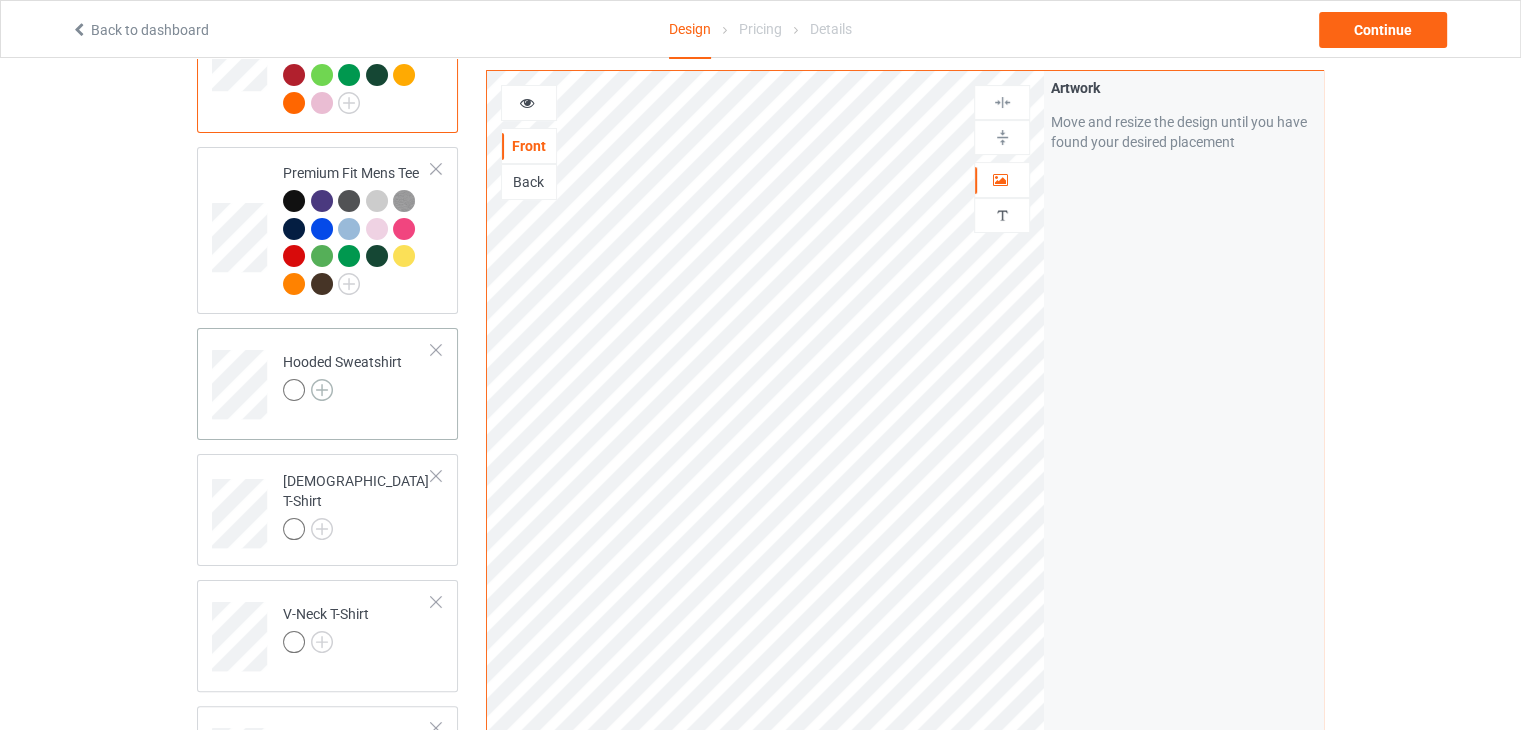 click at bounding box center [322, 390] 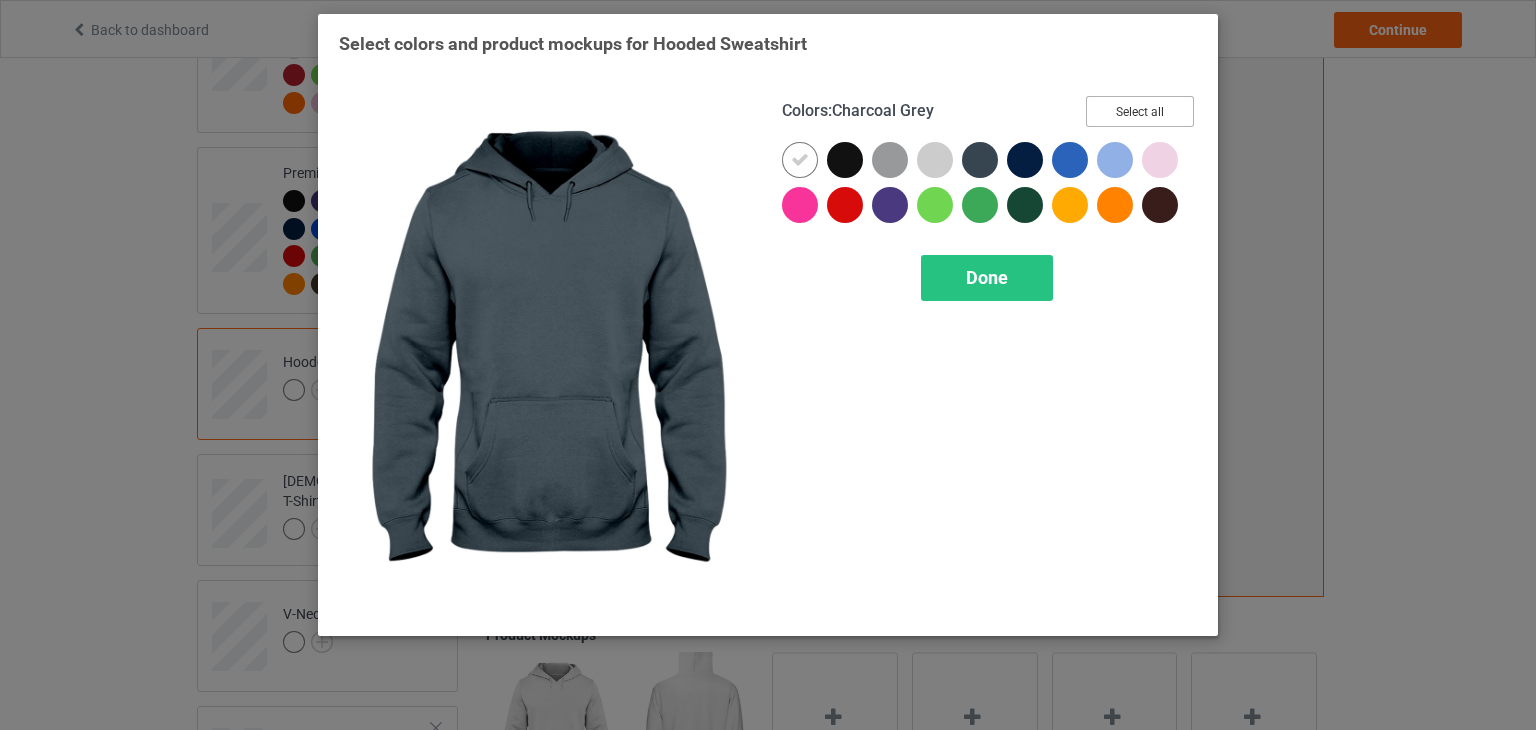 drag, startPoint x: 1156, startPoint y: 112, endPoint x: 849, endPoint y: 143, distance: 308.5612 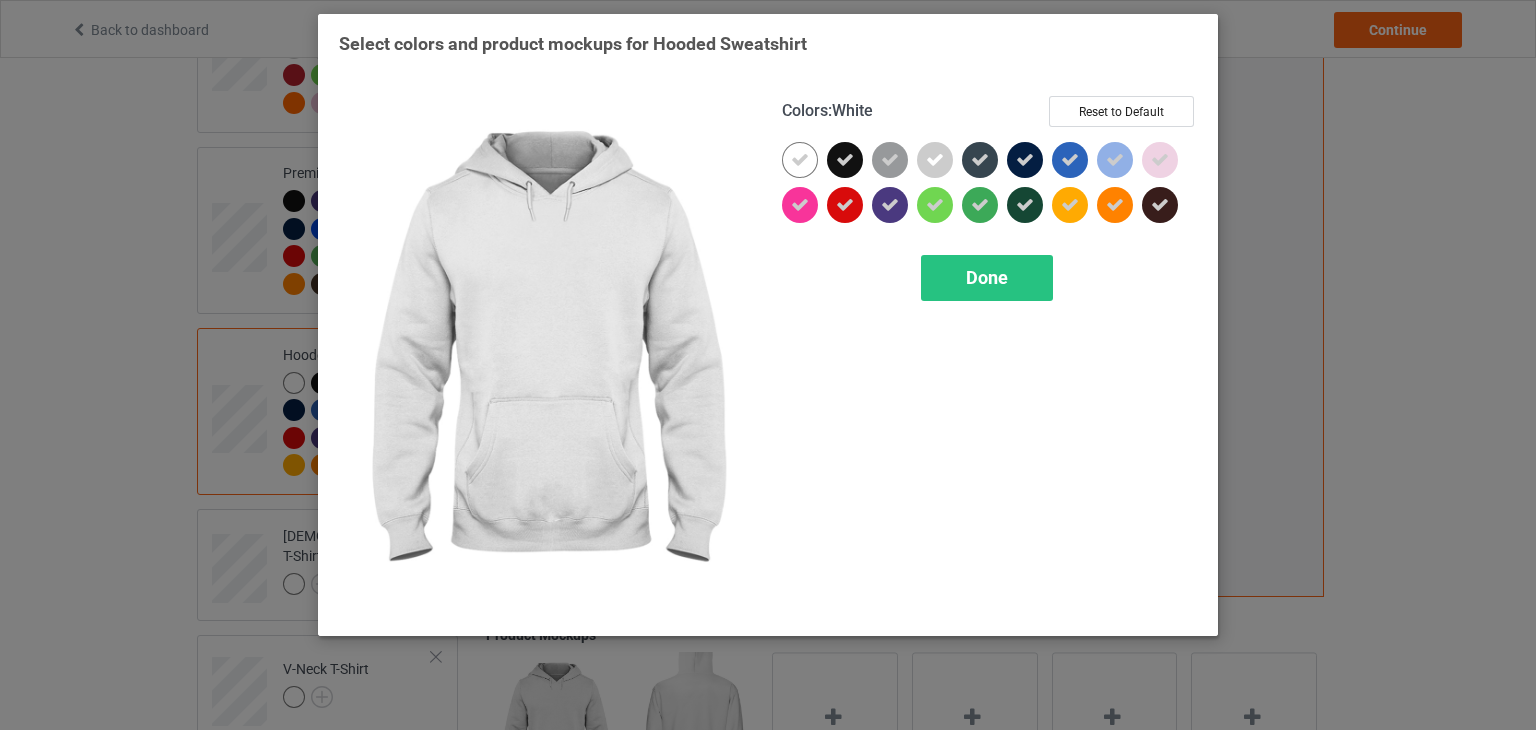 click at bounding box center (800, 160) 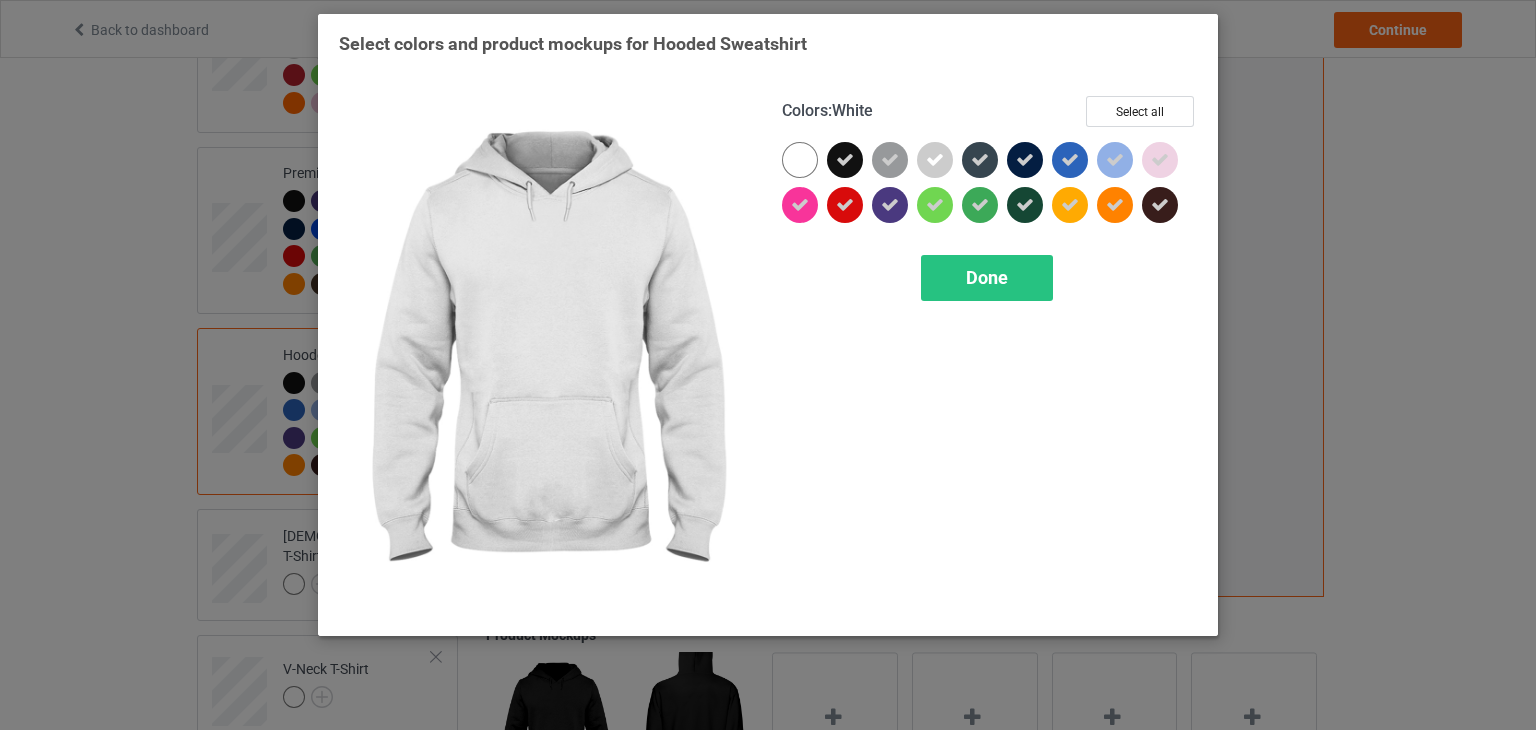 click at bounding box center [800, 160] 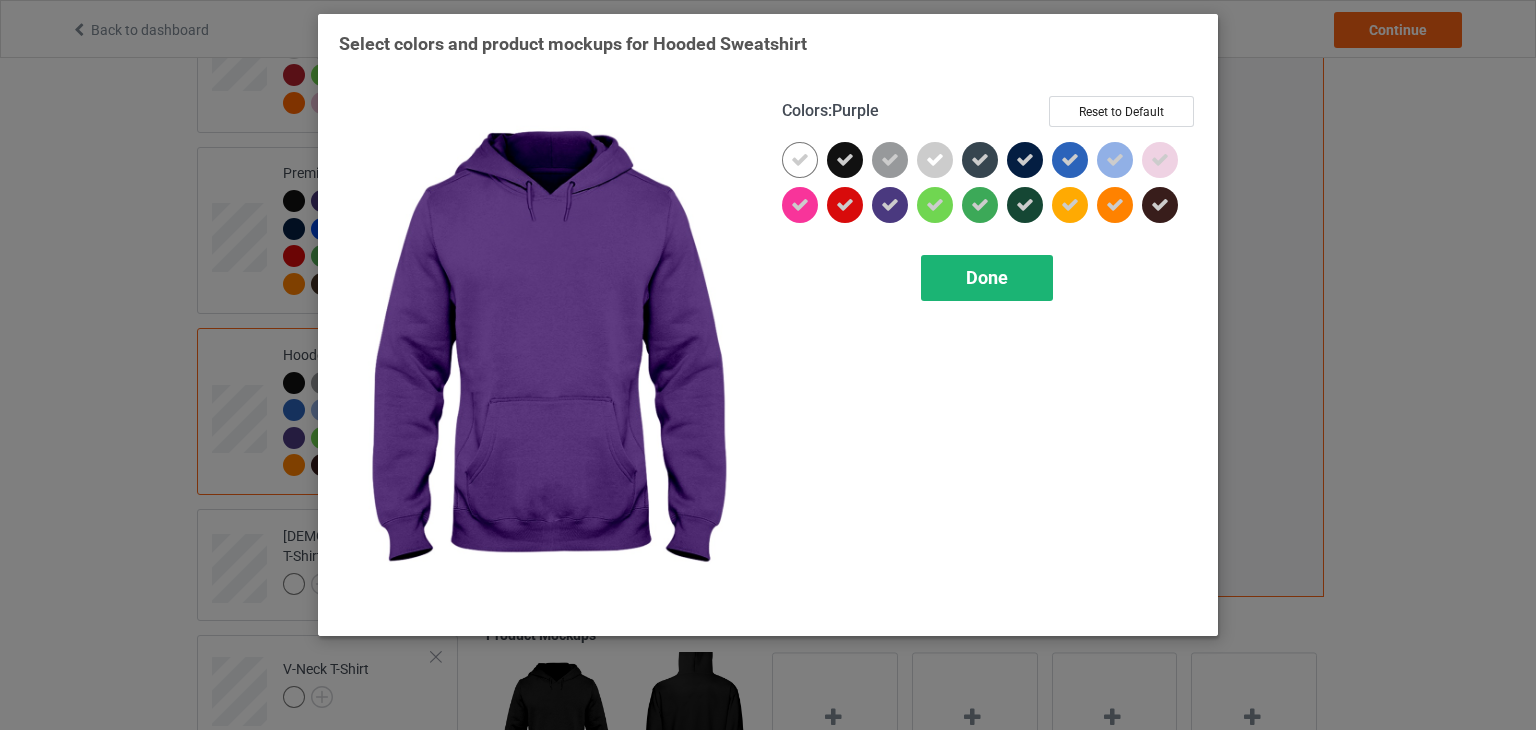 click on "Done" at bounding box center [987, 278] 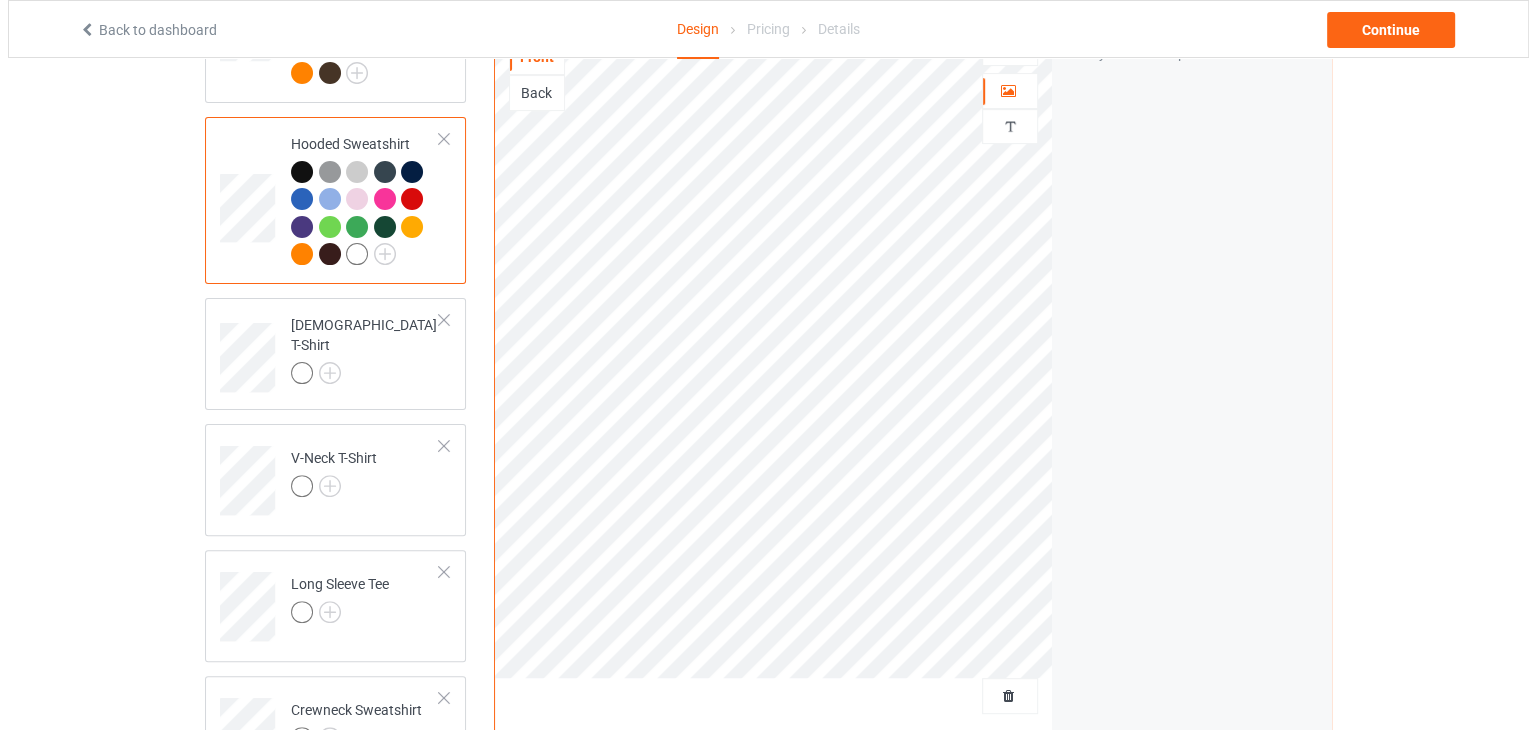 scroll, scrollTop: 765, scrollLeft: 0, axis: vertical 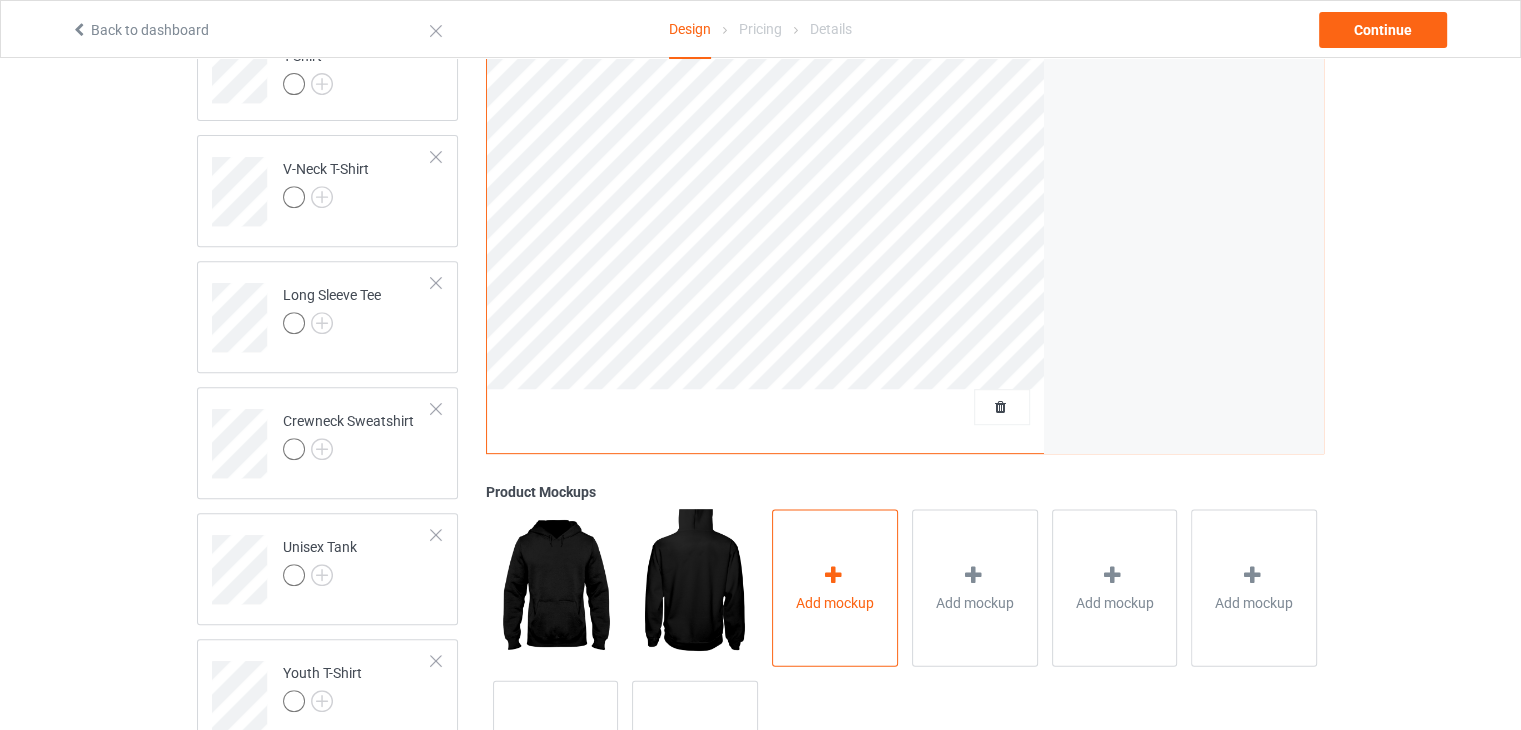 click on "Add mockup" at bounding box center [835, 587] 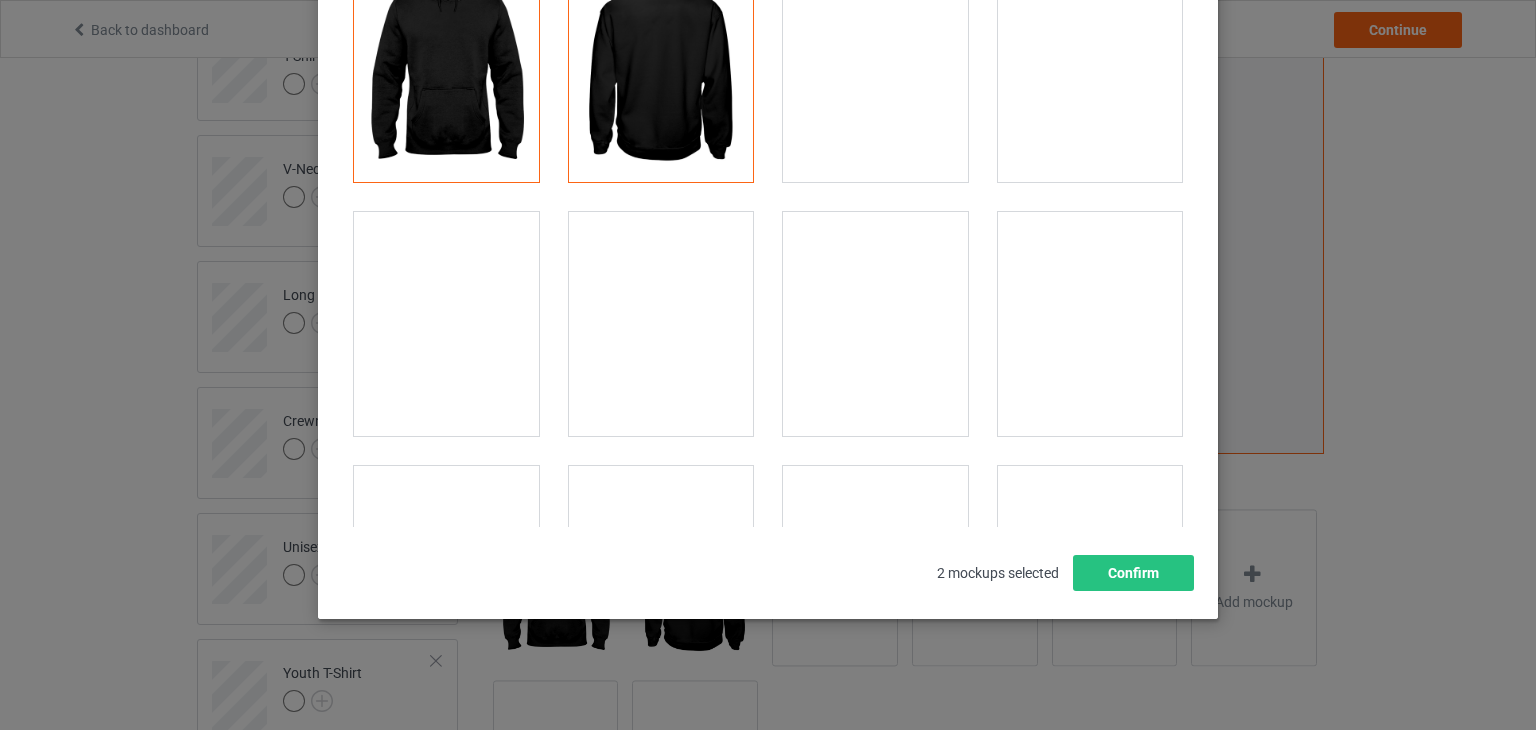 scroll, scrollTop: 177, scrollLeft: 0, axis: vertical 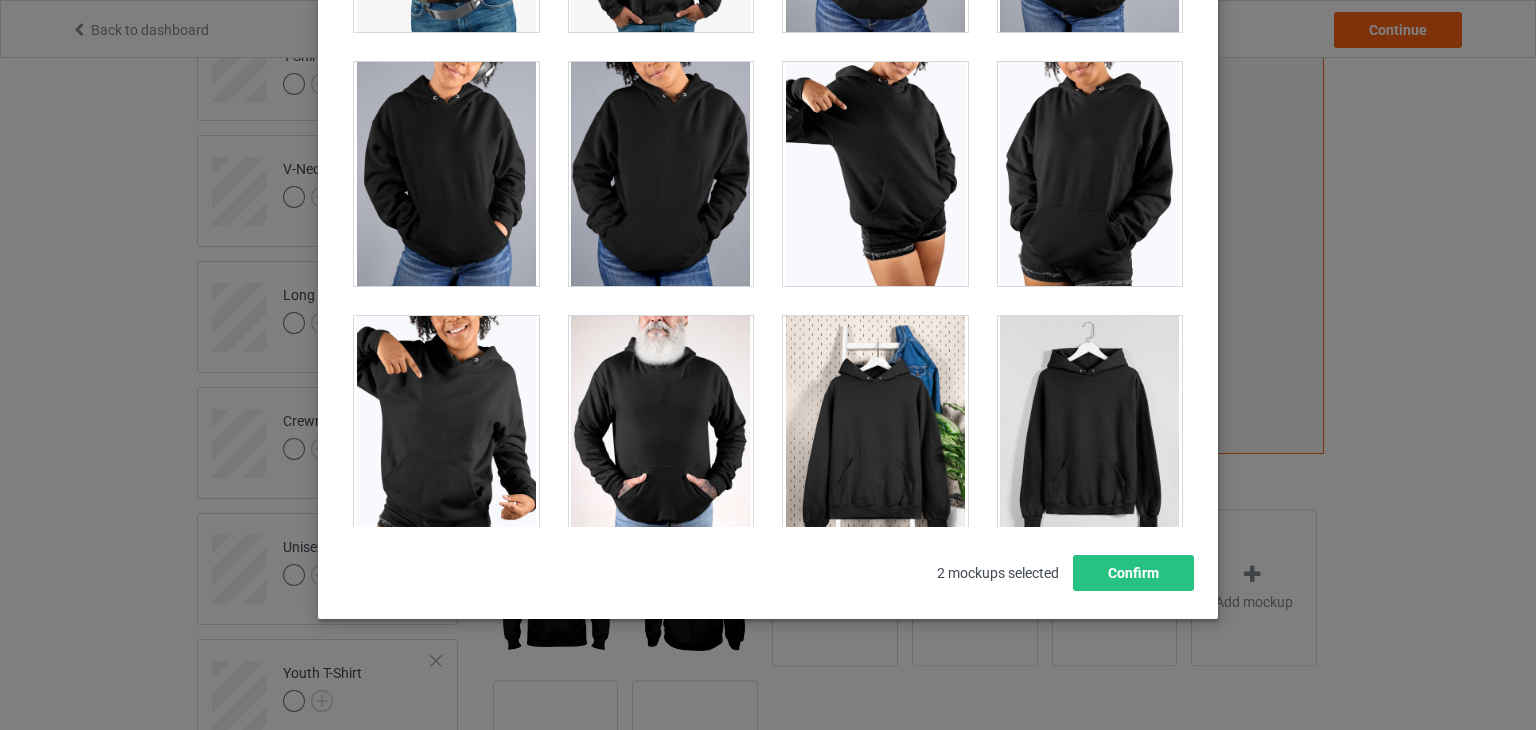 click at bounding box center [875, 428] 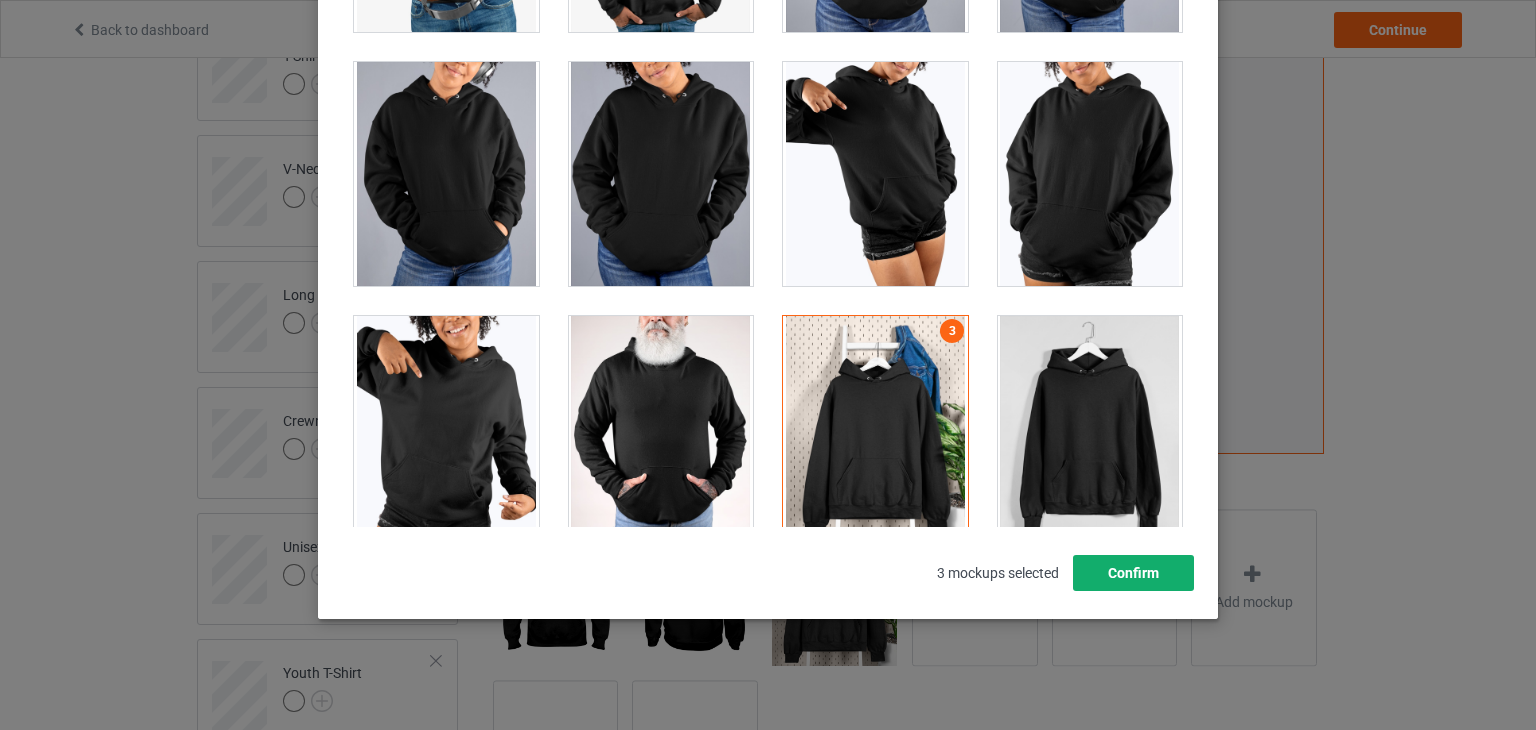 click on "Confirm" at bounding box center [1133, 573] 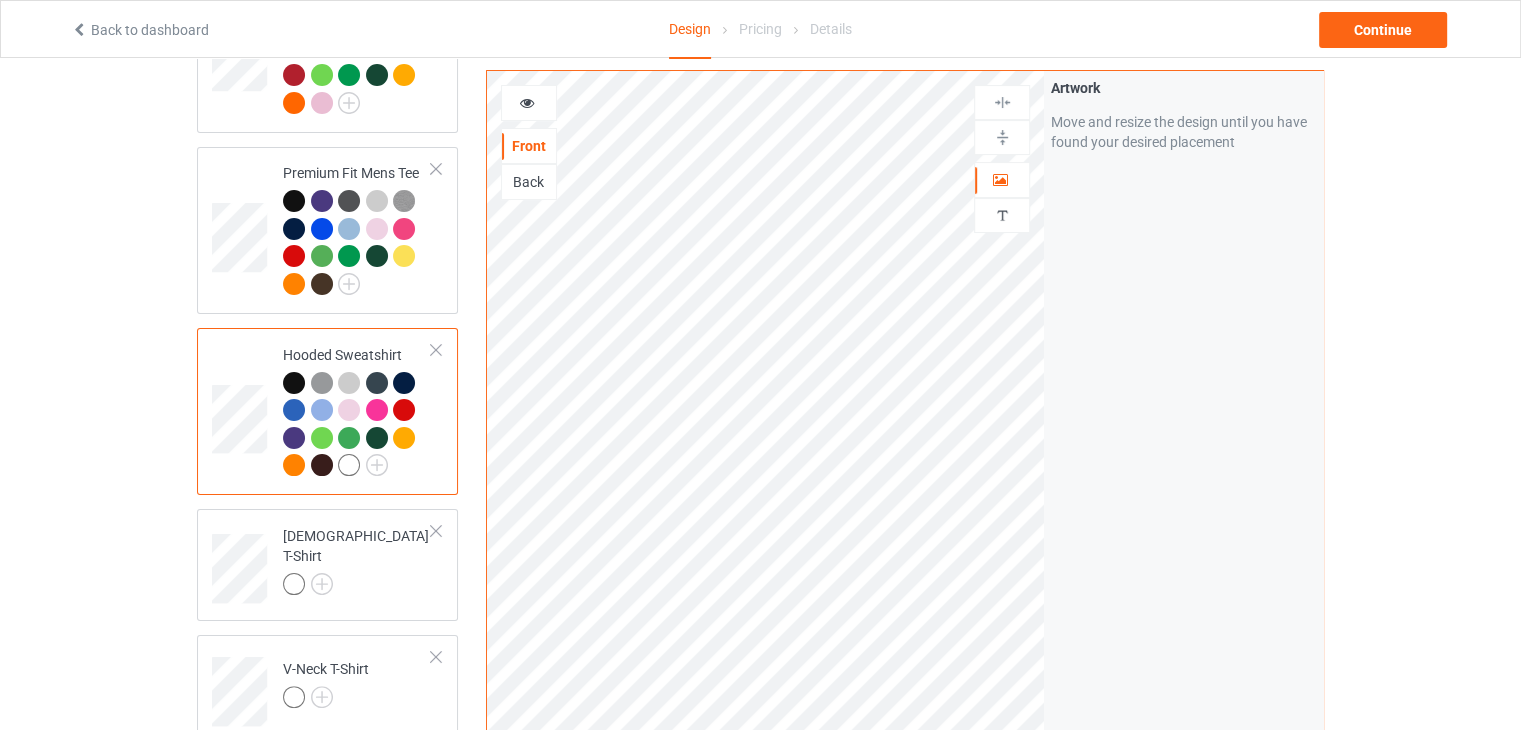 scroll, scrollTop: 565, scrollLeft: 0, axis: vertical 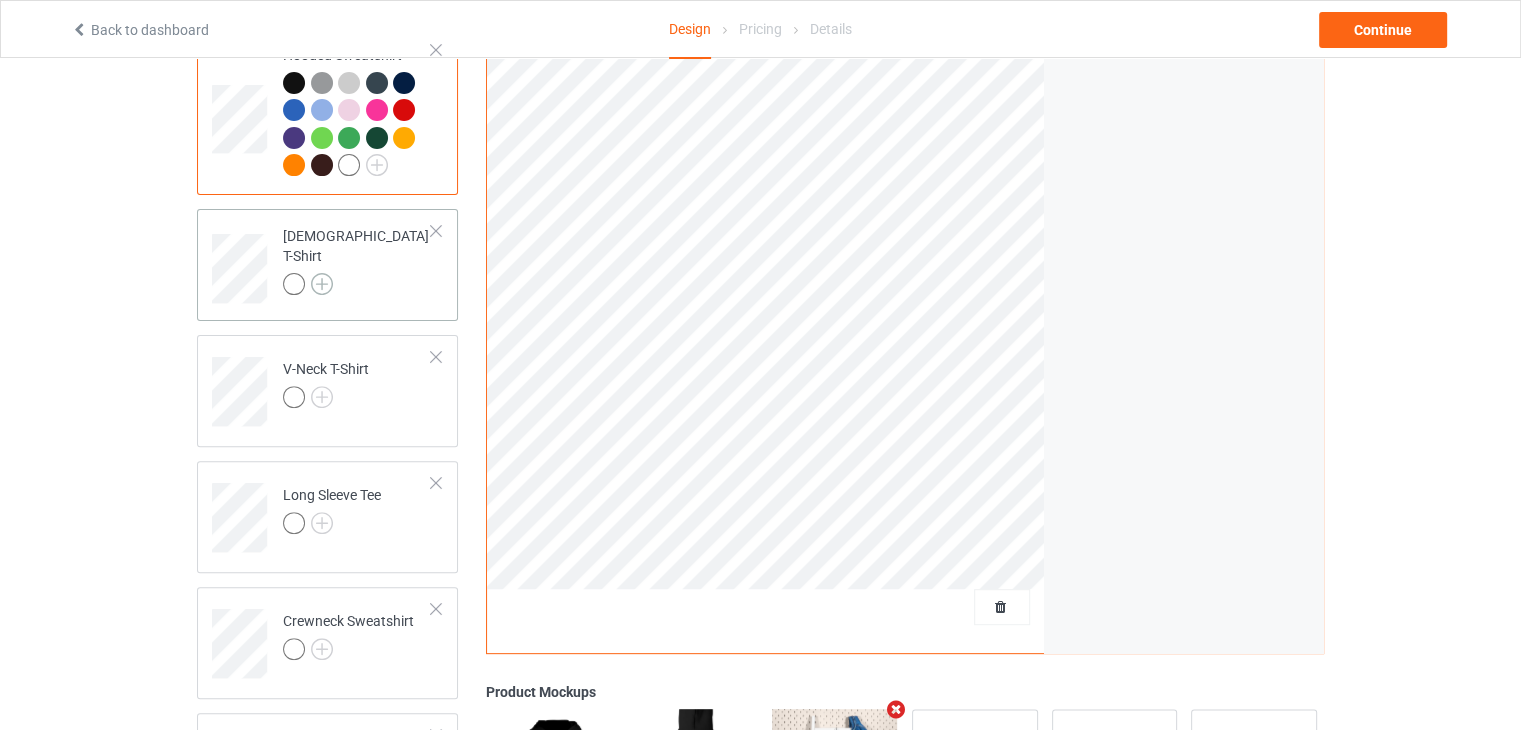click at bounding box center (322, 284) 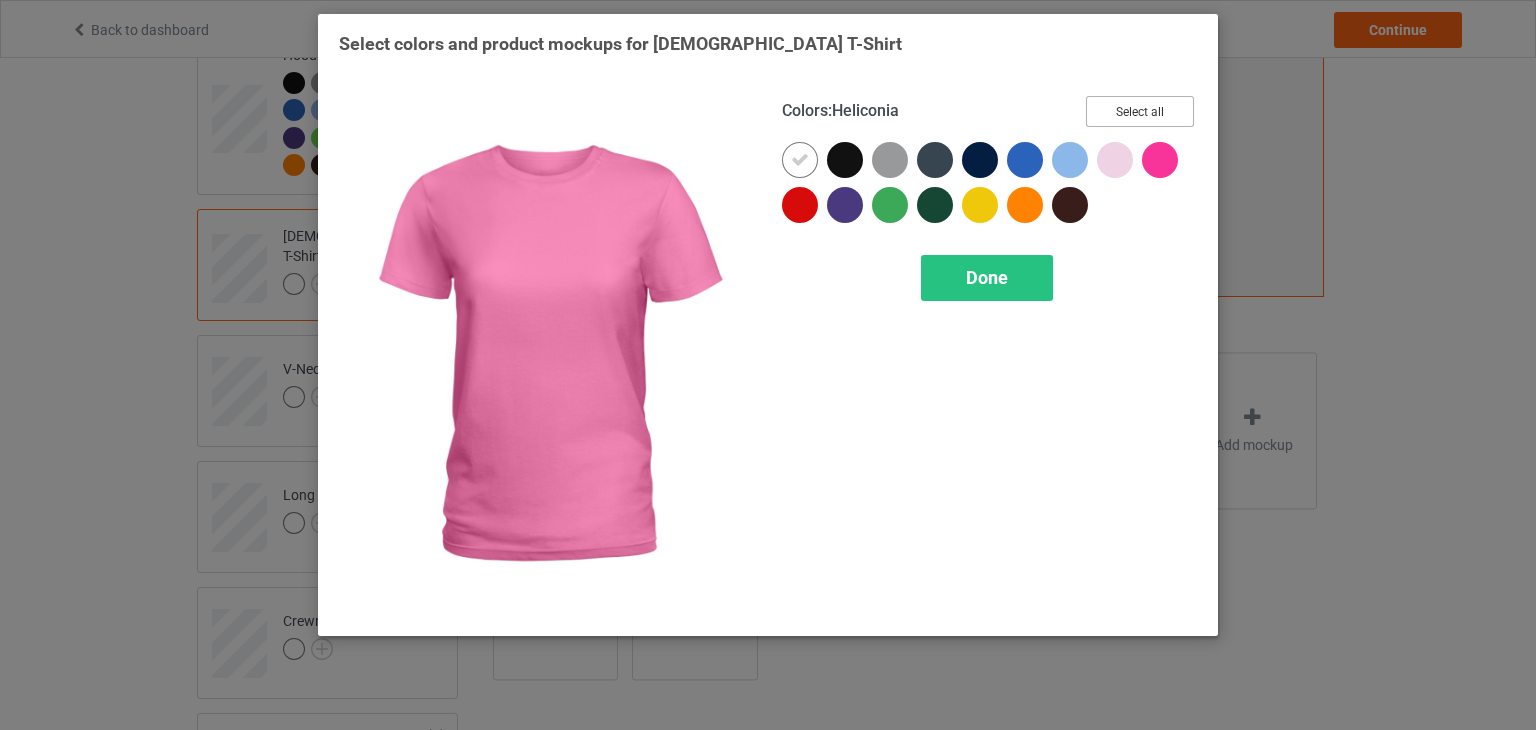 click on "Select all" at bounding box center (1140, 111) 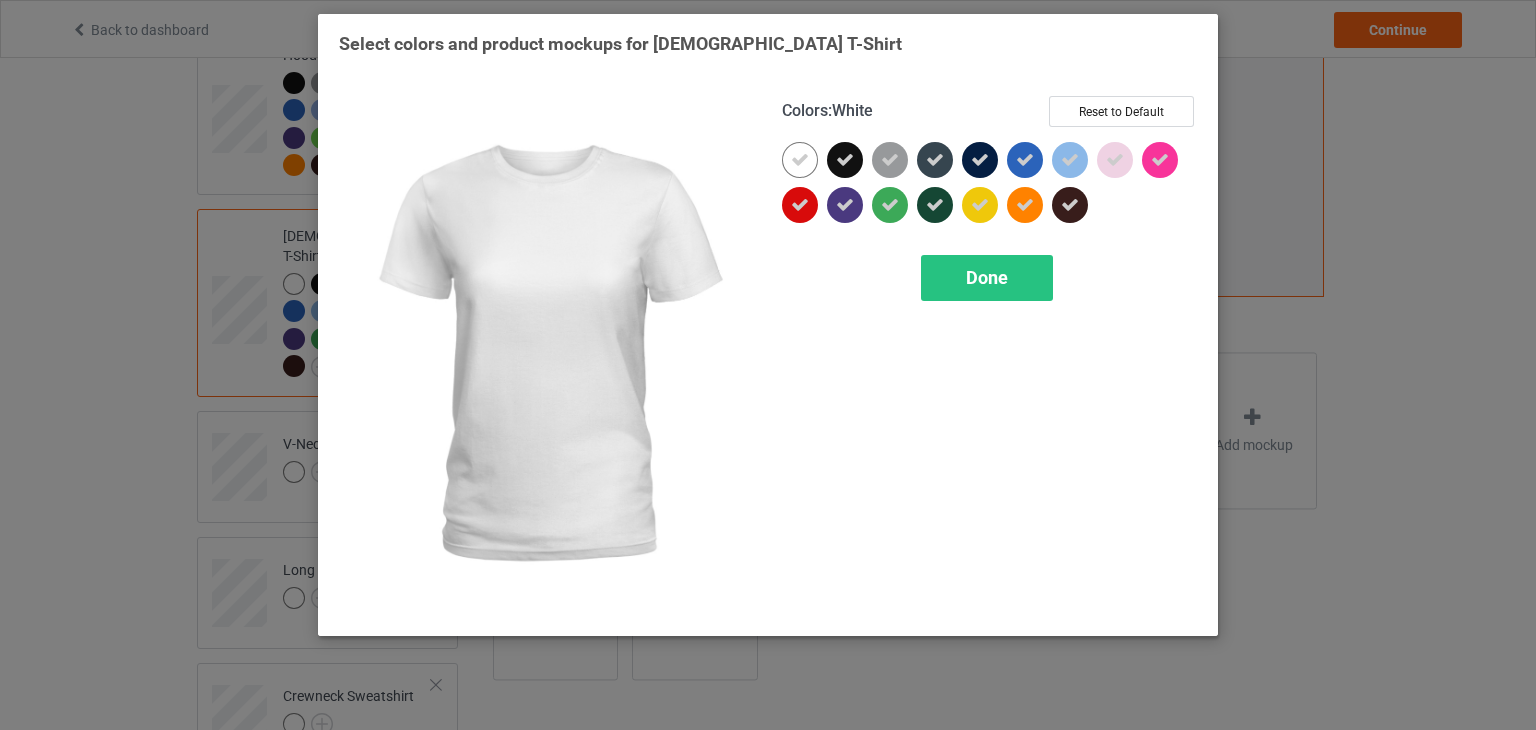 click at bounding box center (800, 160) 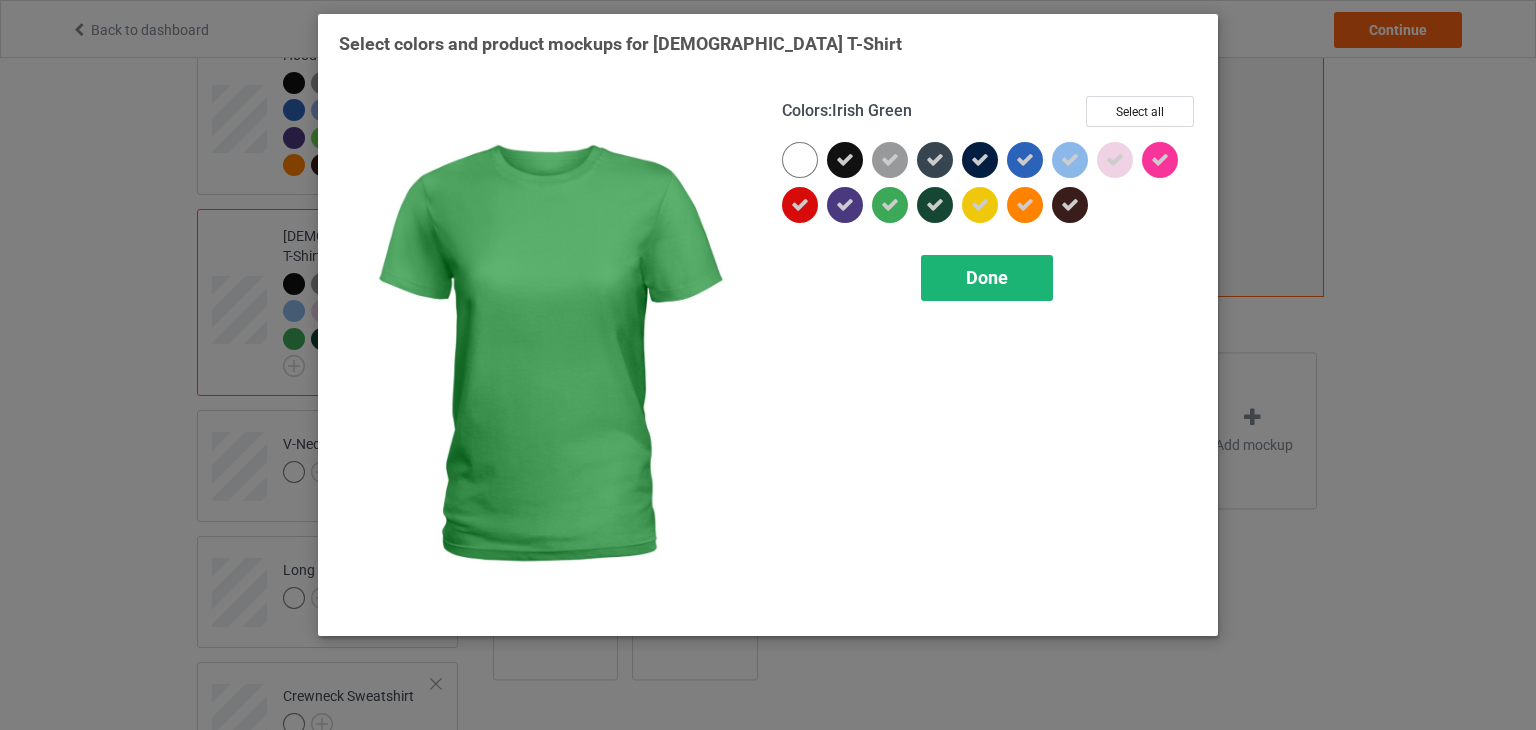 click on "Done" at bounding box center [987, 278] 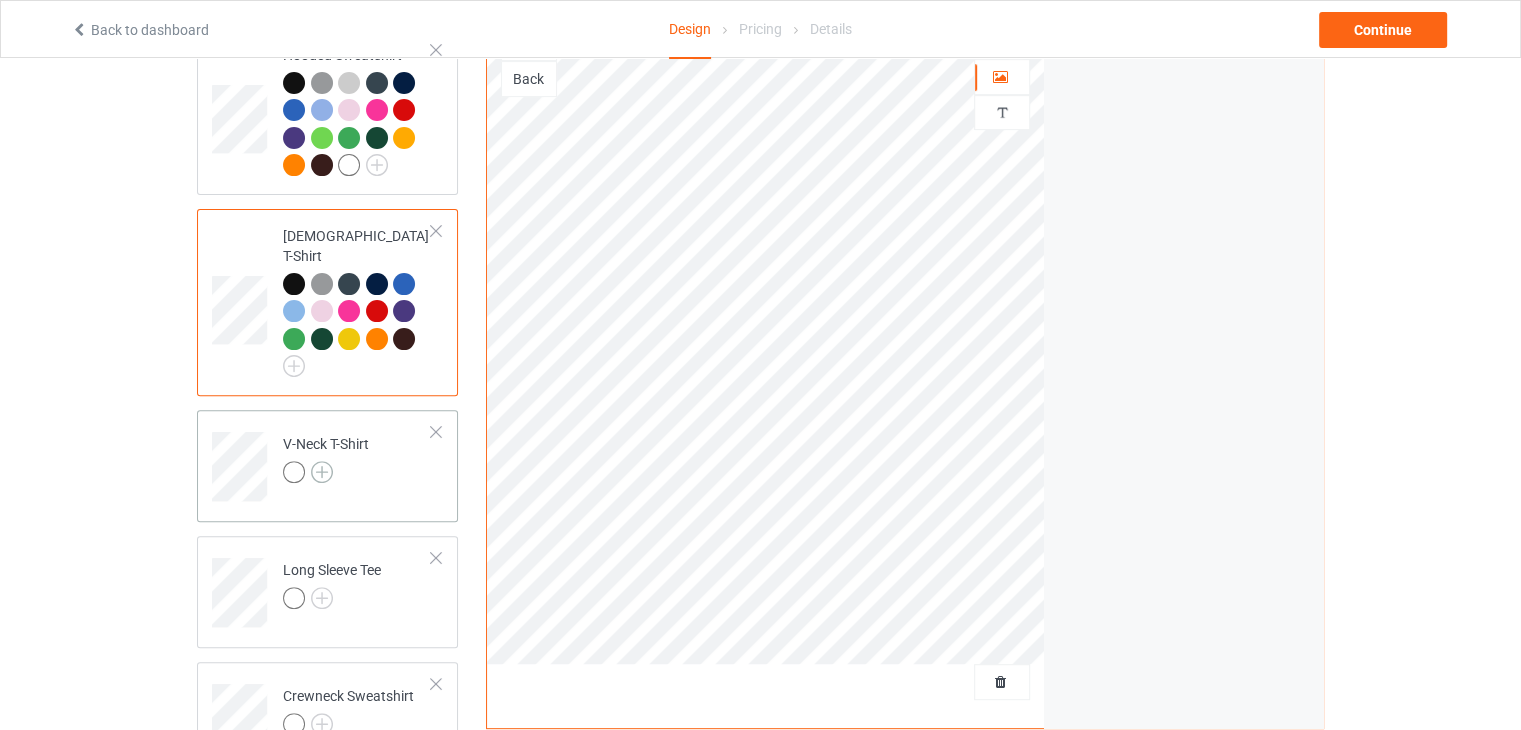 click at bounding box center [322, 472] 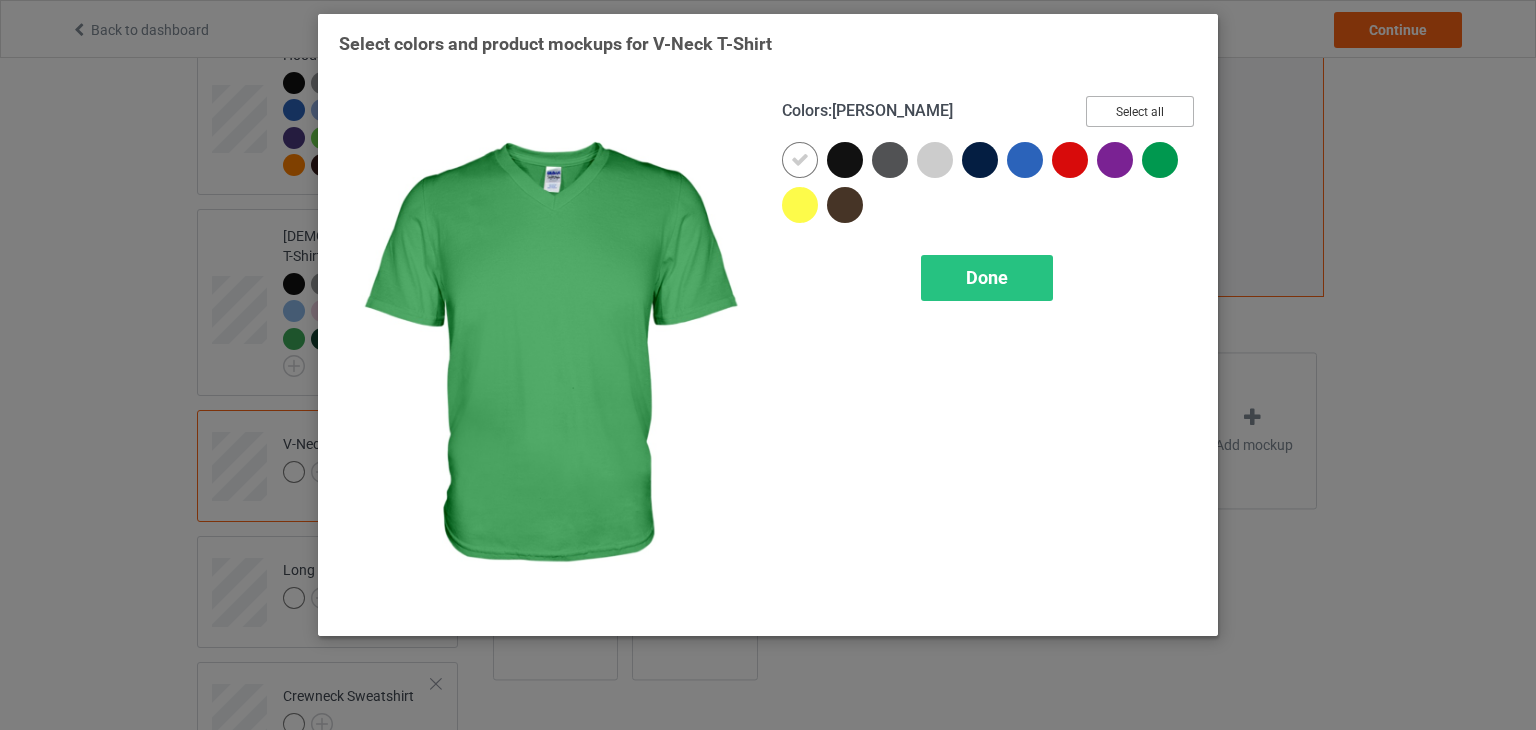 click on "Select all" at bounding box center [1140, 111] 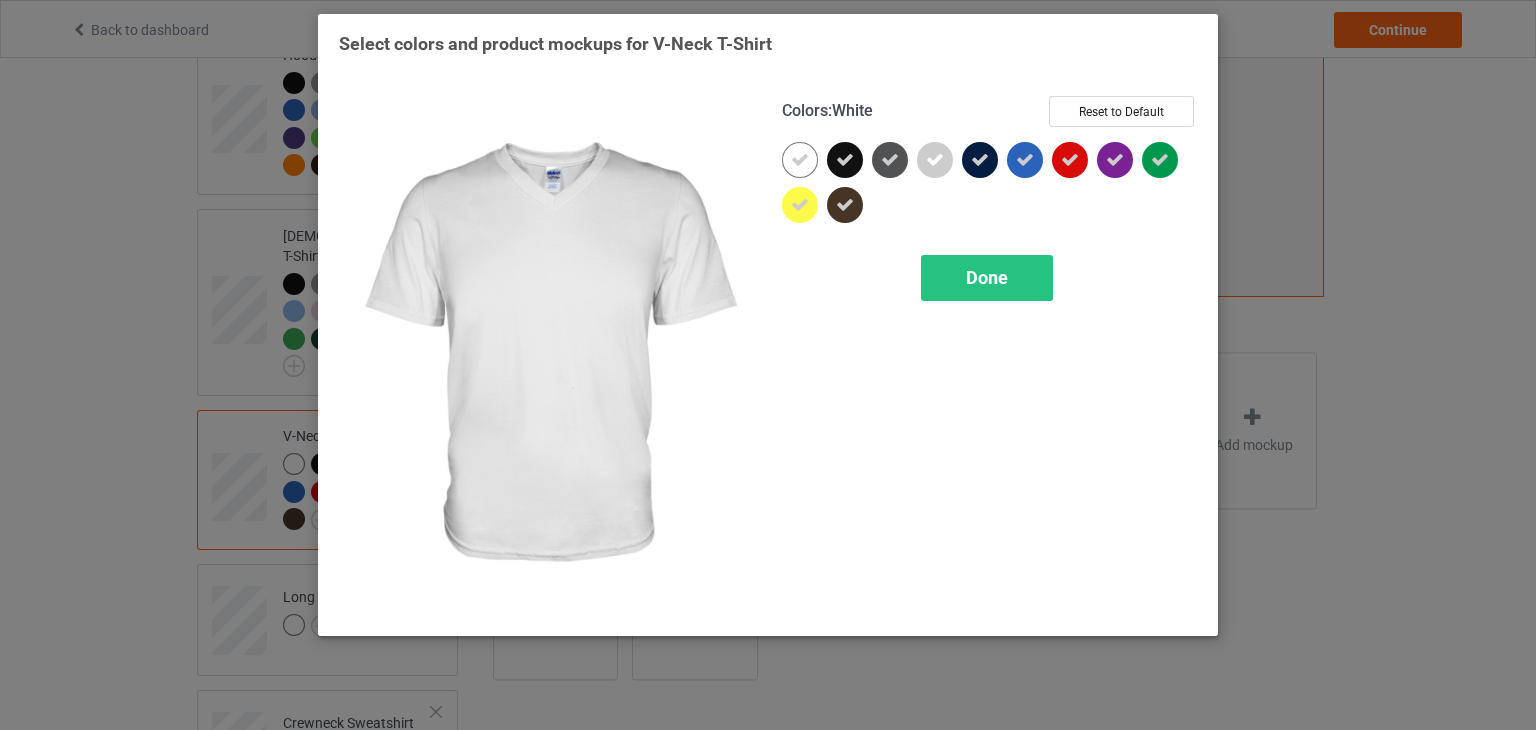 click at bounding box center (800, 160) 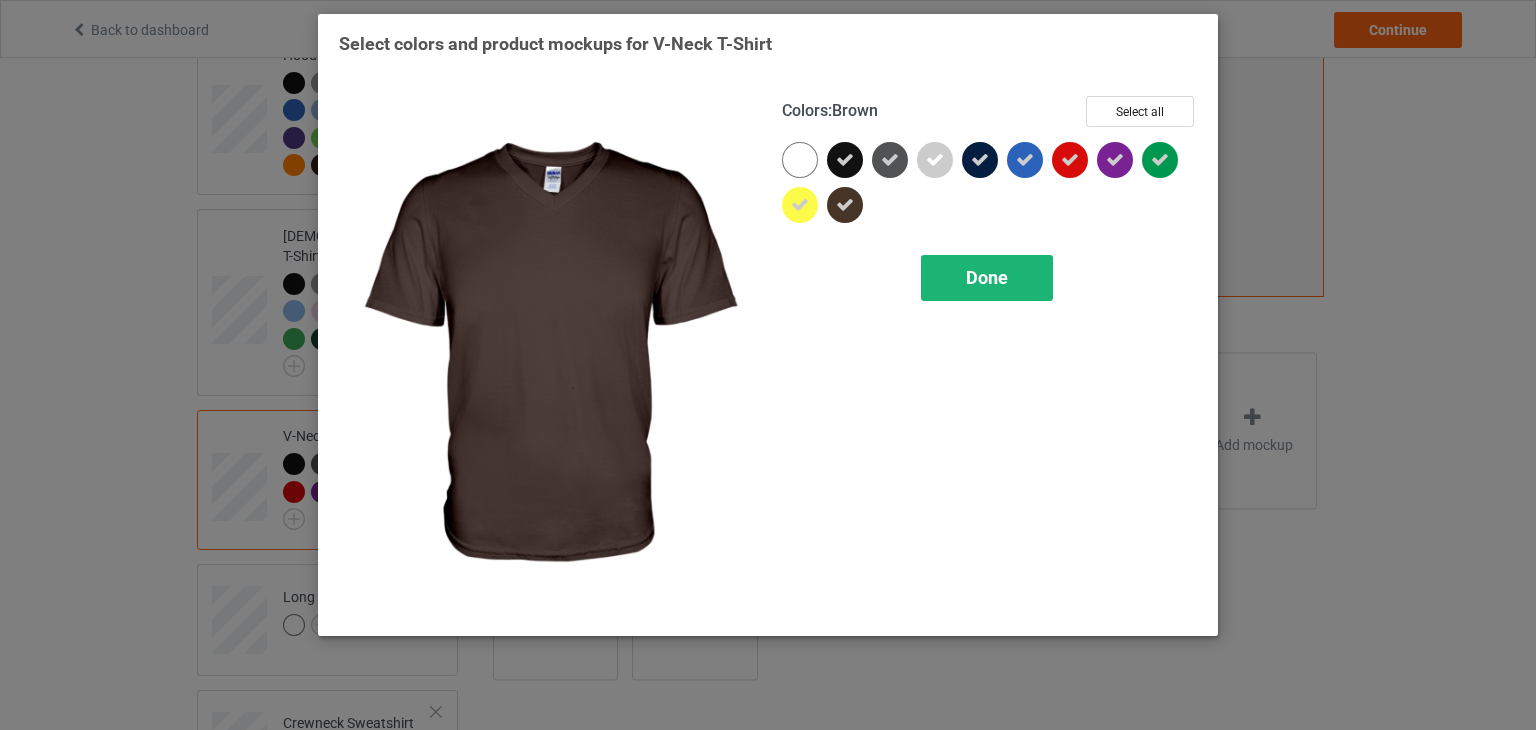 click on "Done" at bounding box center (987, 278) 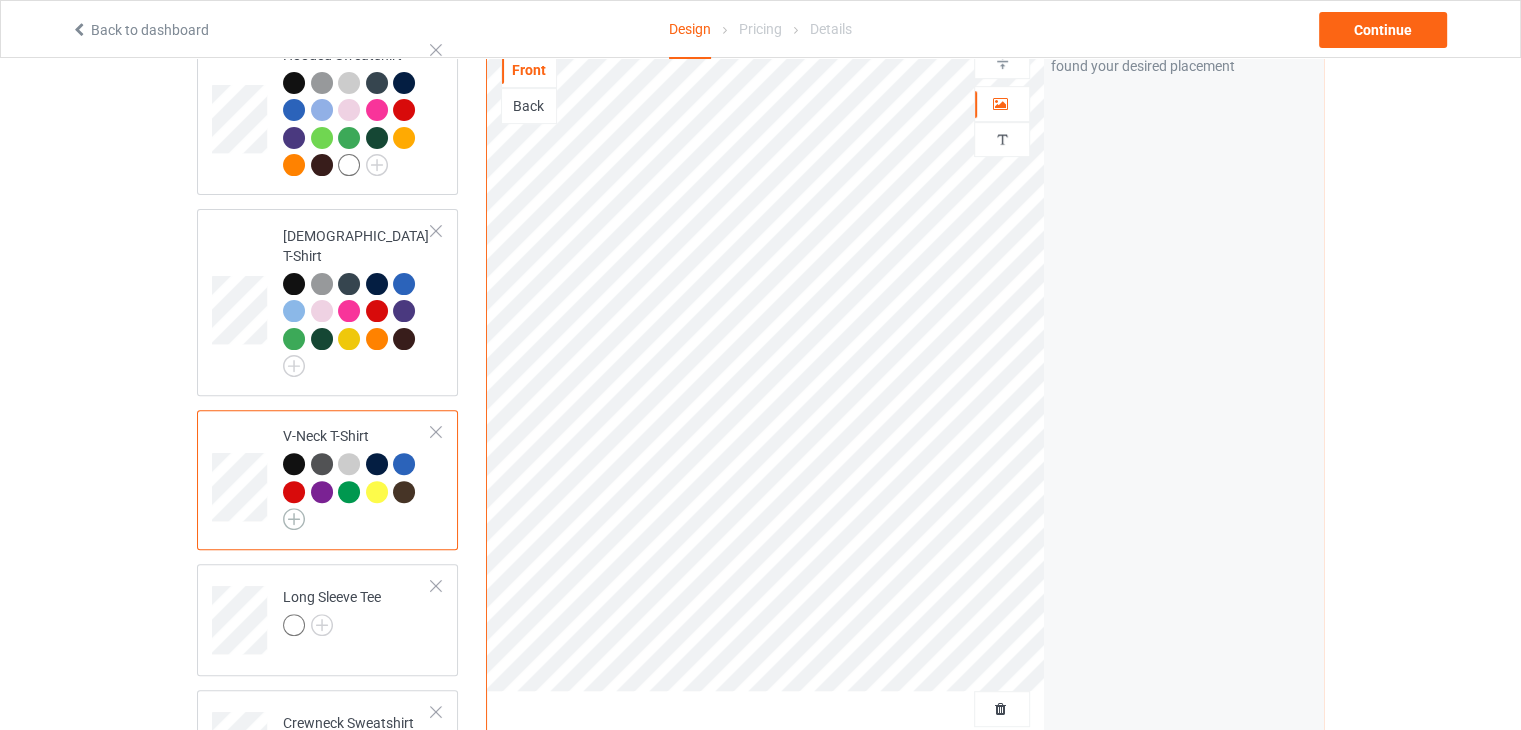 click at bounding box center (294, 519) 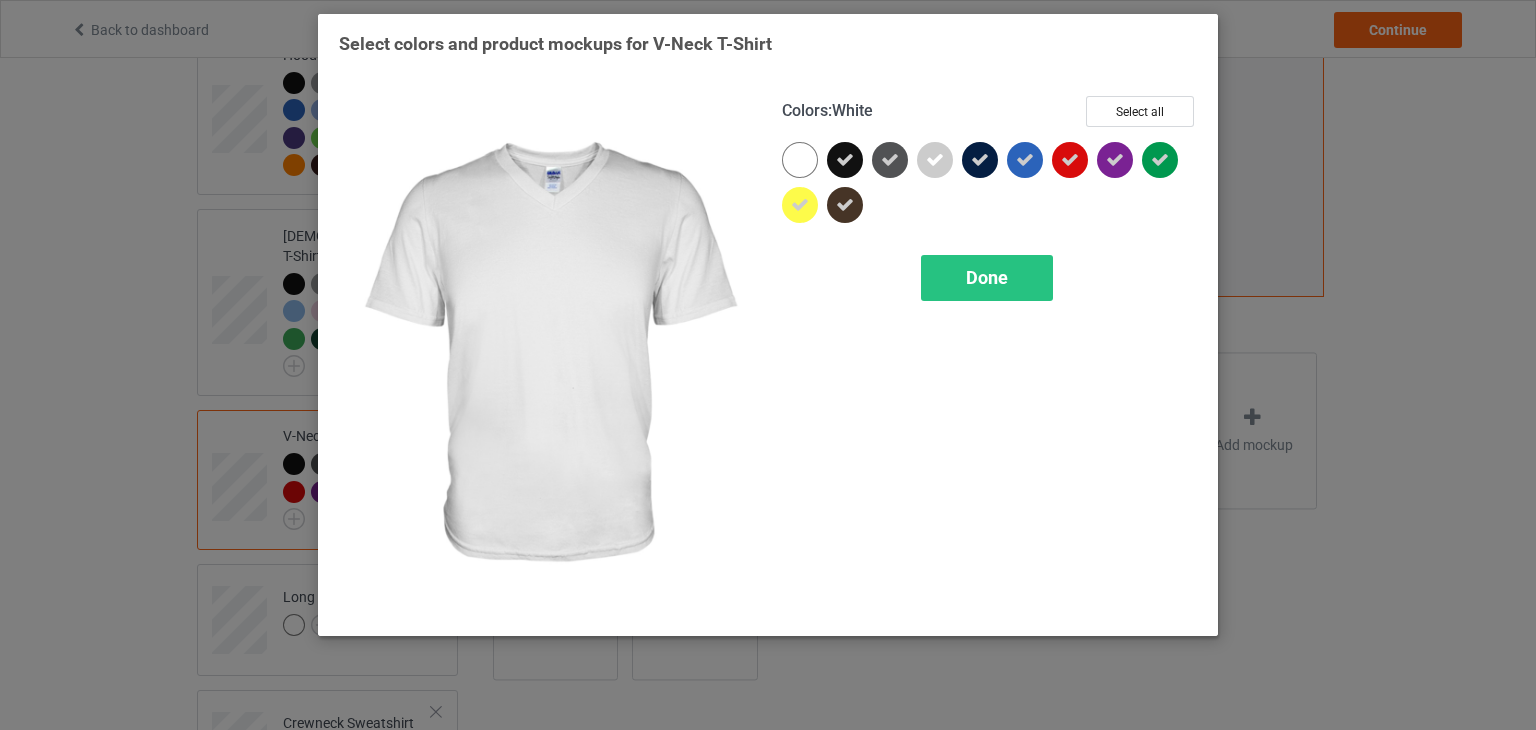 click at bounding box center (800, 160) 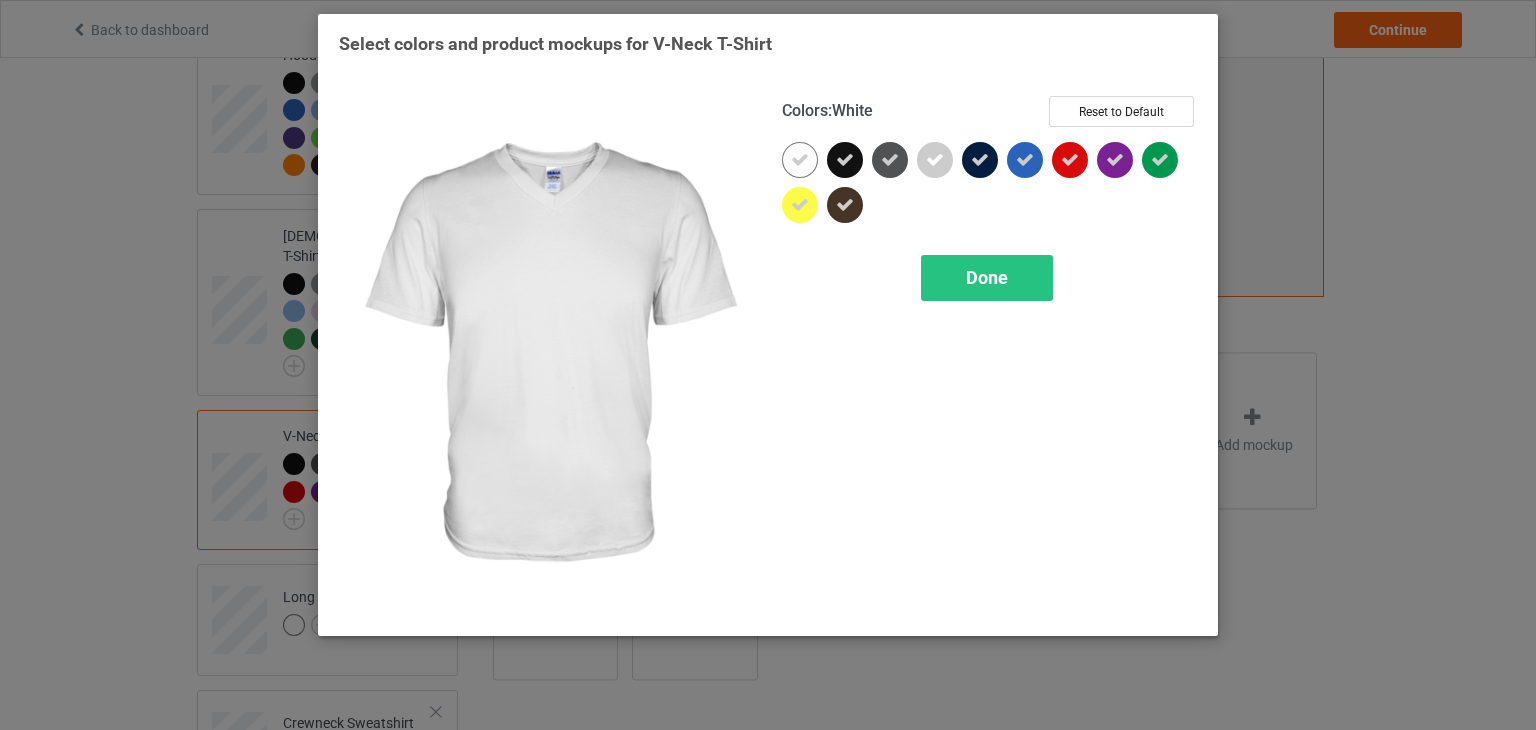 click at bounding box center (800, 160) 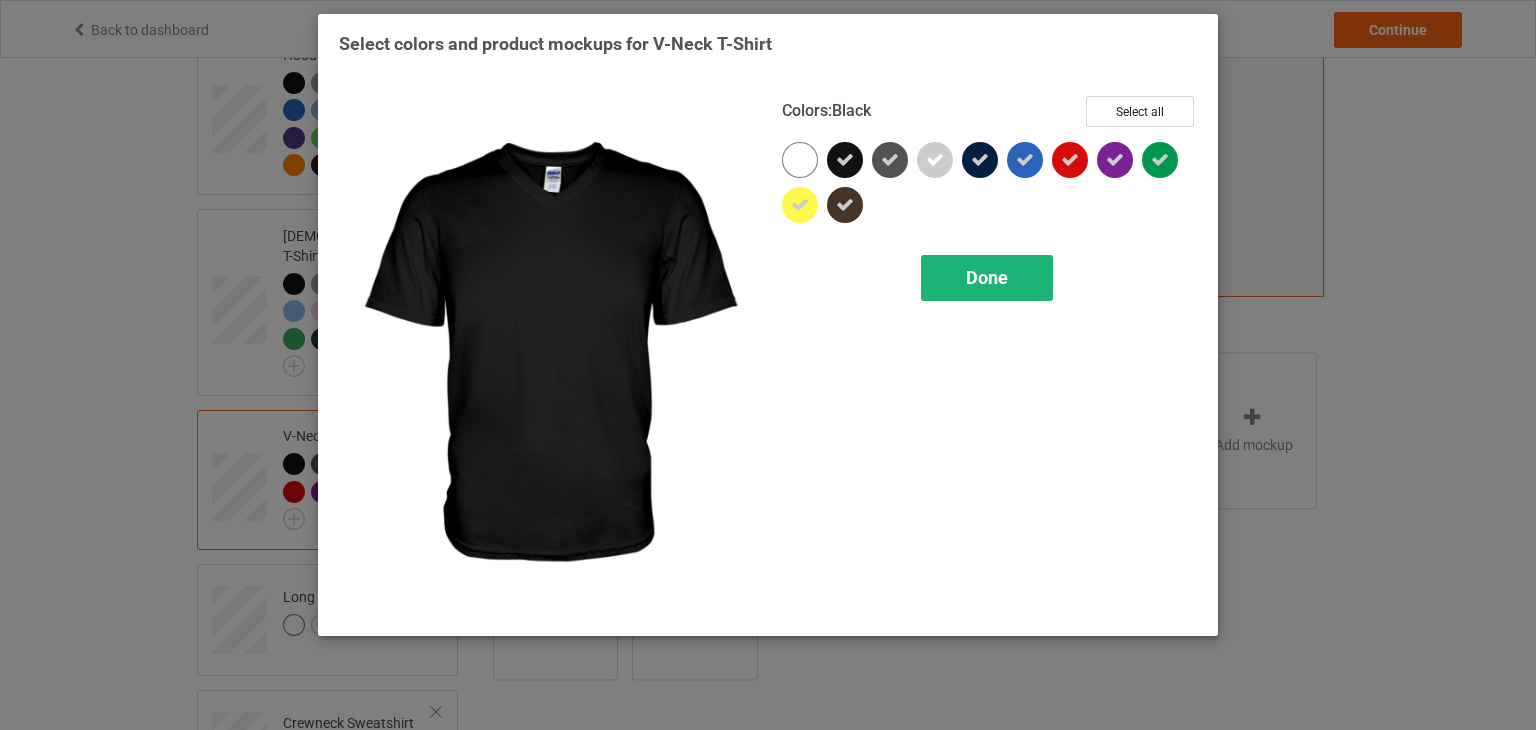 click on "Done" at bounding box center [987, 278] 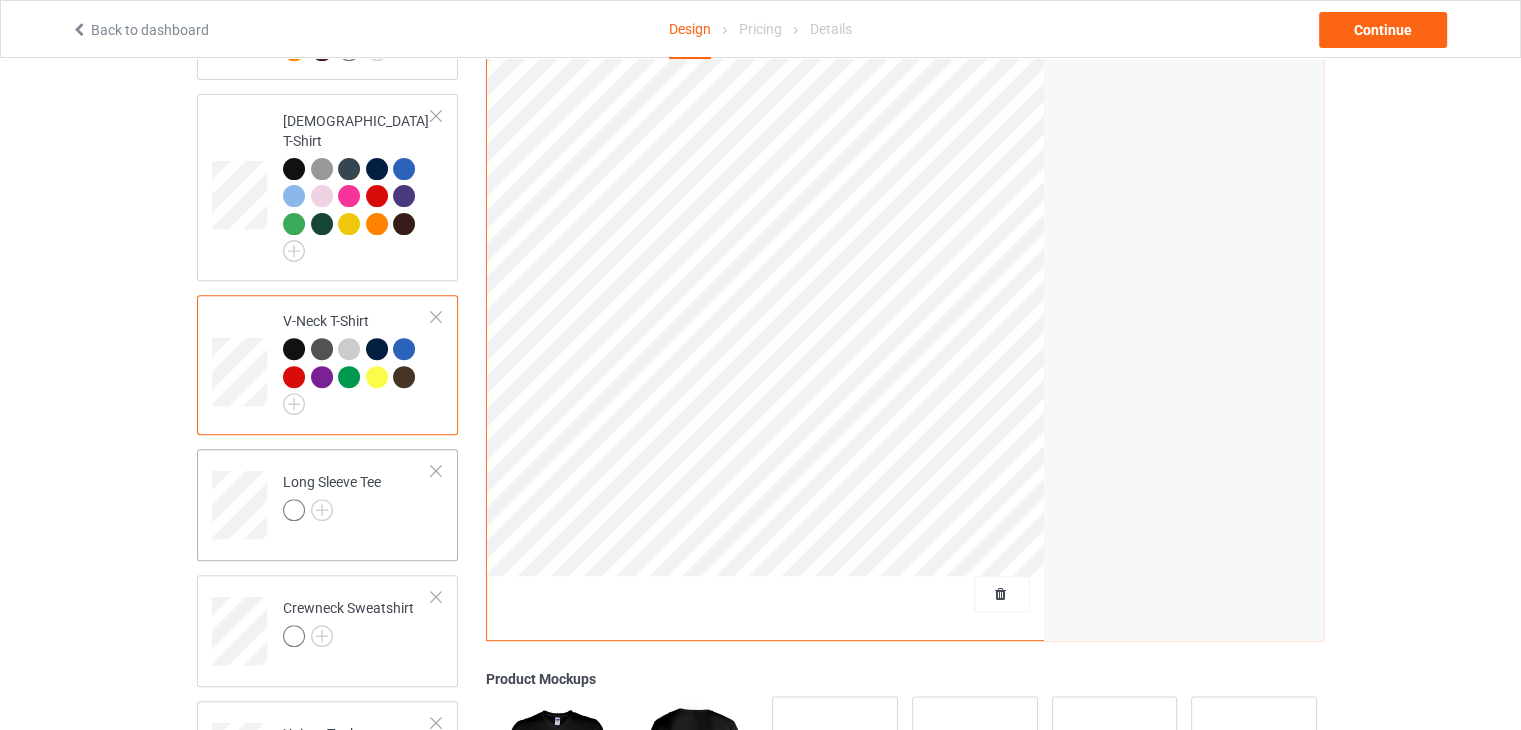 scroll, scrollTop: 765, scrollLeft: 0, axis: vertical 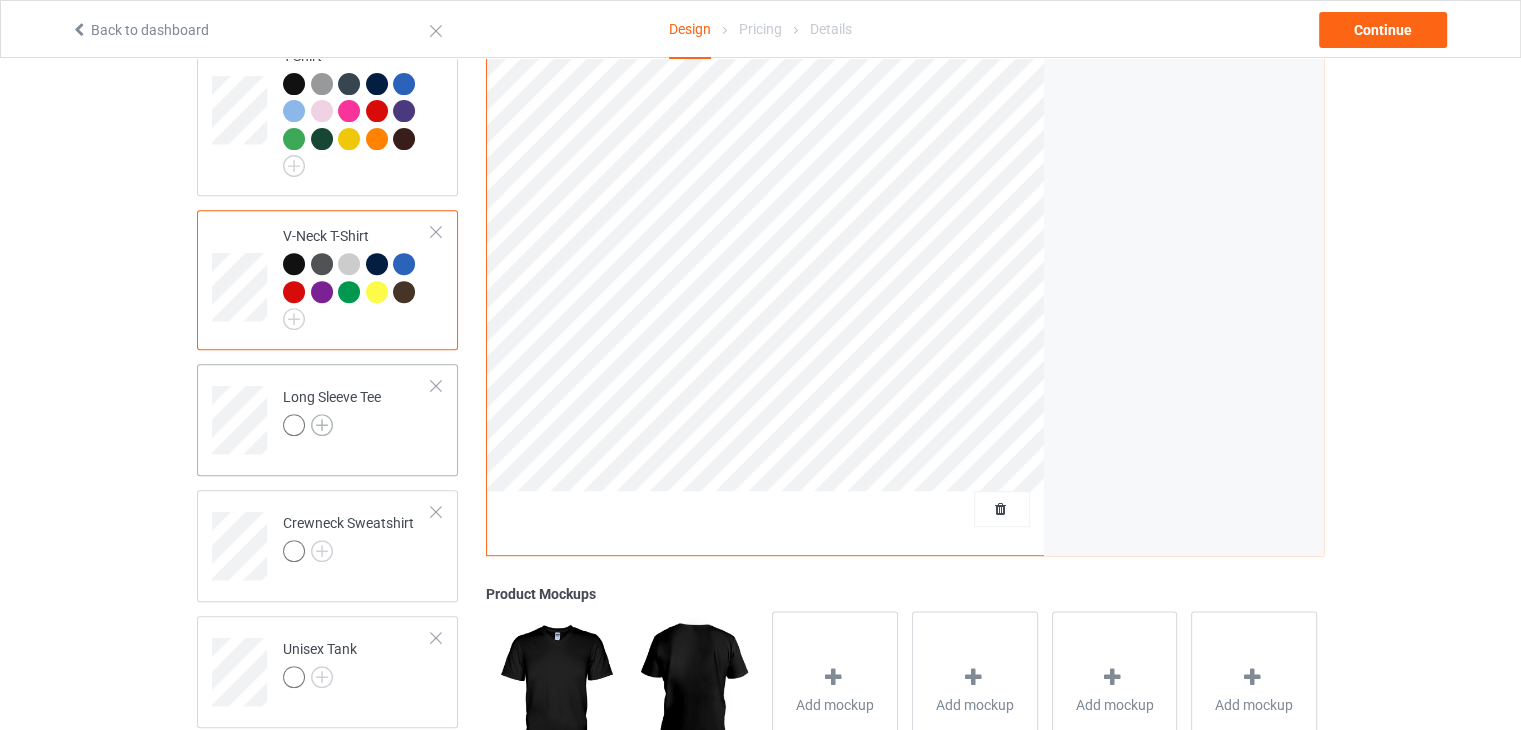 click at bounding box center [322, 425] 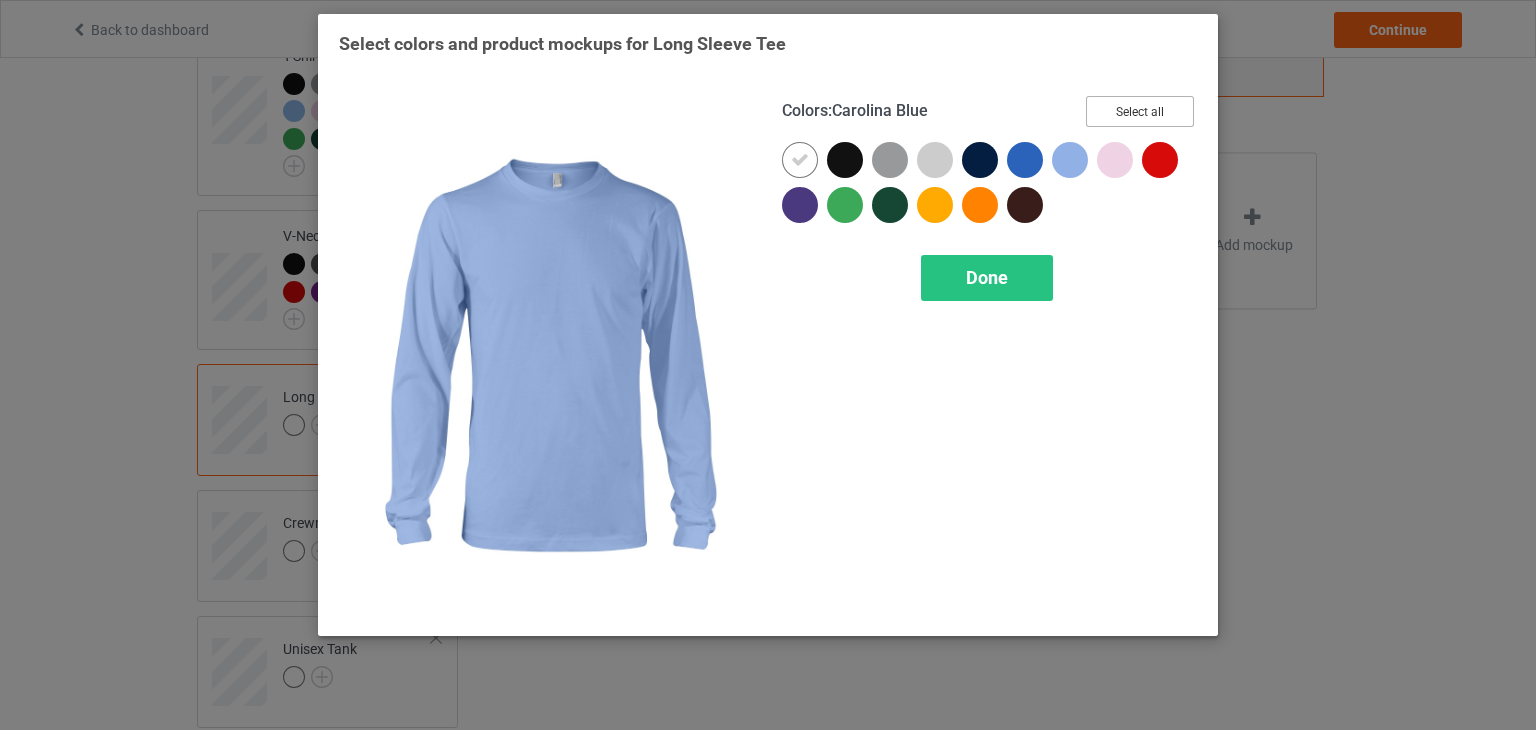 click on "Select all" at bounding box center [1140, 111] 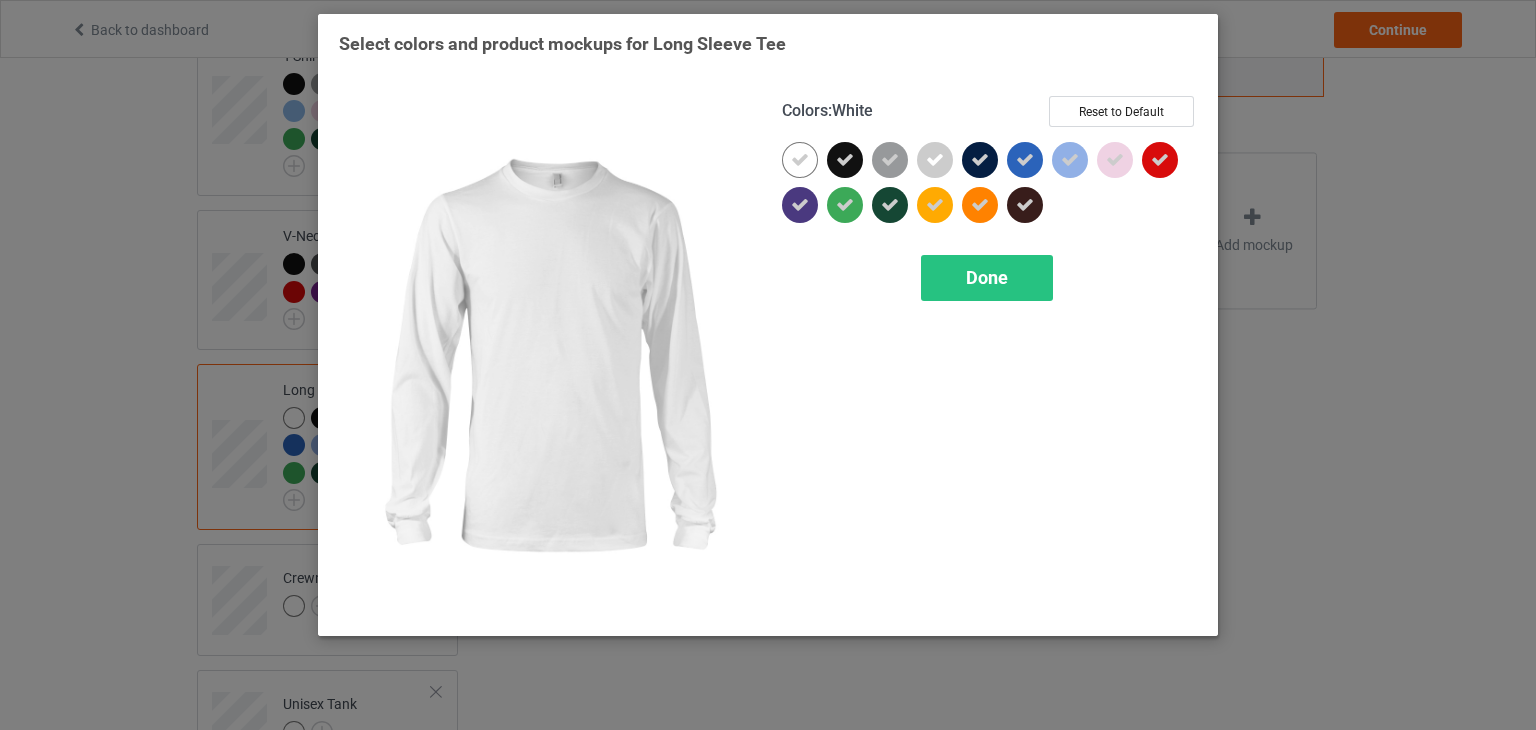 click at bounding box center [800, 160] 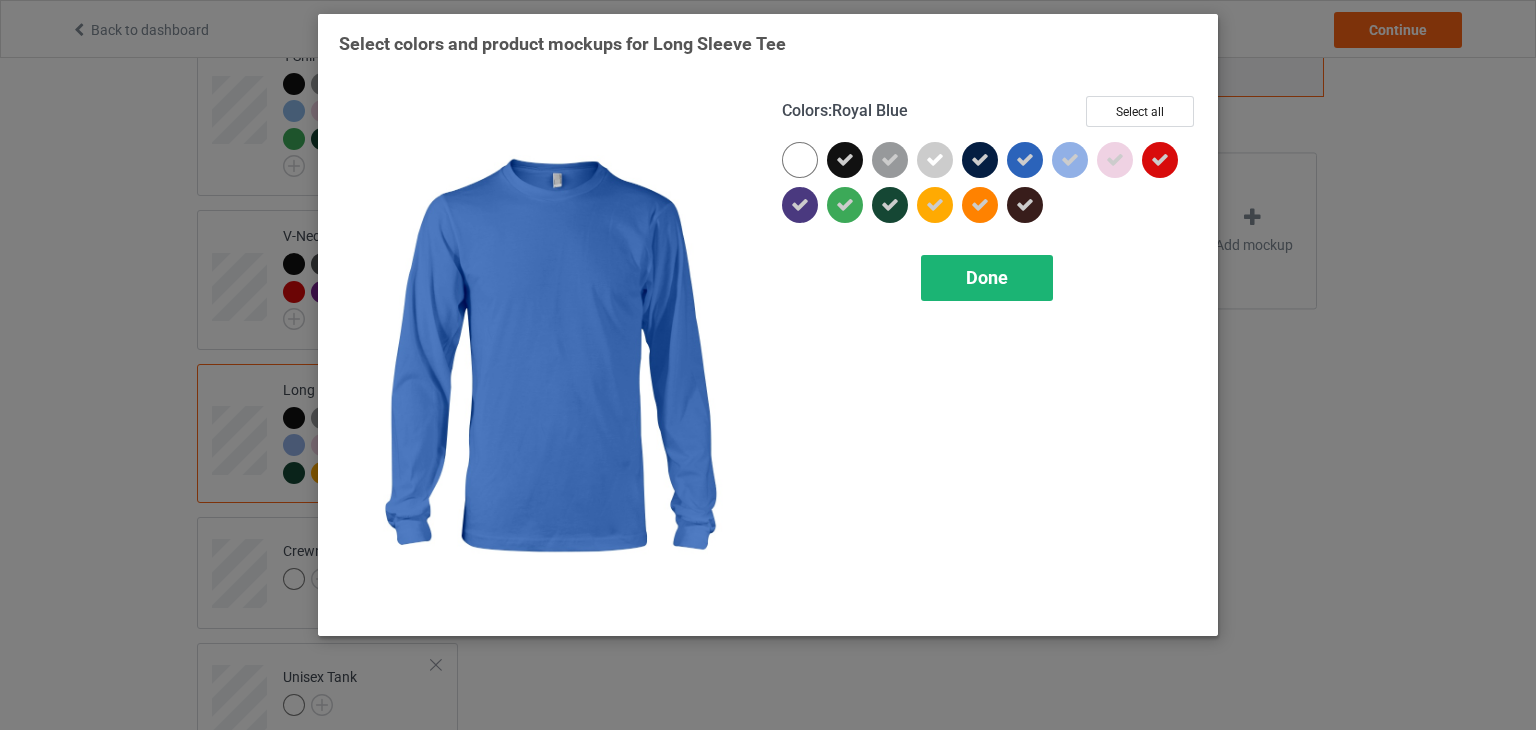 click on "Done" at bounding box center (987, 277) 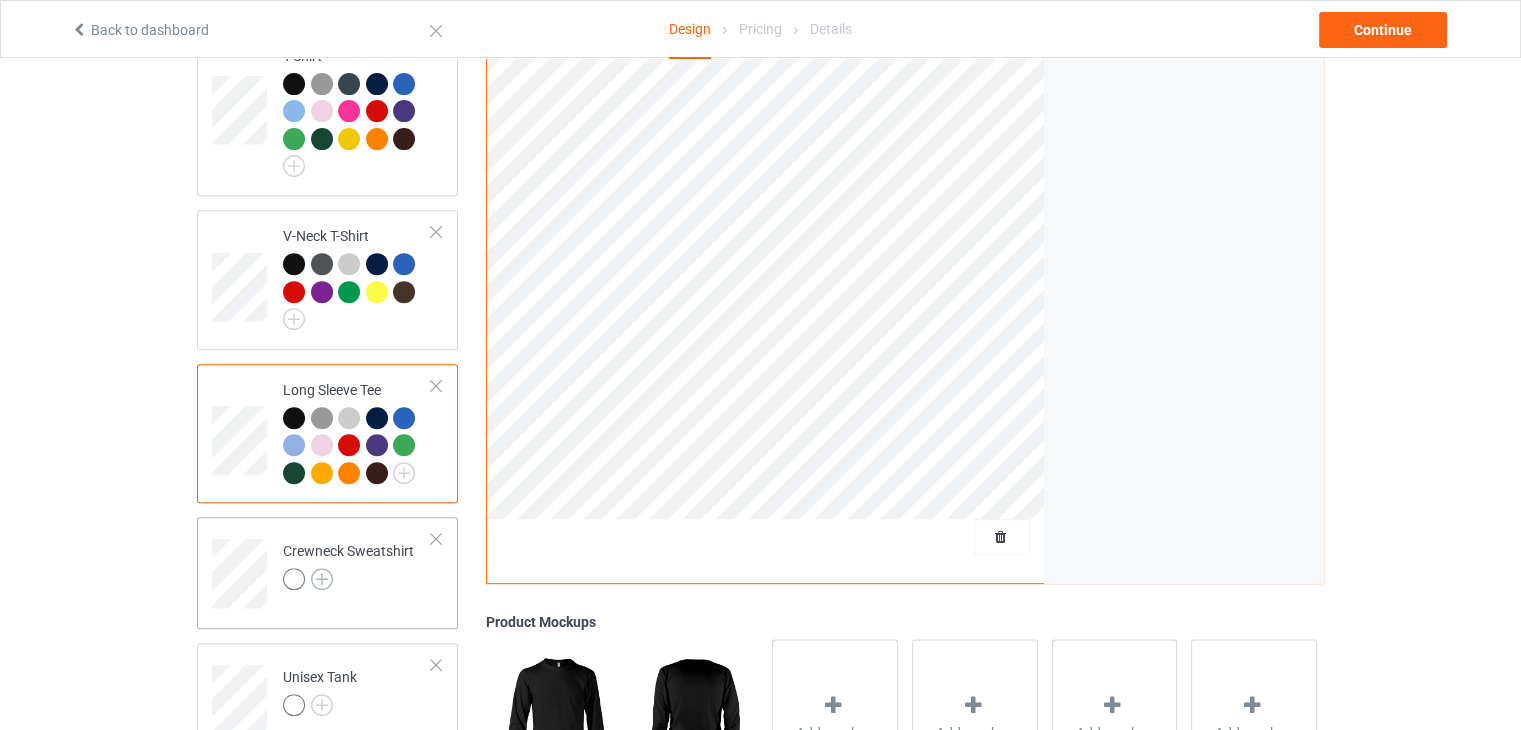 click at bounding box center (322, 579) 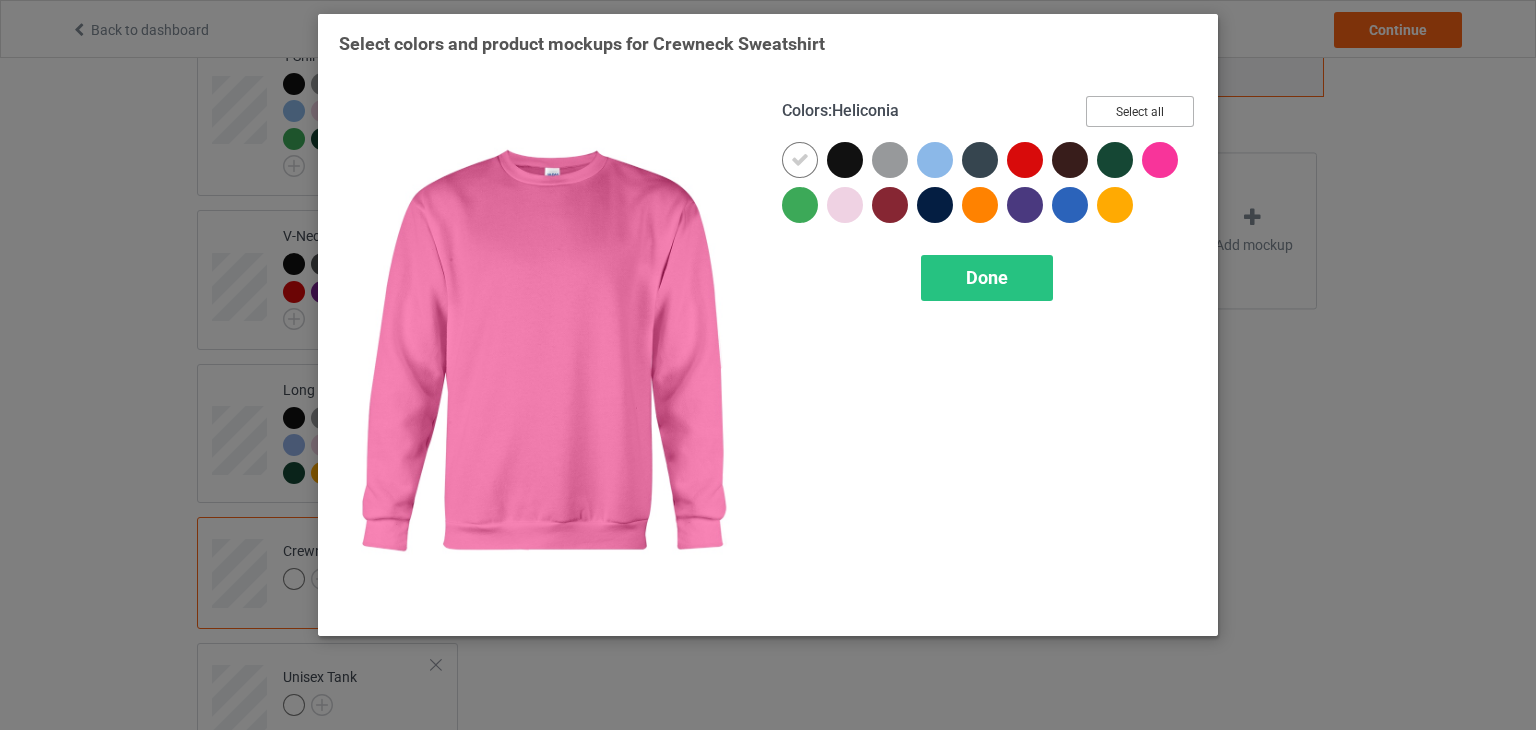 click on "Select all" at bounding box center (1140, 111) 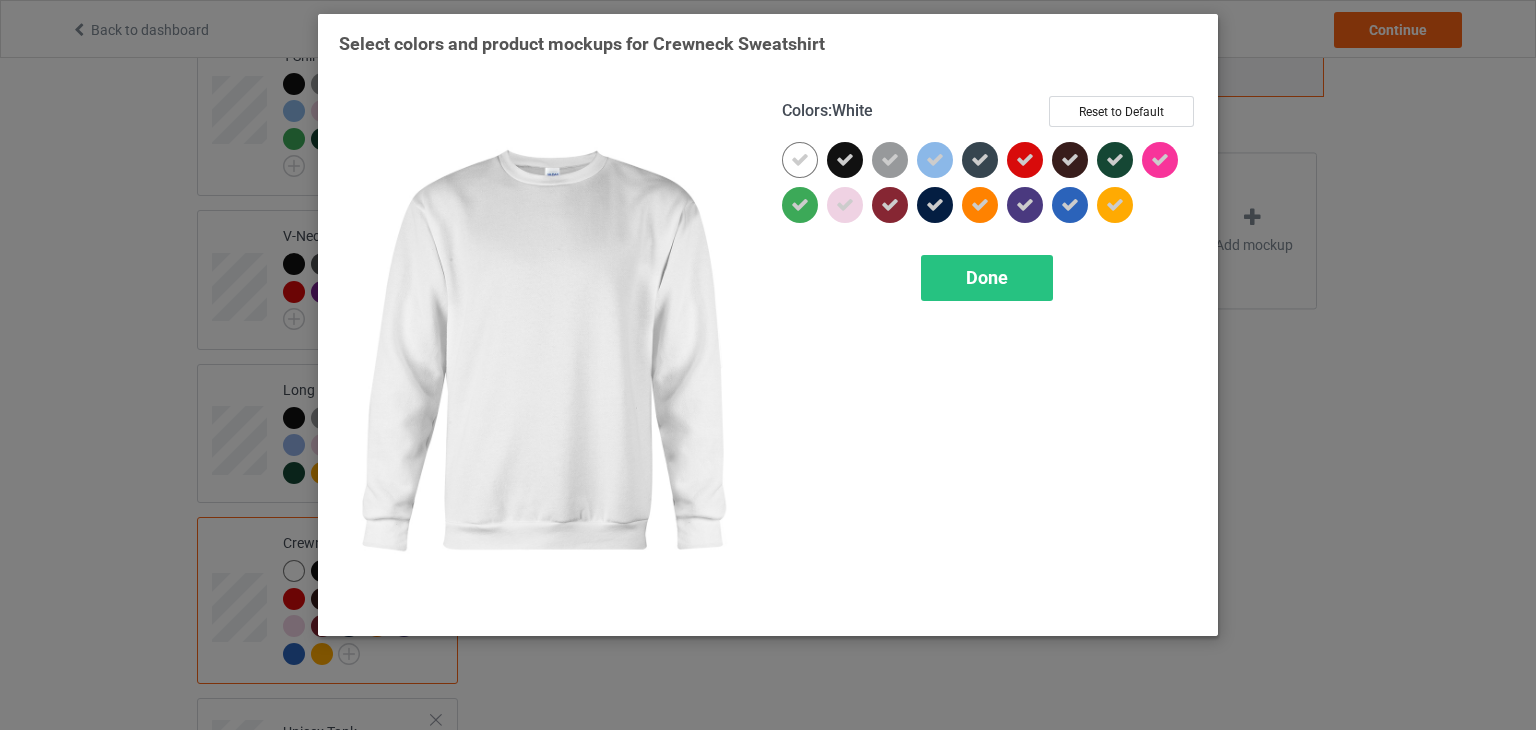click at bounding box center [800, 160] 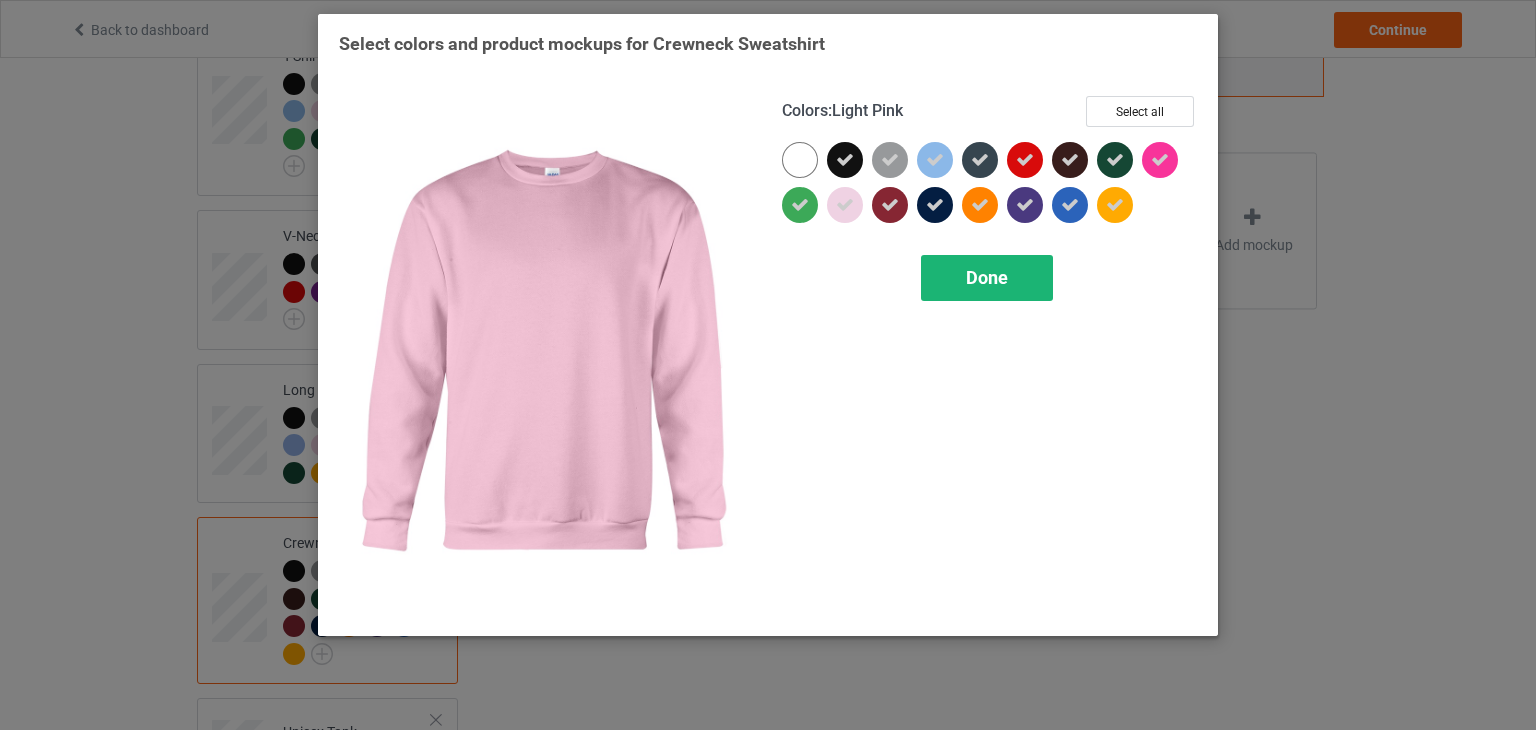 click on "Done" at bounding box center [987, 278] 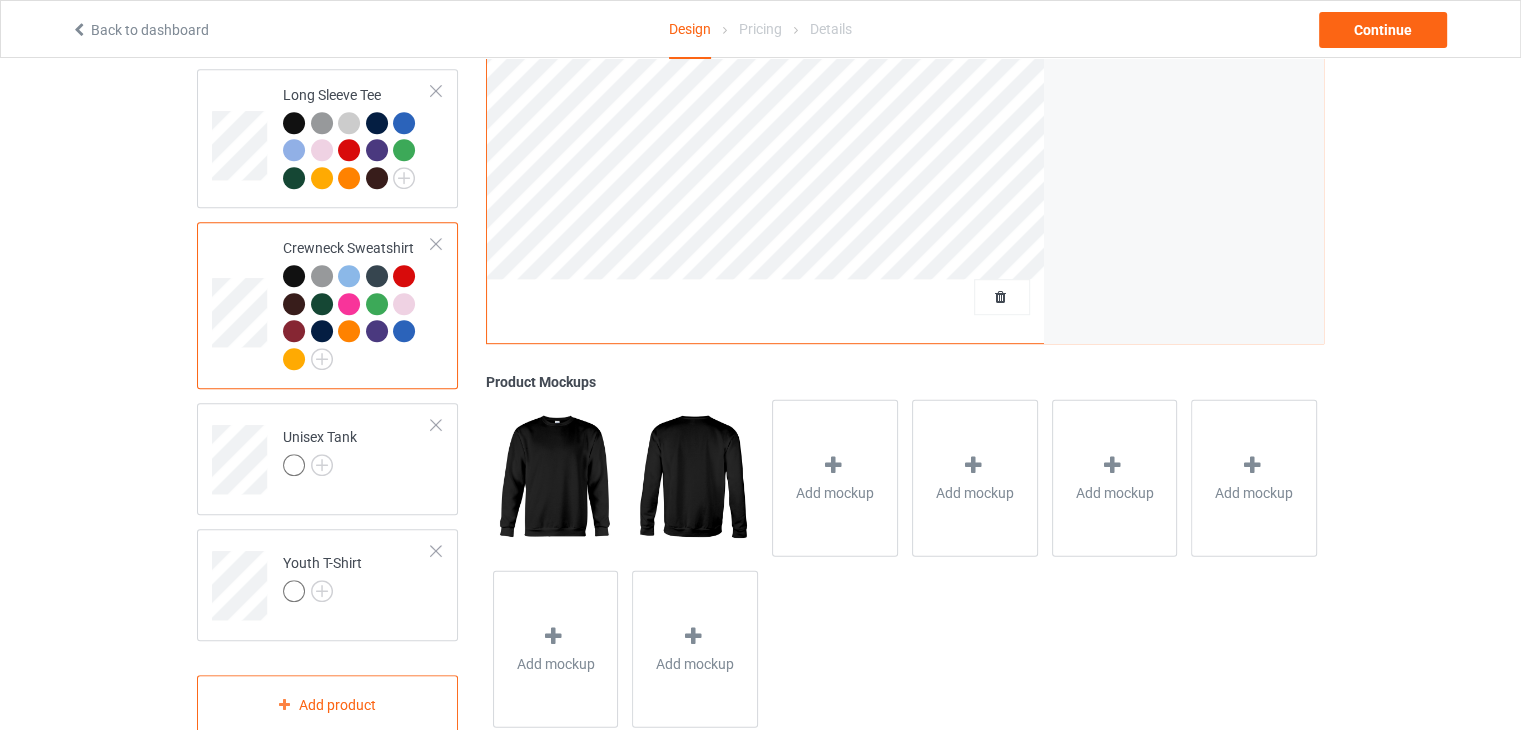 scroll, scrollTop: 1065, scrollLeft: 0, axis: vertical 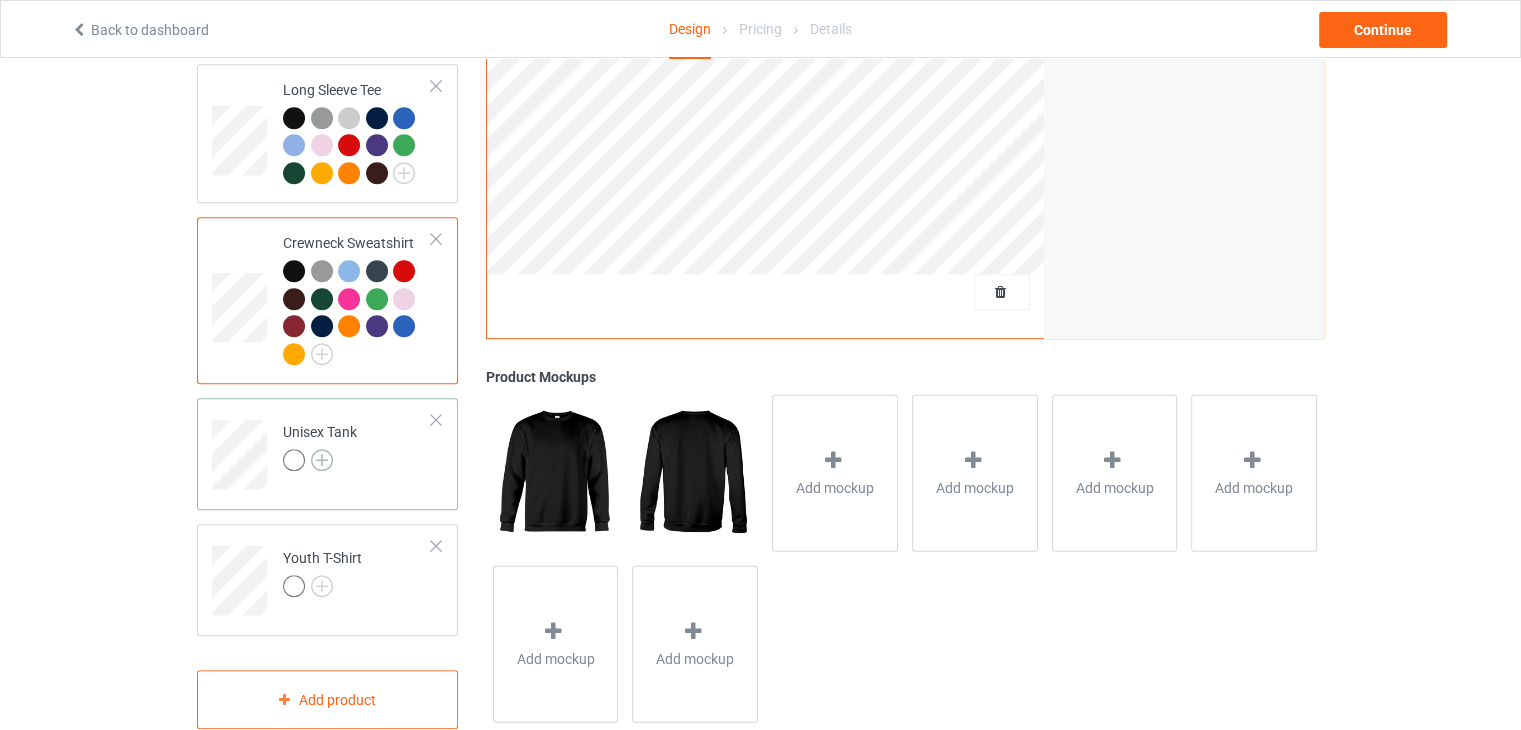 click at bounding box center [322, 460] 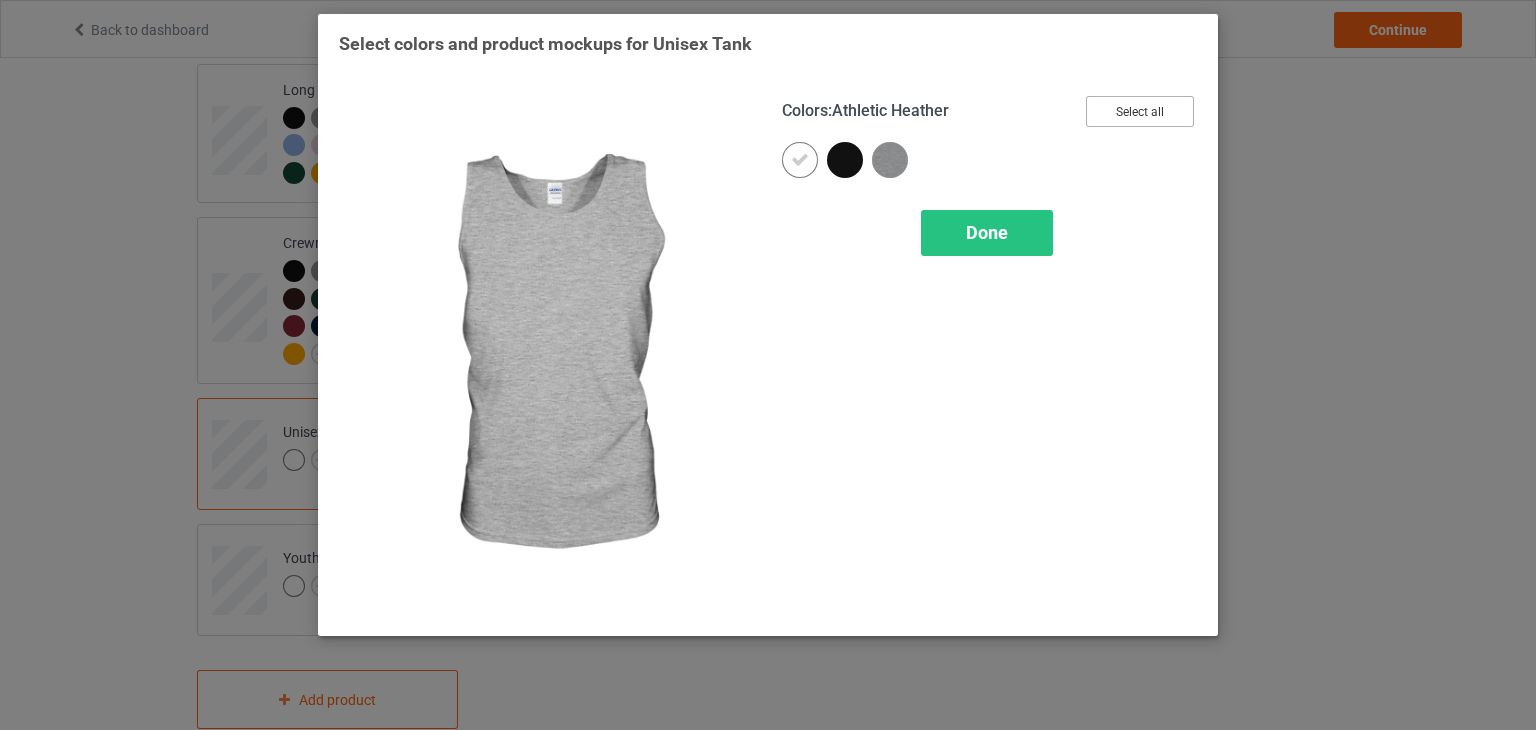click on "Select all" at bounding box center [1140, 111] 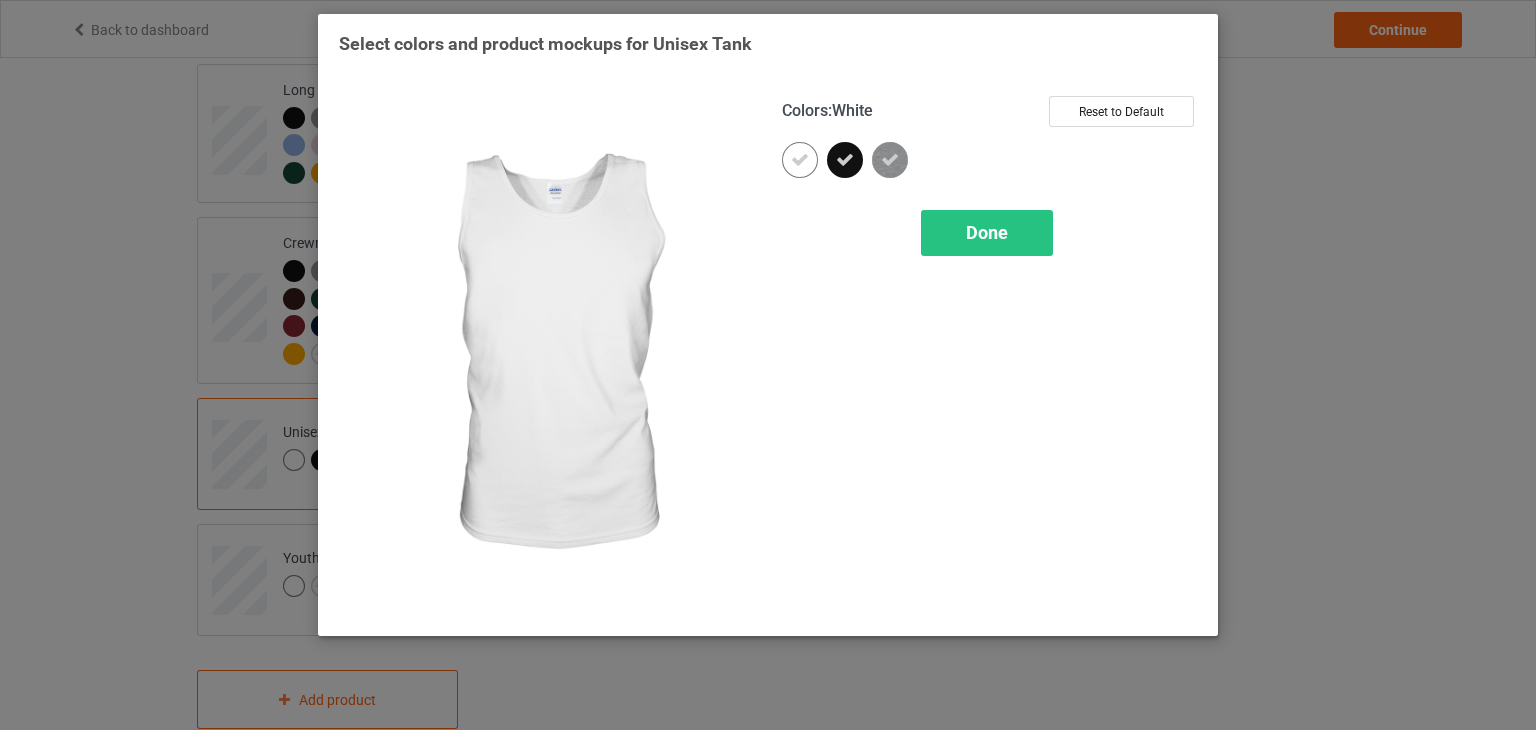 click at bounding box center (800, 160) 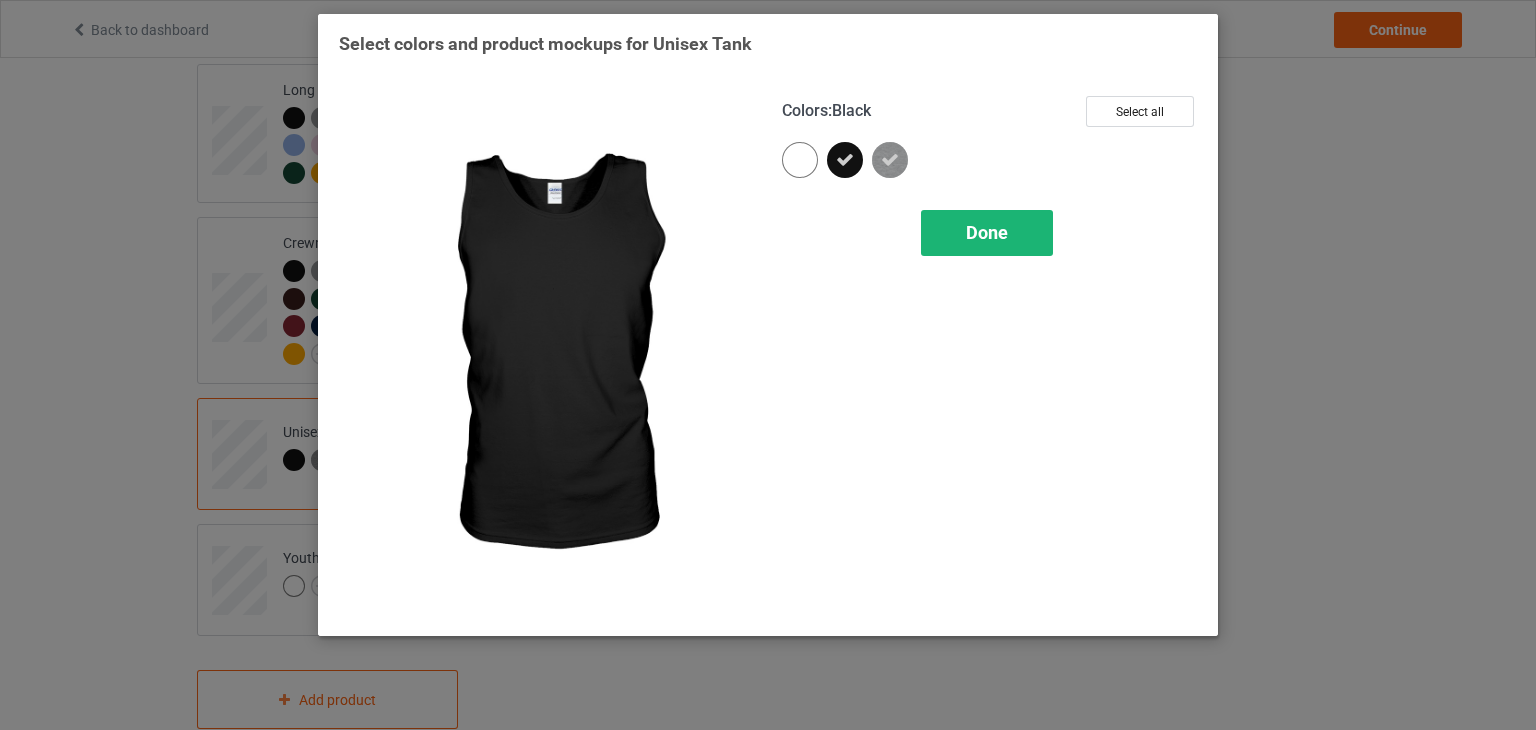 click on "Done" at bounding box center (987, 232) 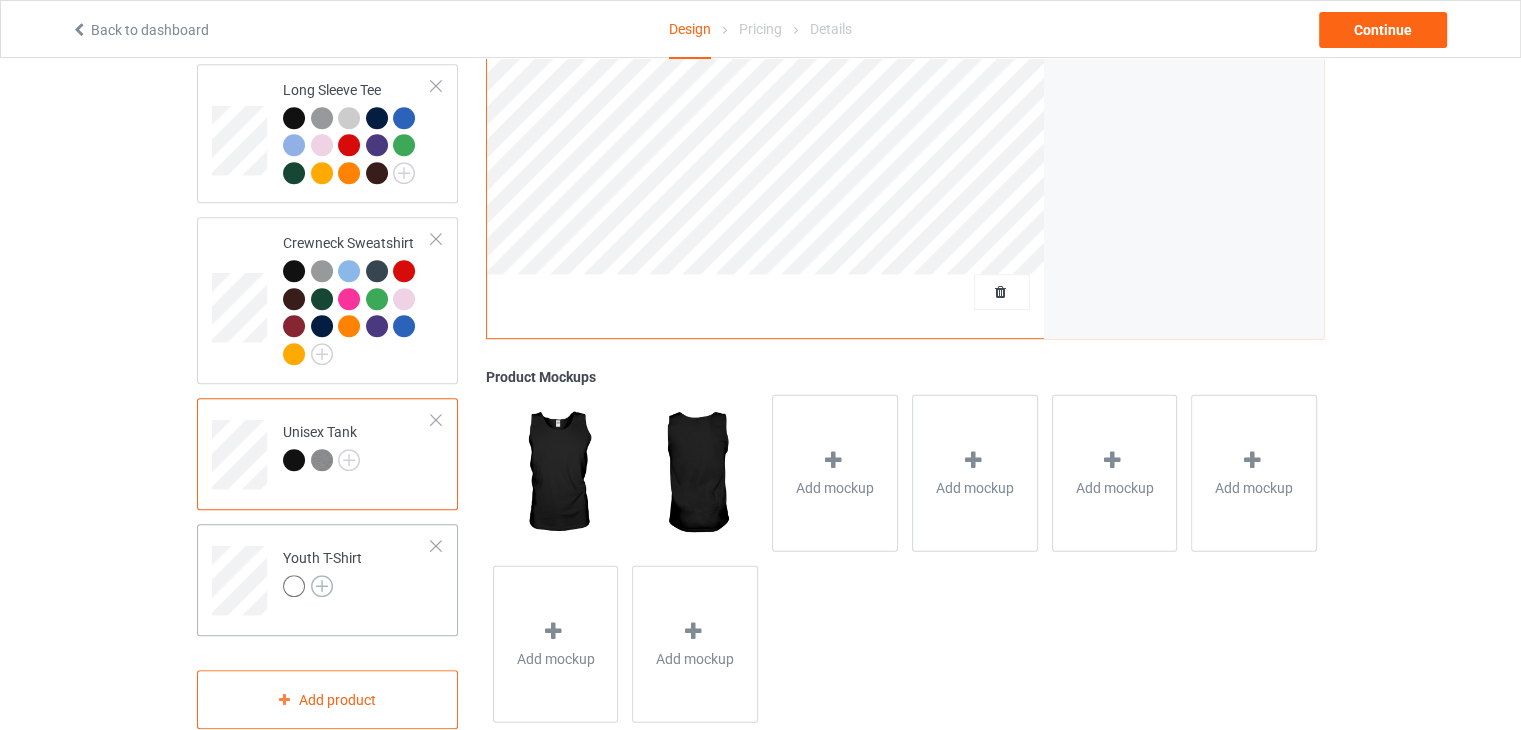 click at bounding box center (322, 586) 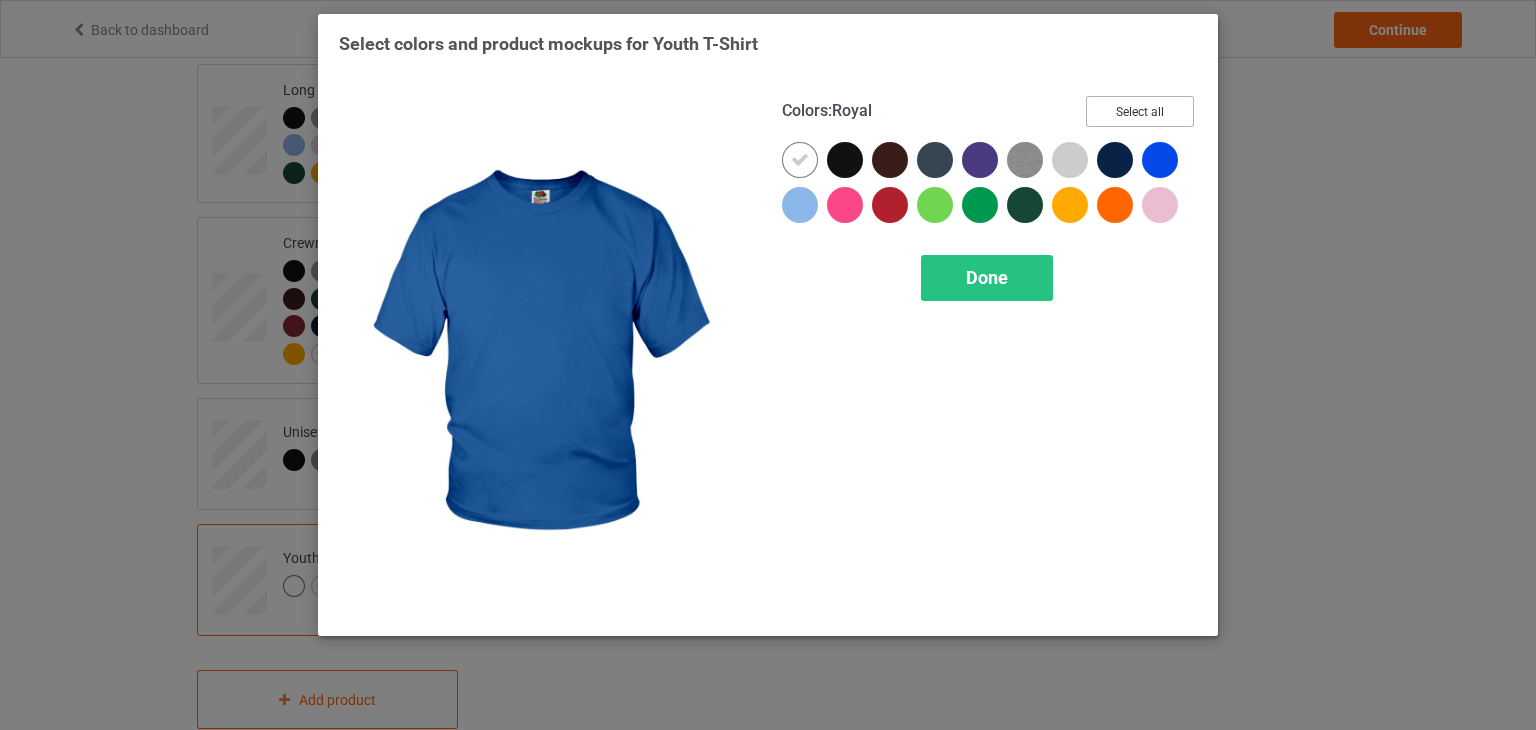 click on "Select all" at bounding box center (1140, 111) 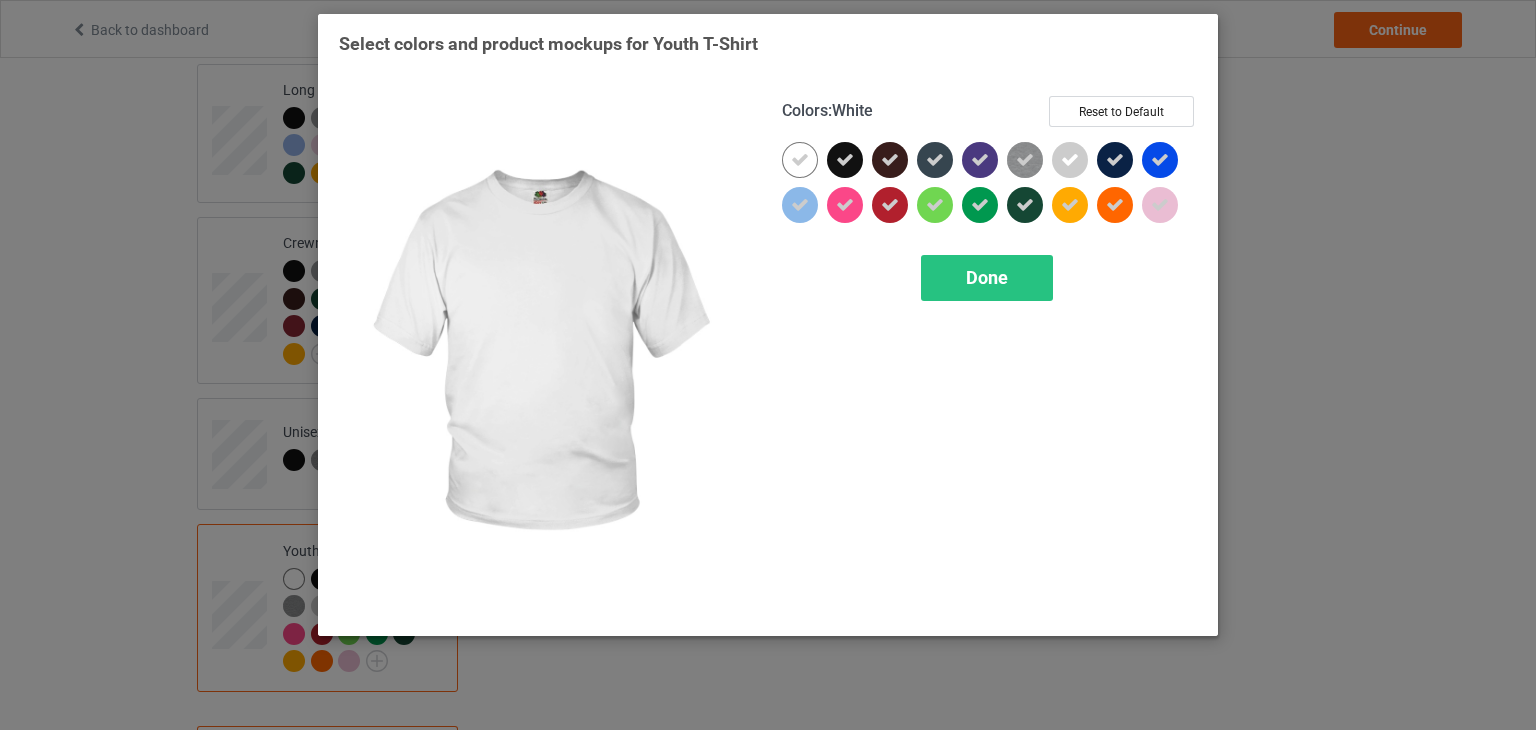 click at bounding box center (800, 160) 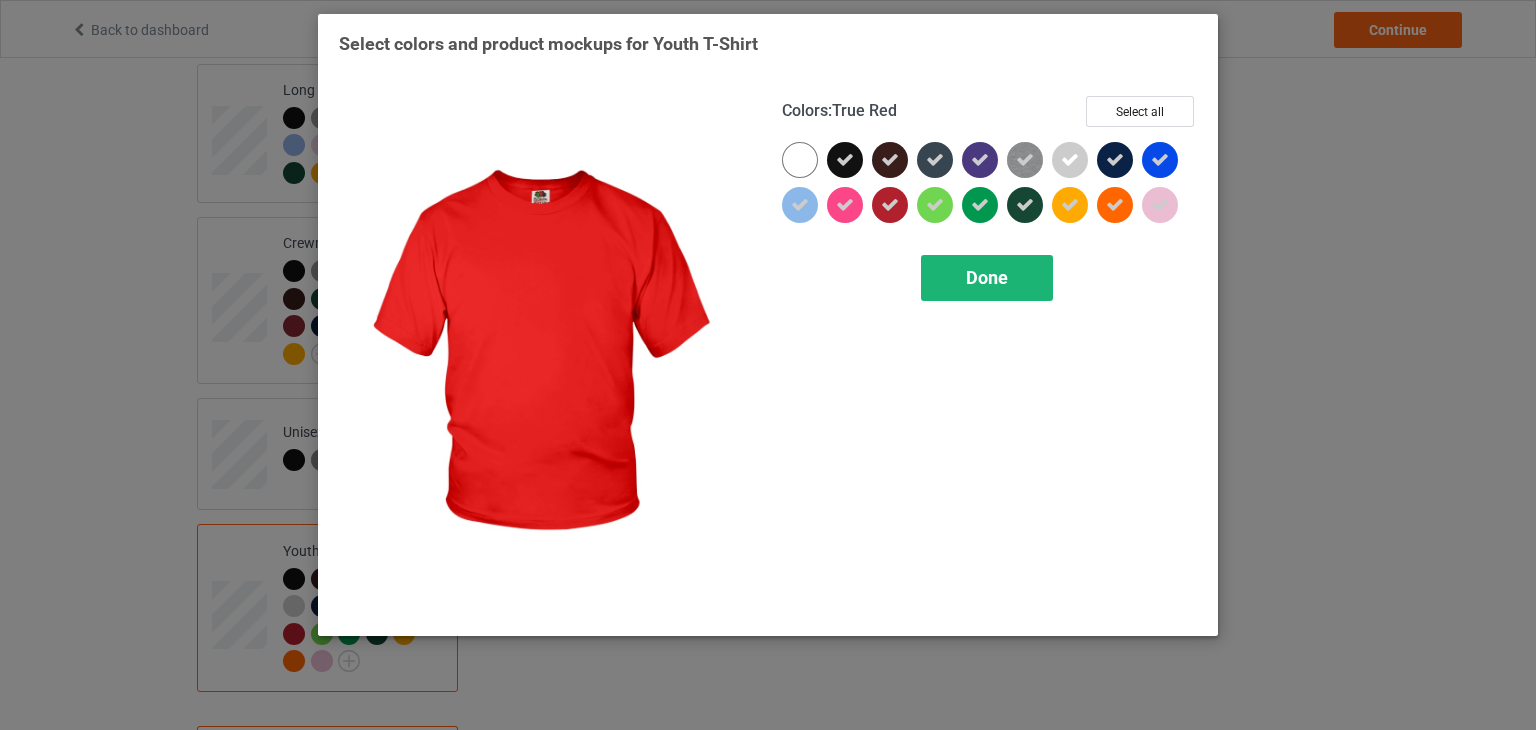 click on "Done" at bounding box center [987, 277] 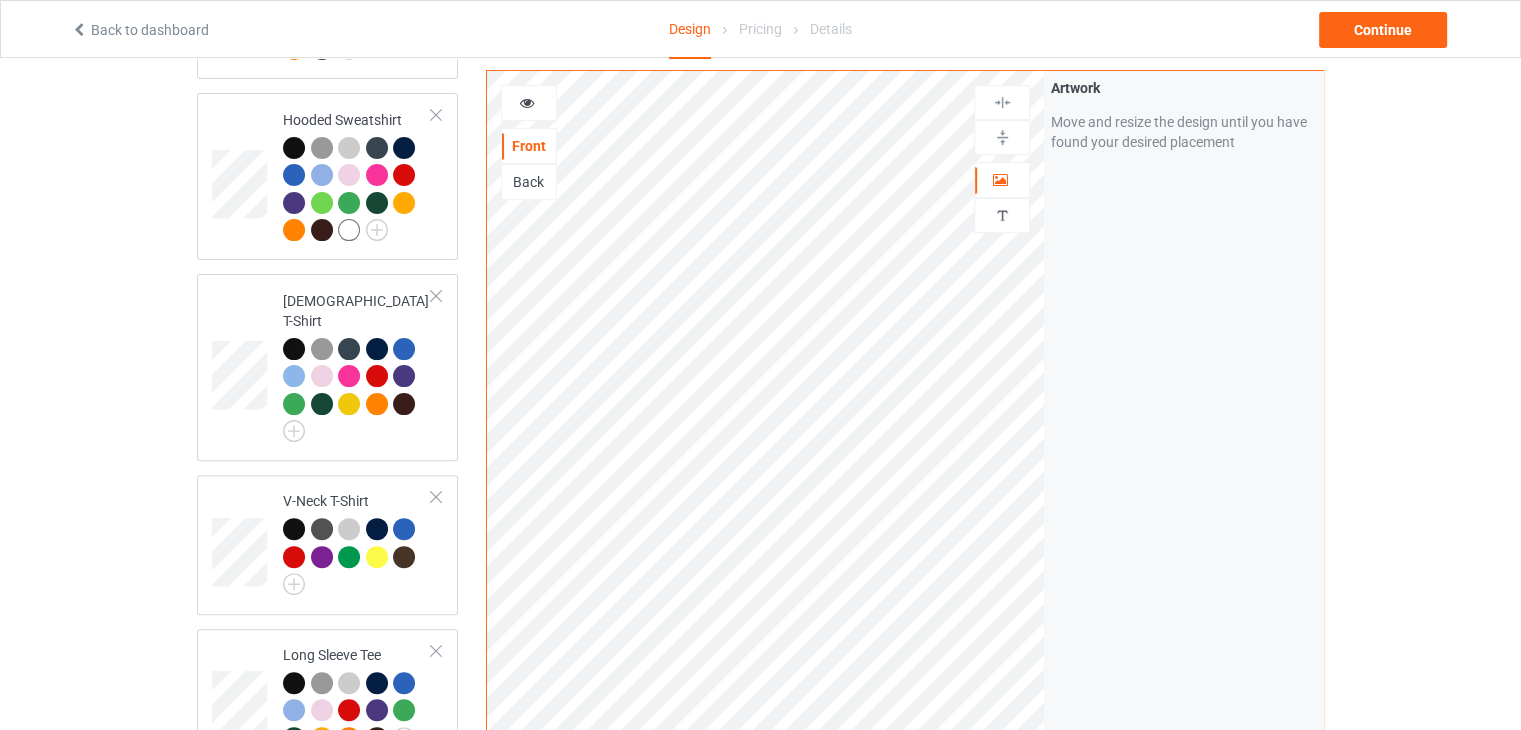 scroll, scrollTop: 1100, scrollLeft: 0, axis: vertical 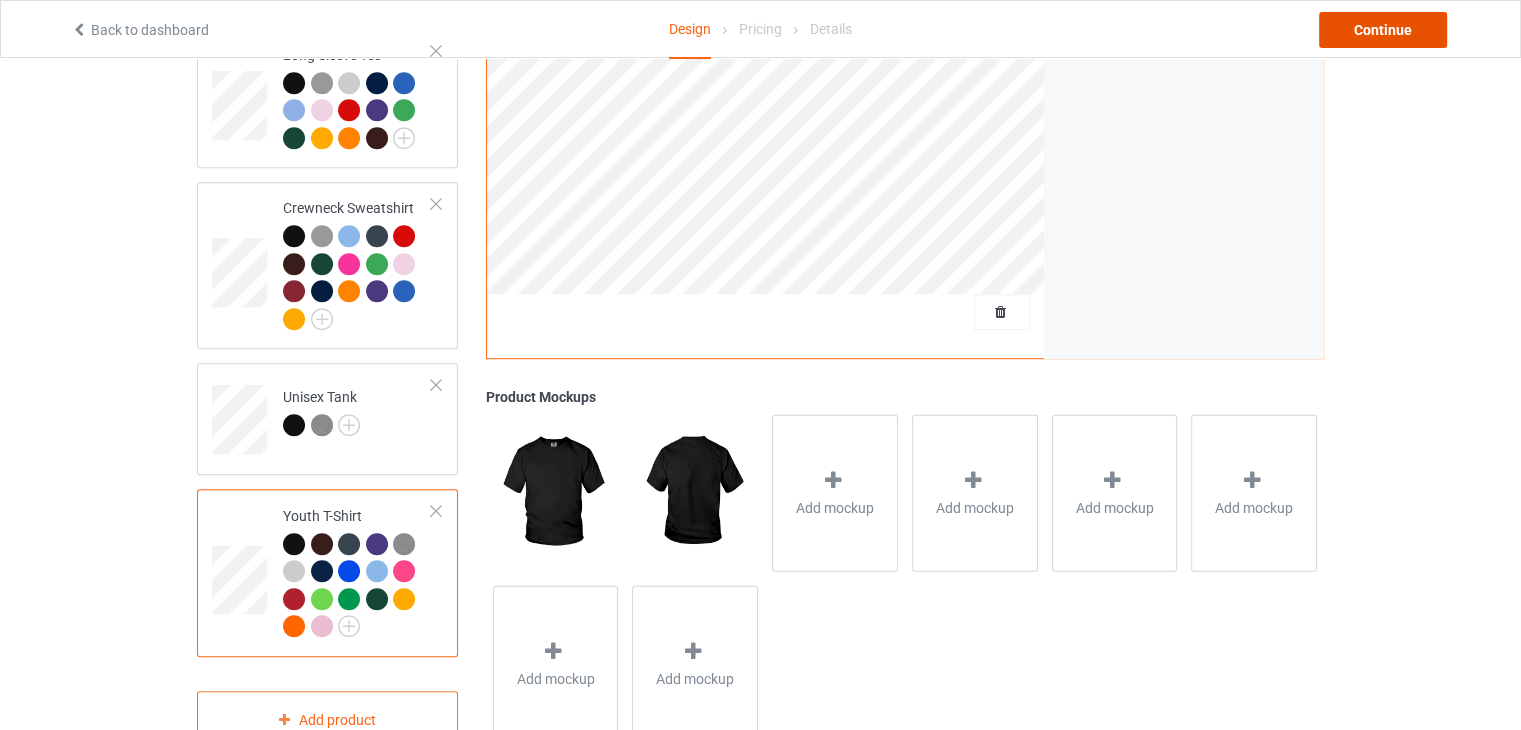 click on "Continue" at bounding box center (1383, 30) 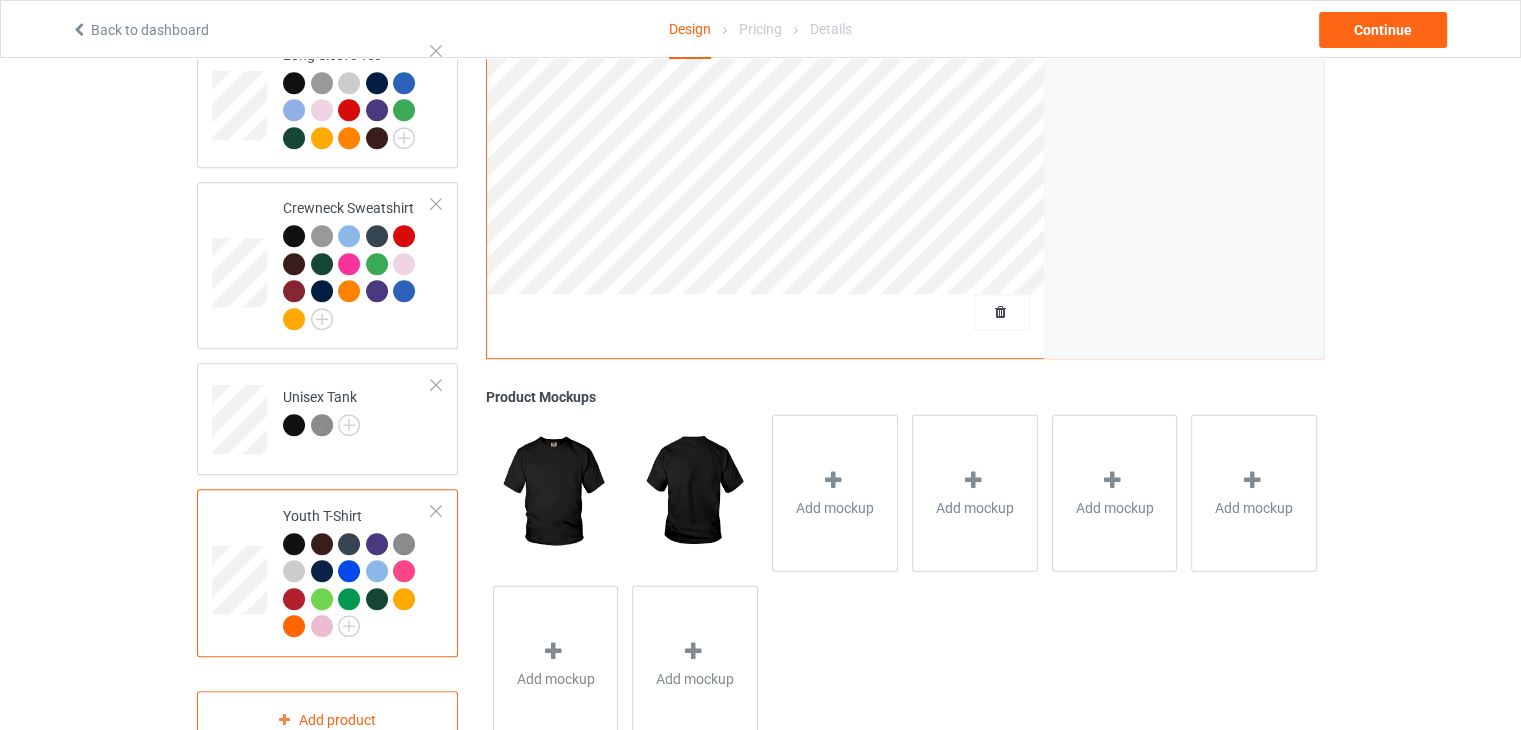 scroll, scrollTop: 0, scrollLeft: 0, axis: both 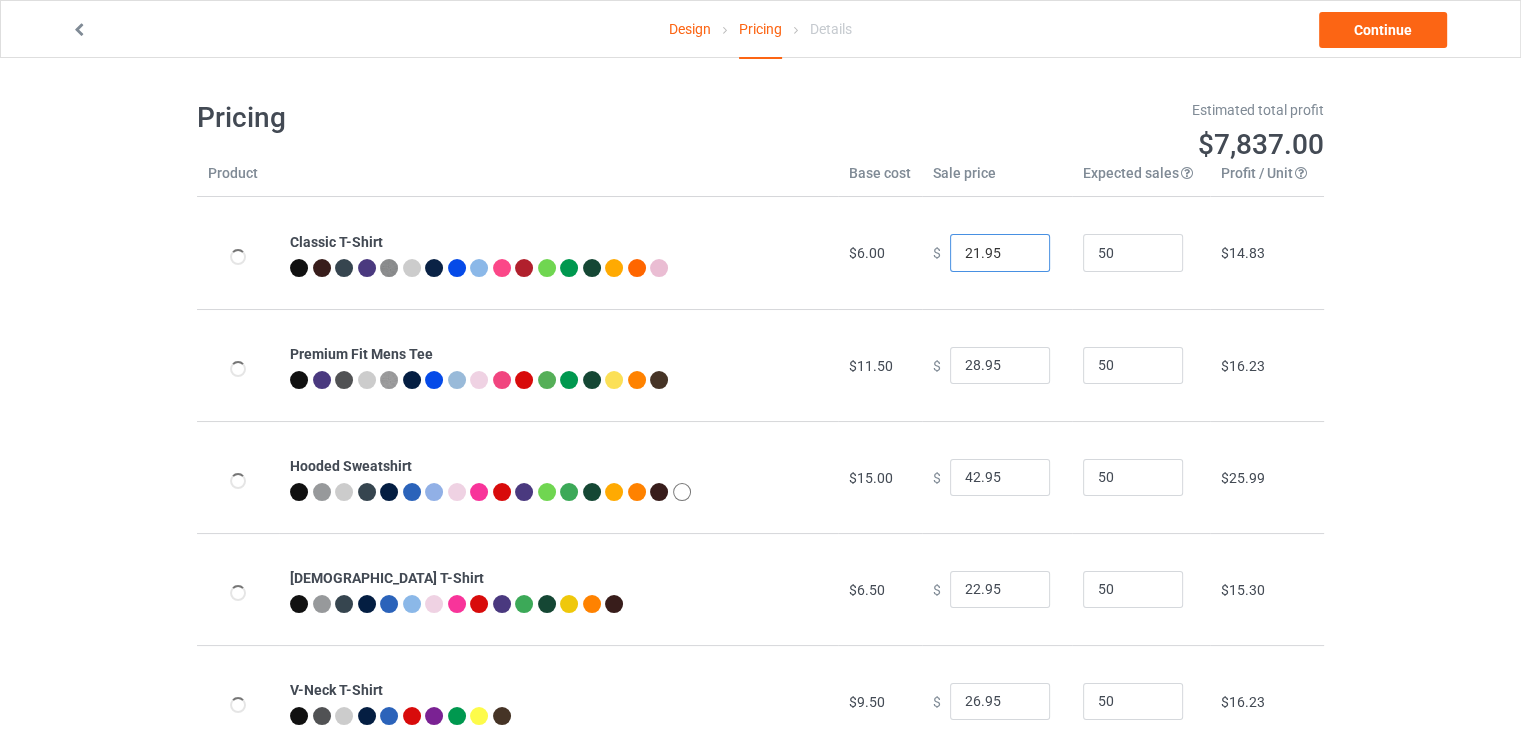 click on "21.95" at bounding box center [1000, 253] 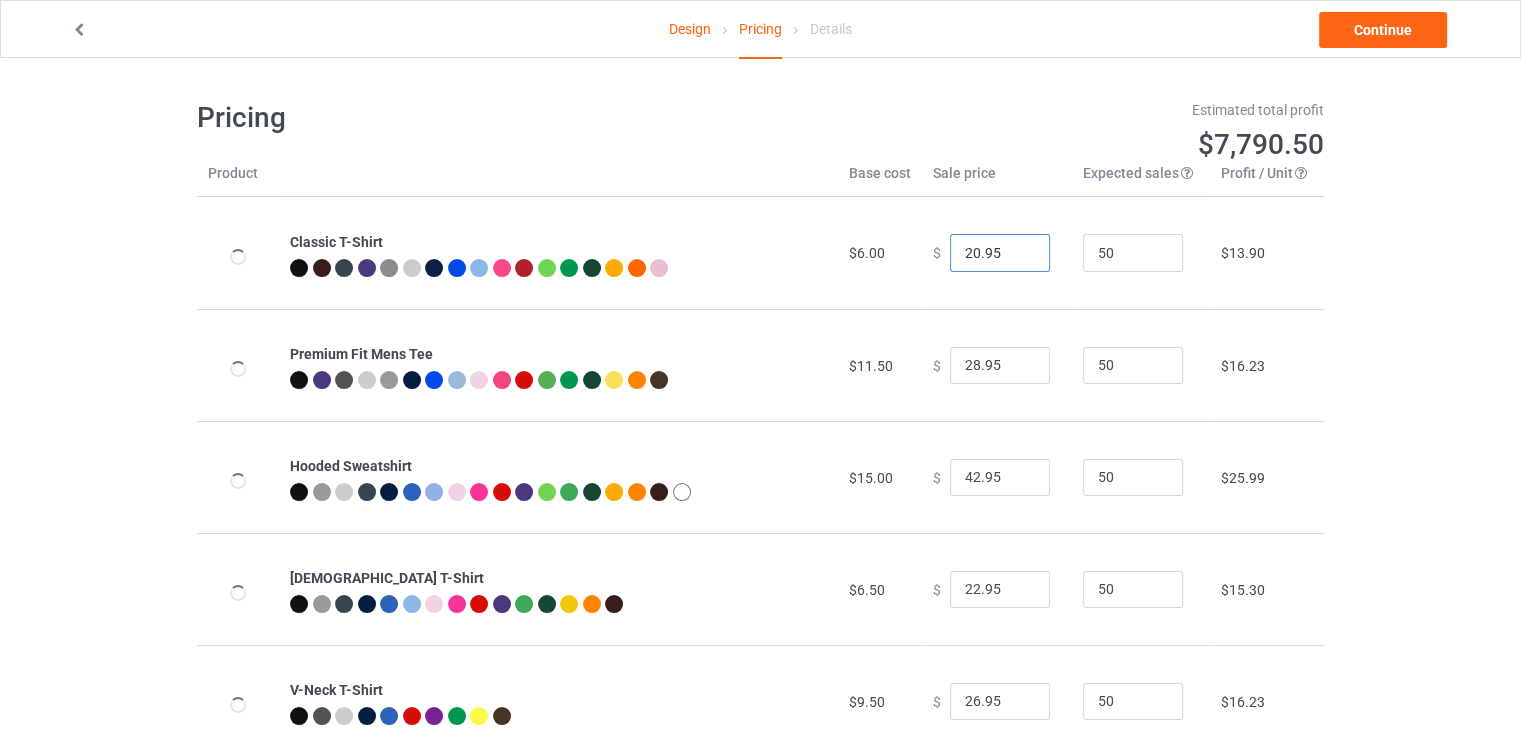 click on "20.95" at bounding box center (1000, 253) 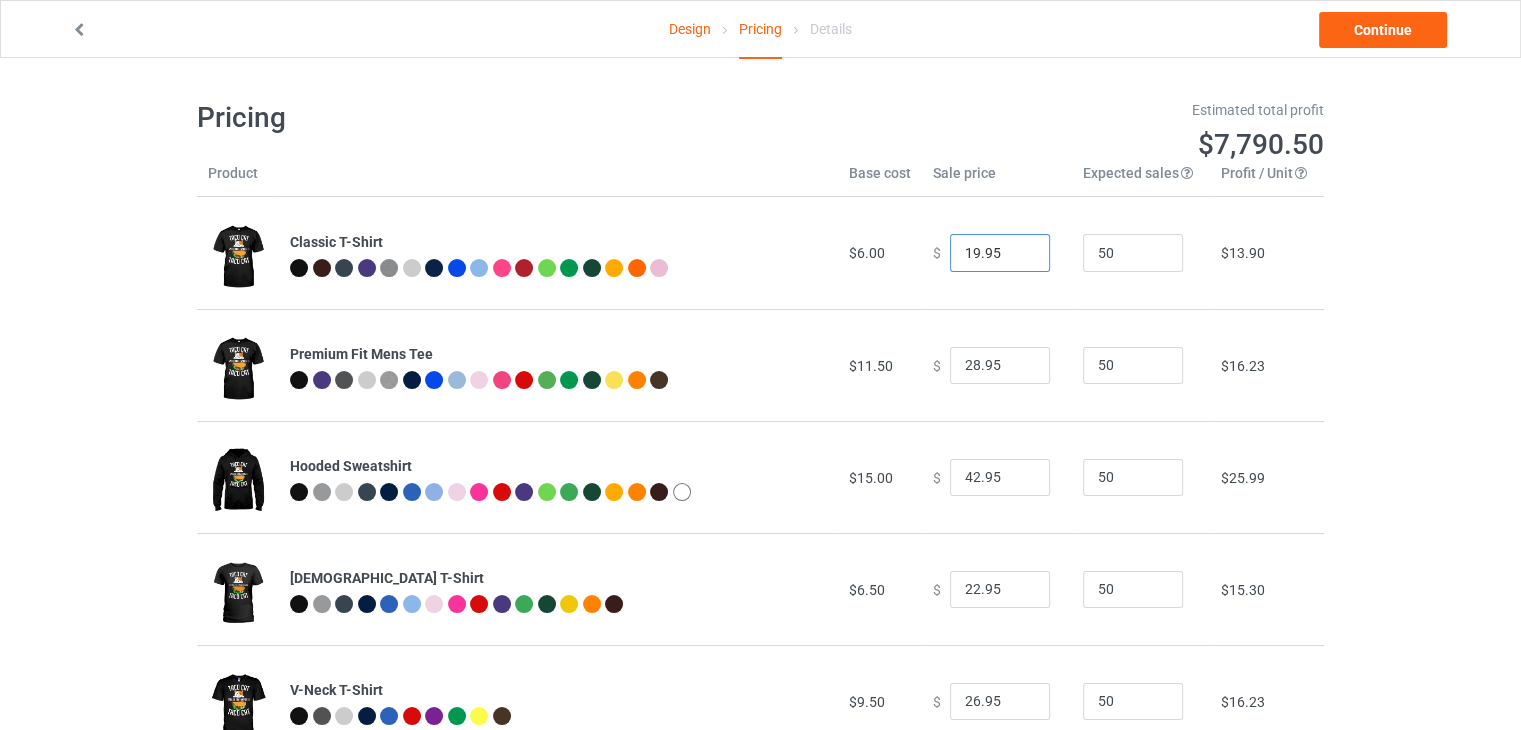 type on "19.95" 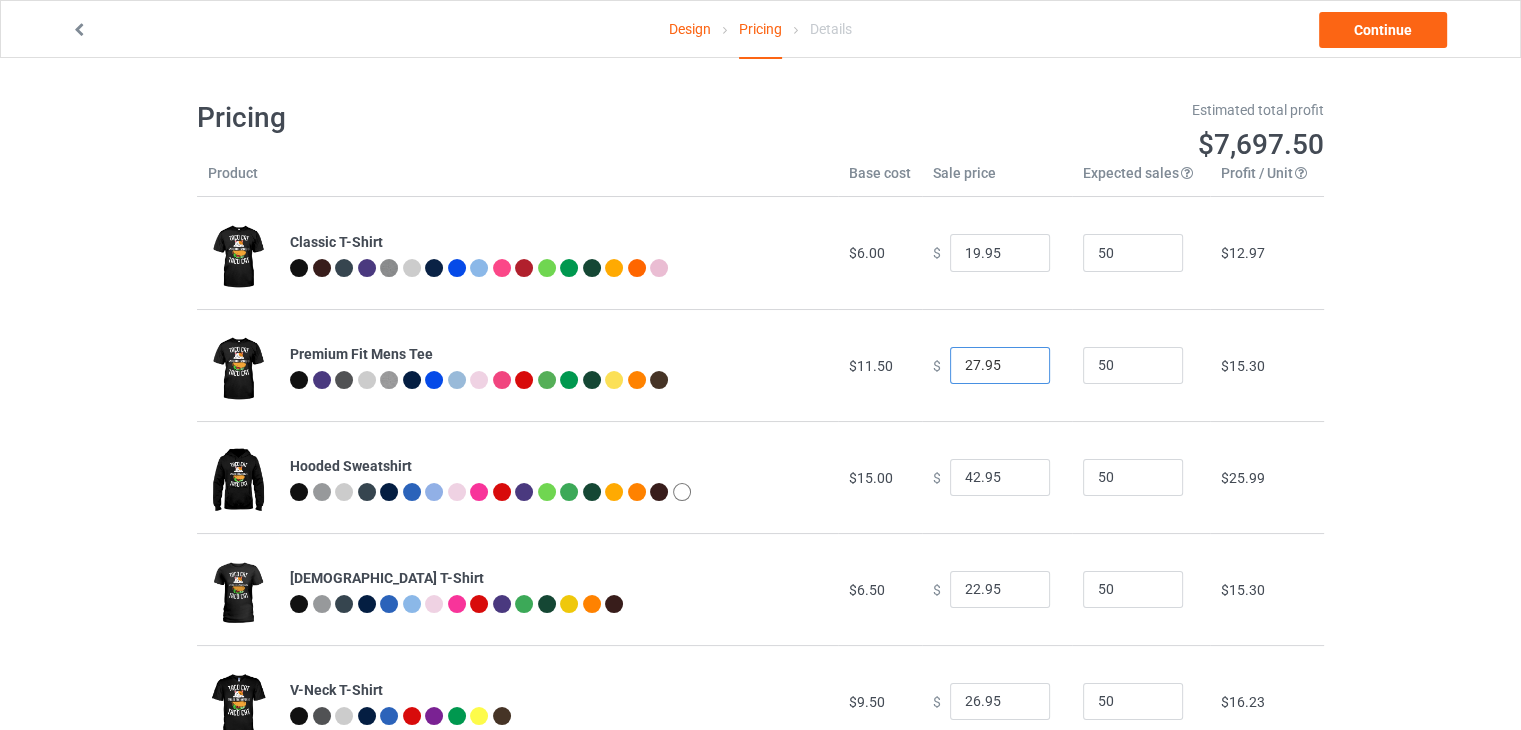 click on "27.95" at bounding box center (1000, 366) 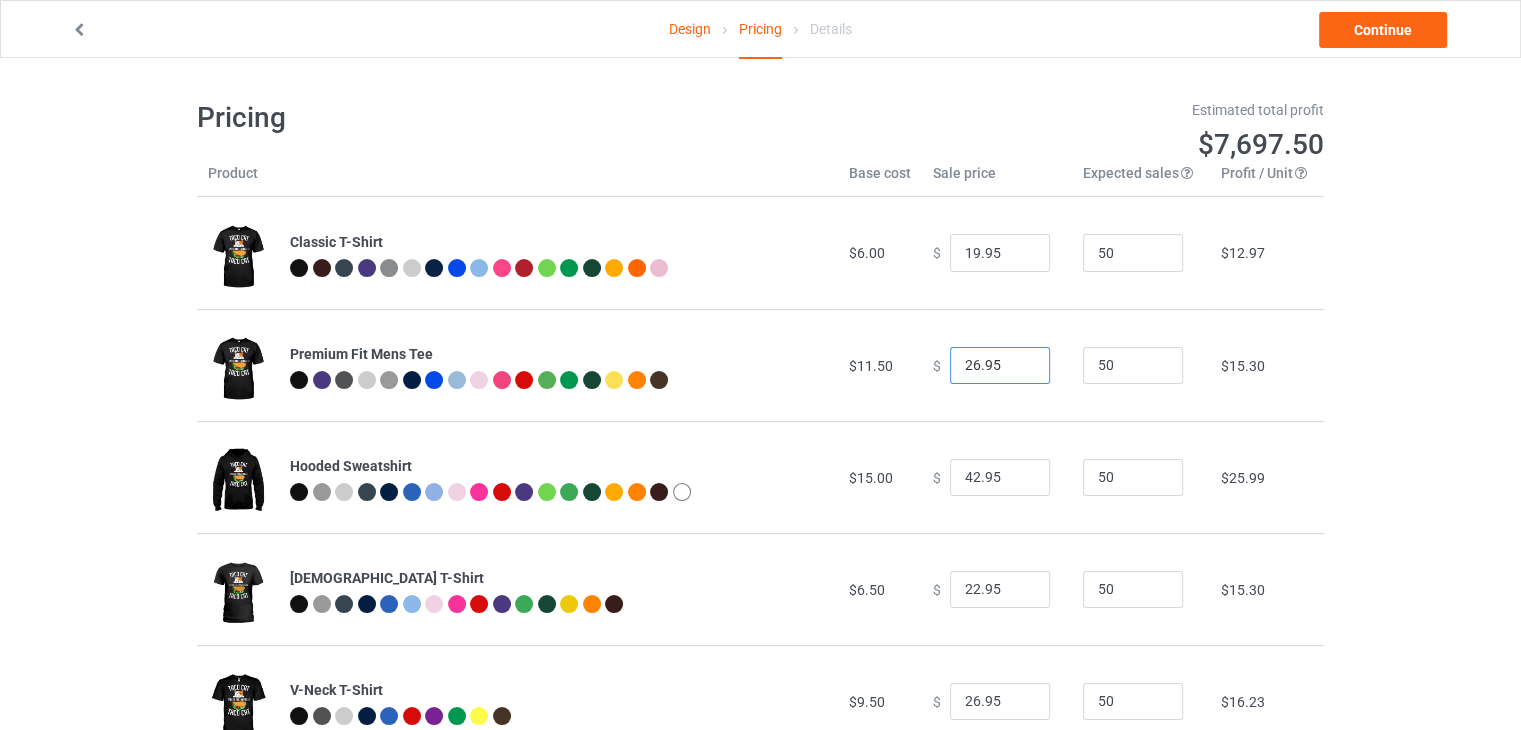 type on "26.95" 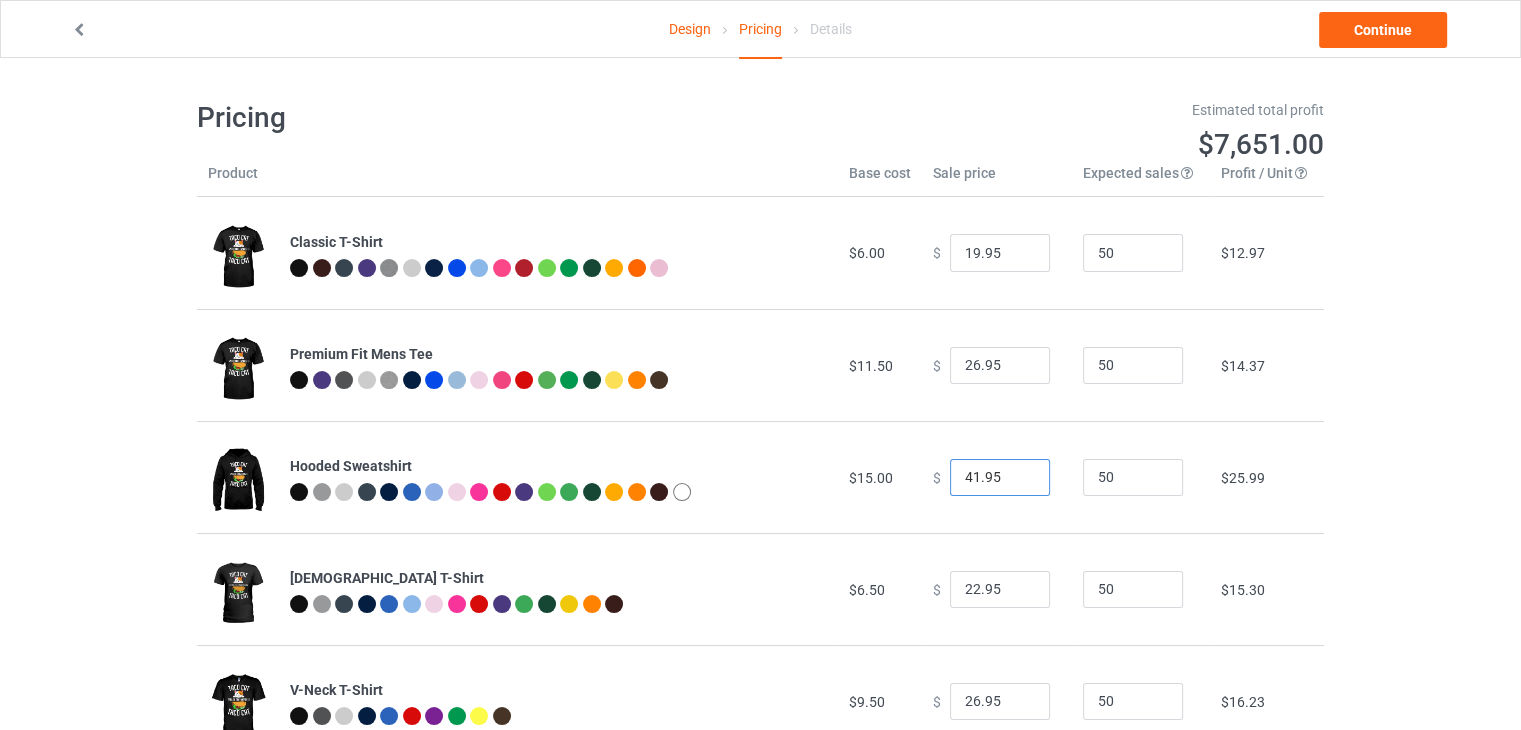 click on "41.95" at bounding box center (1000, 478) 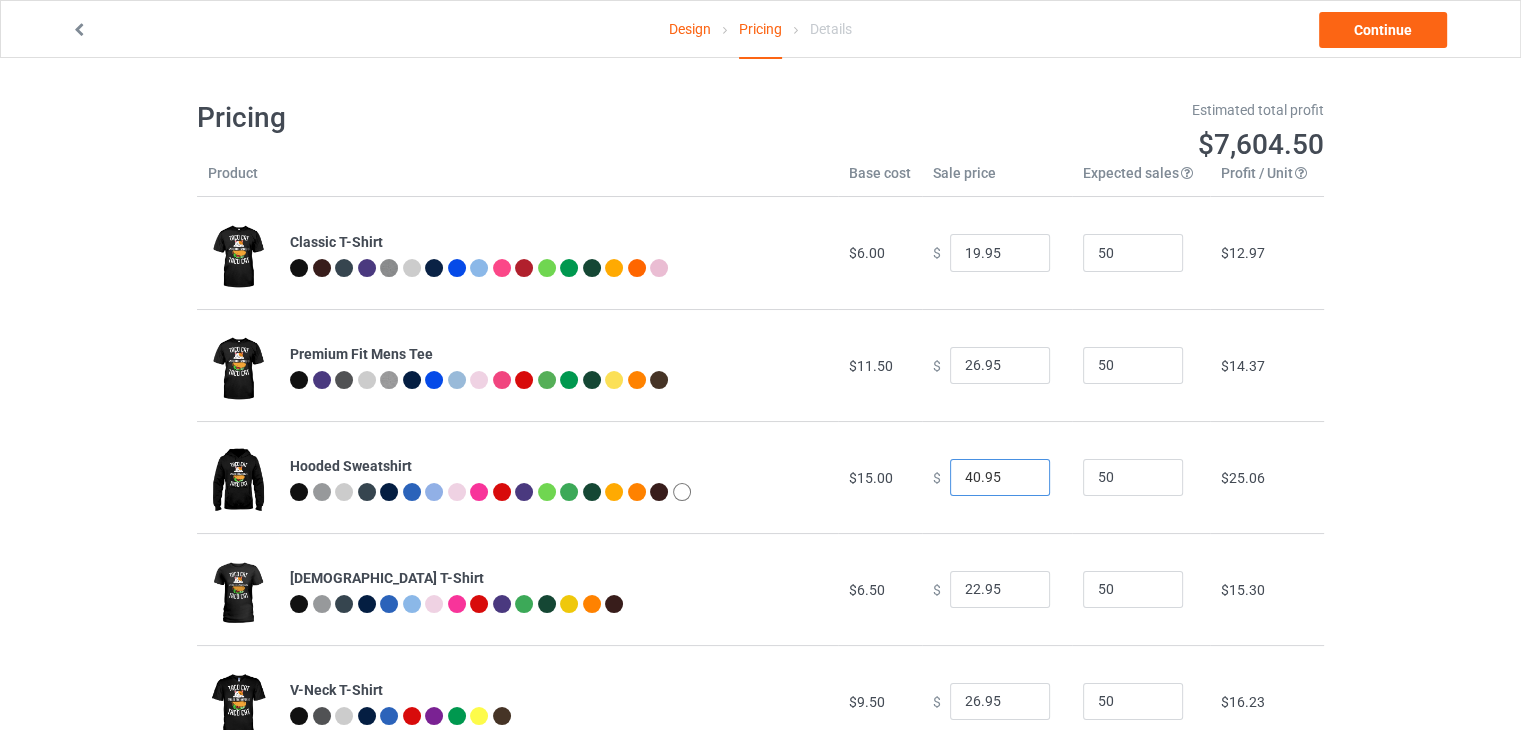 type on "40.95" 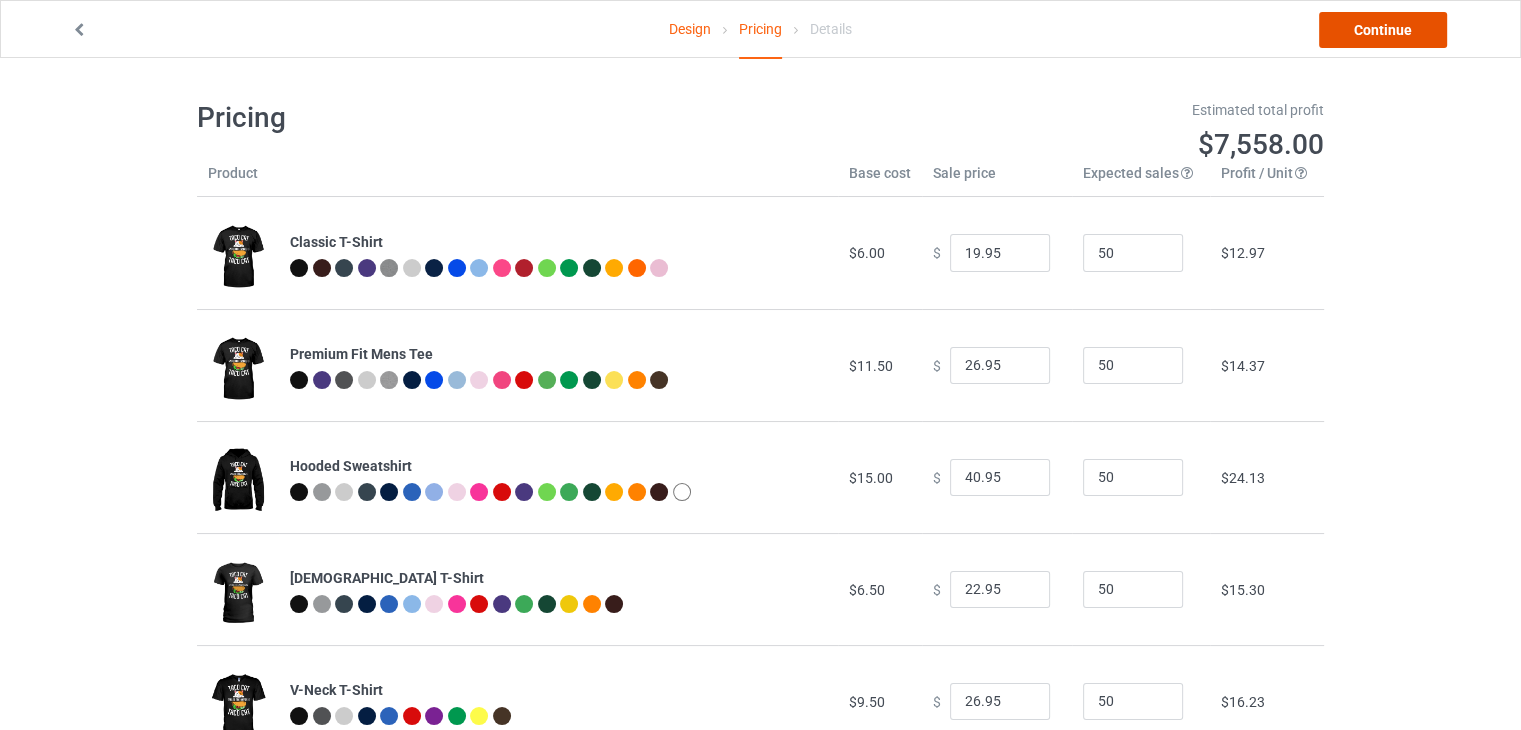click on "Continue" at bounding box center [1383, 30] 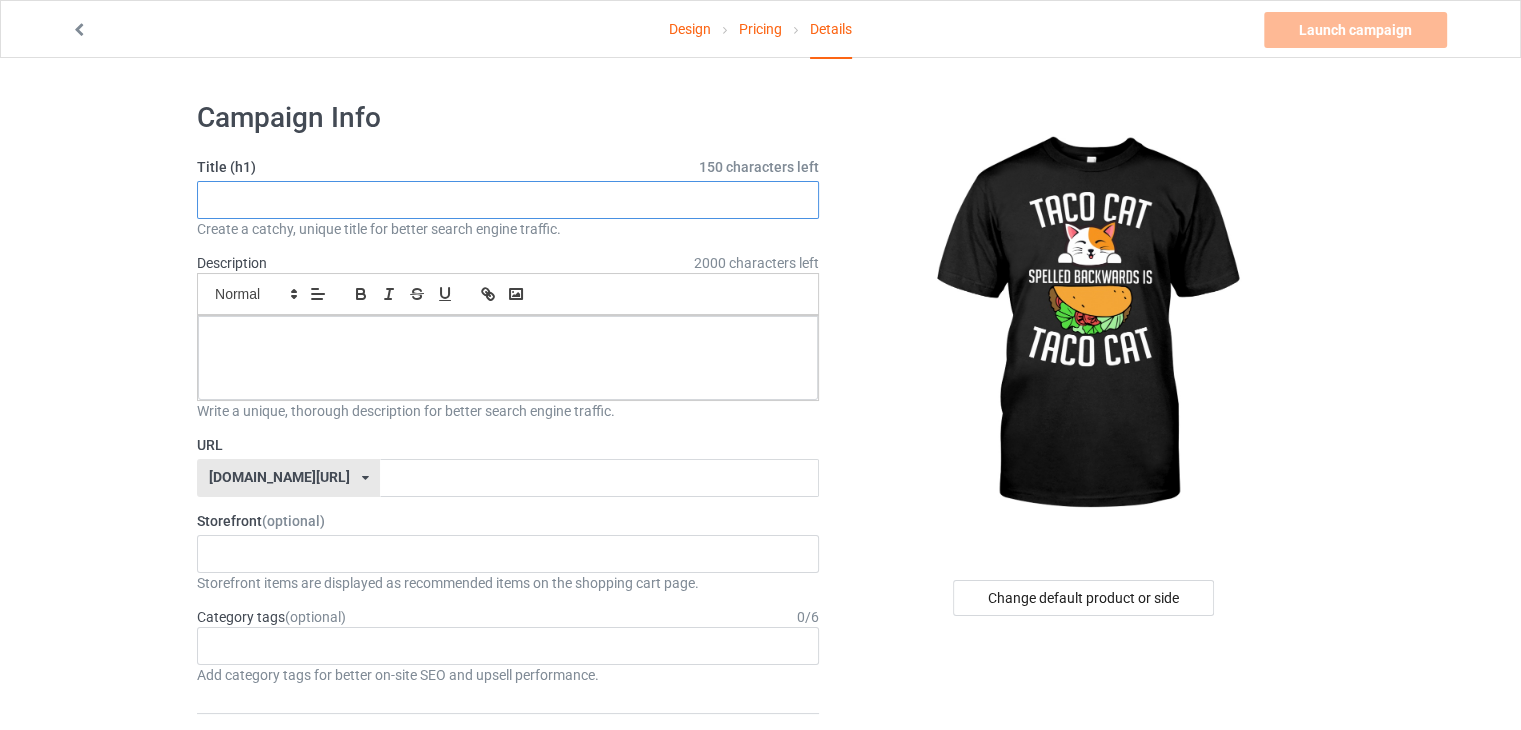click at bounding box center [508, 200] 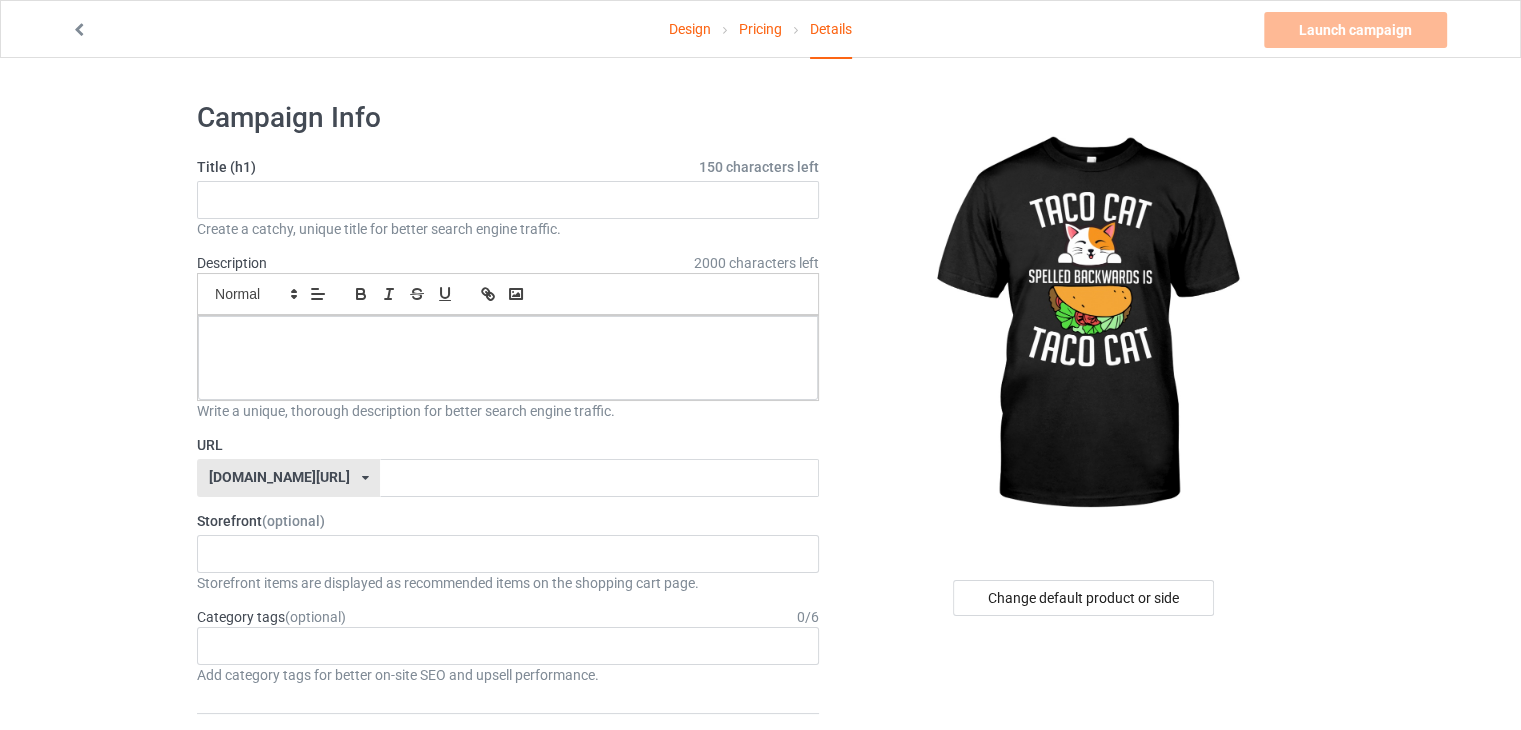 drag, startPoint x: 548, startPoint y: 200, endPoint x: 1323, endPoint y: 384, distance: 796.54315 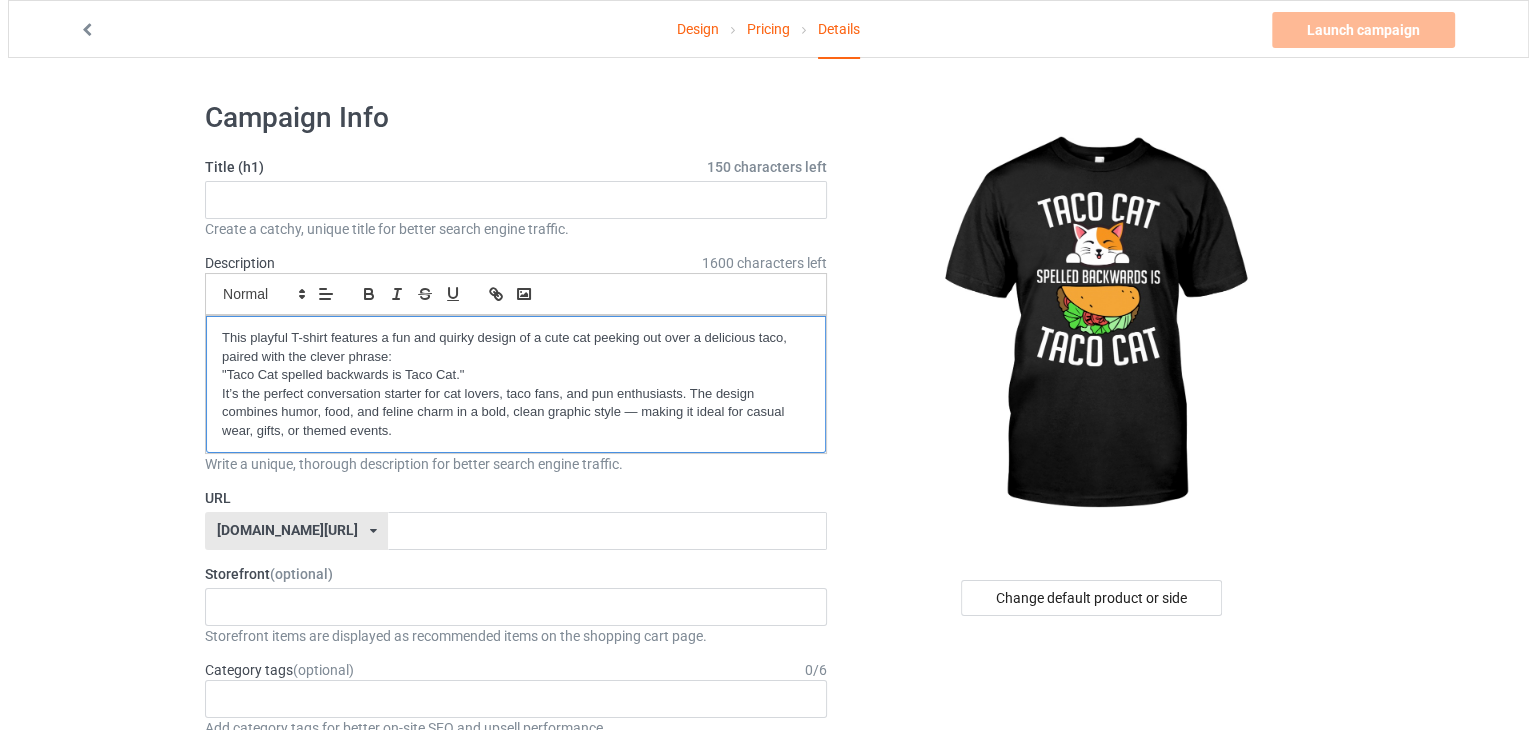 scroll, scrollTop: 0, scrollLeft: 0, axis: both 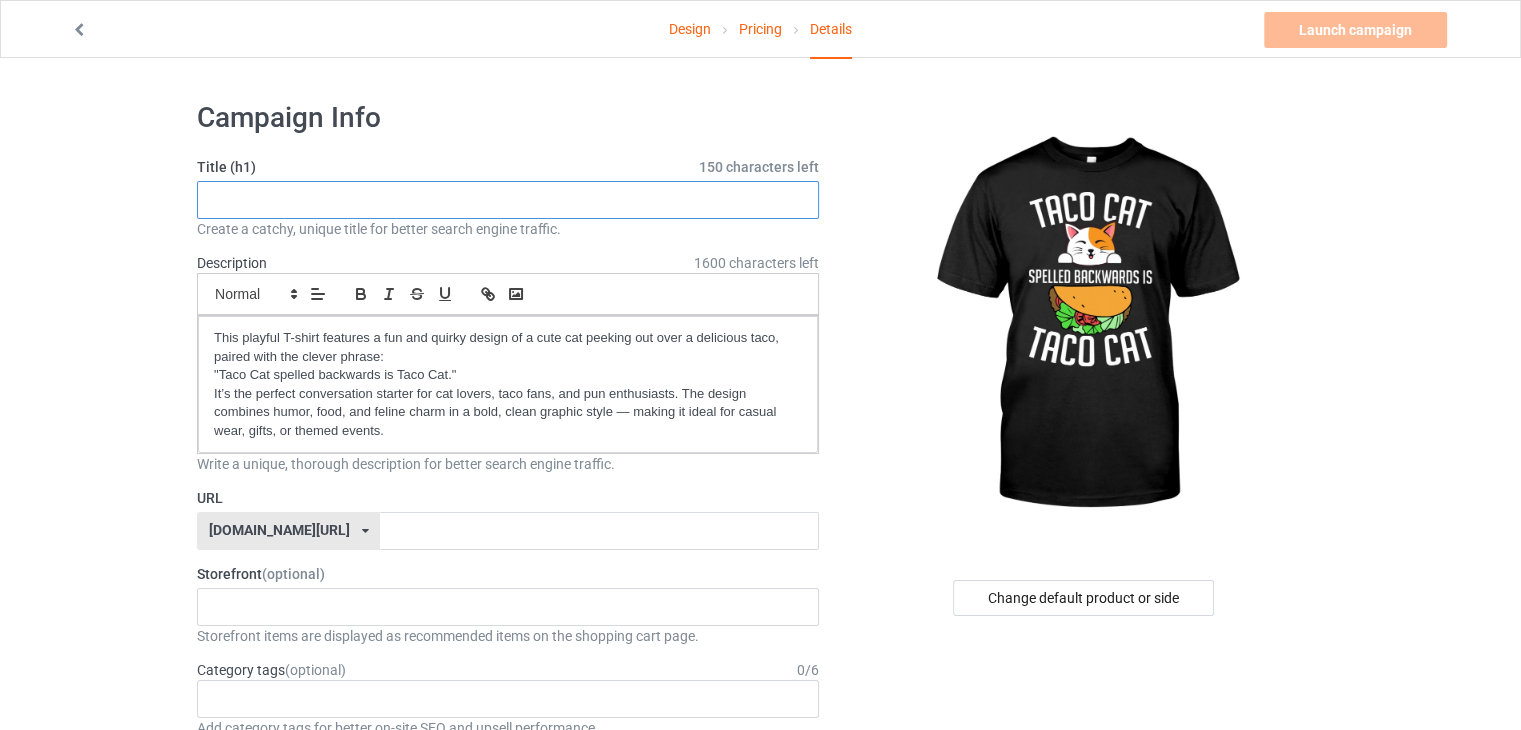 click at bounding box center [508, 200] 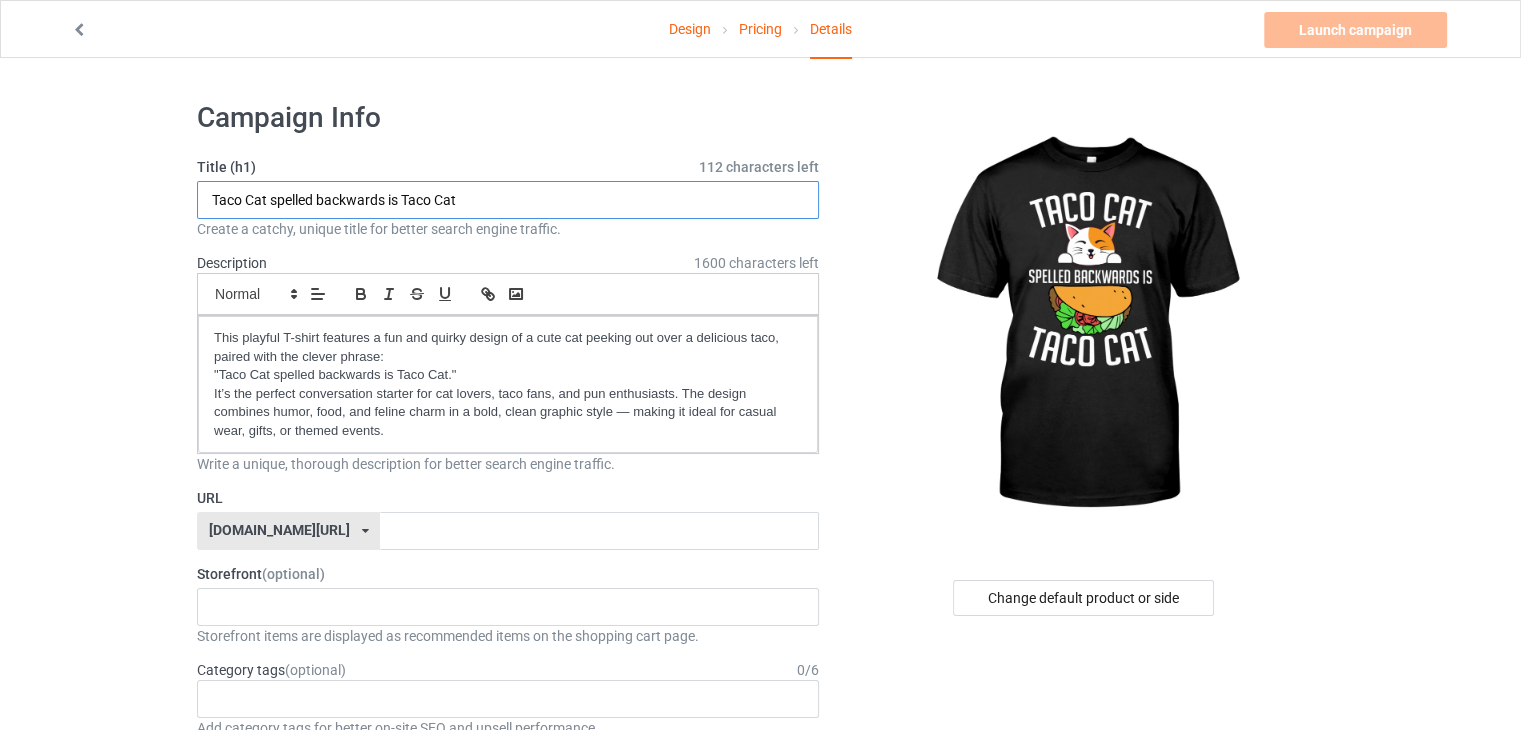 type on "Taco Cat spelled backwards is Taco Cat" 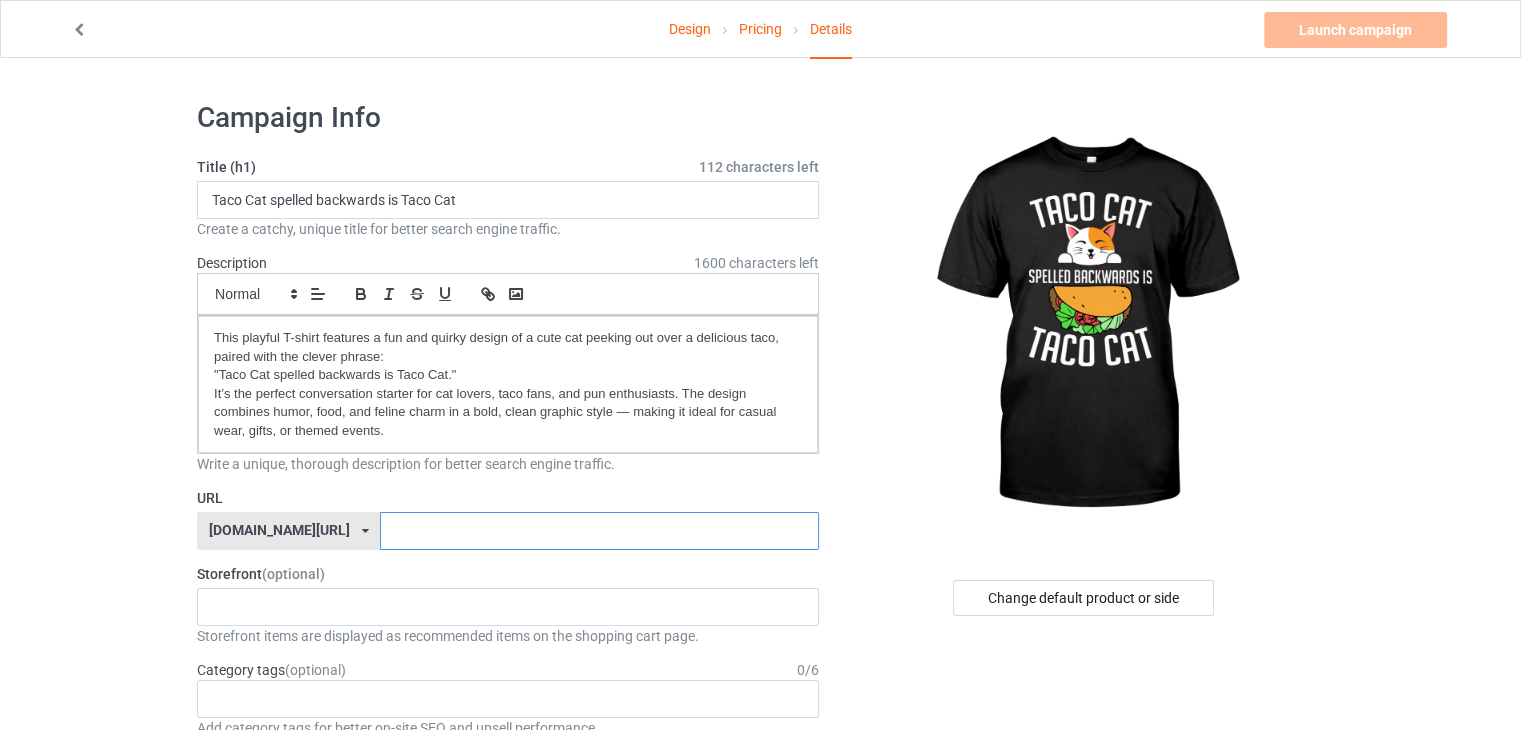 click at bounding box center [599, 531] 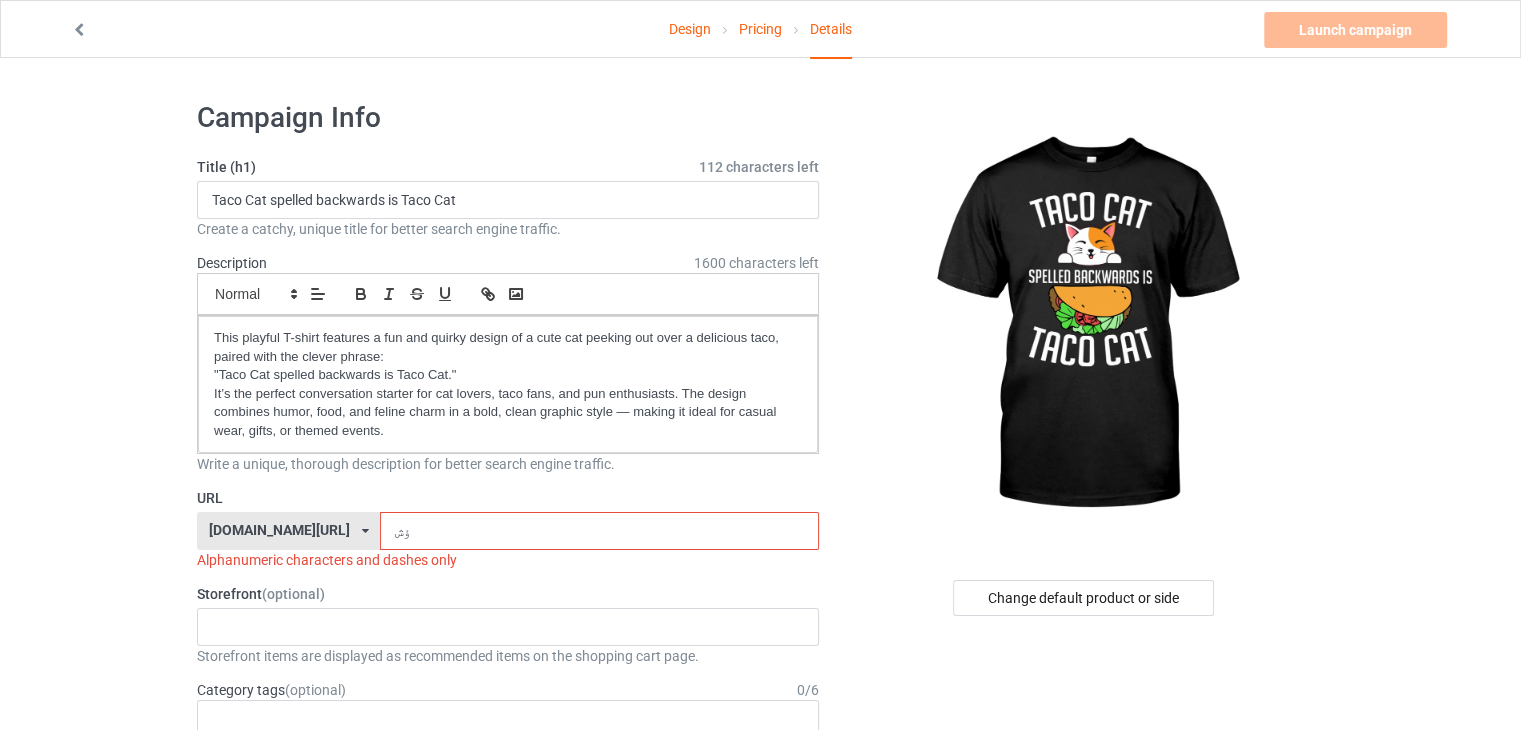 type on "ؤ" 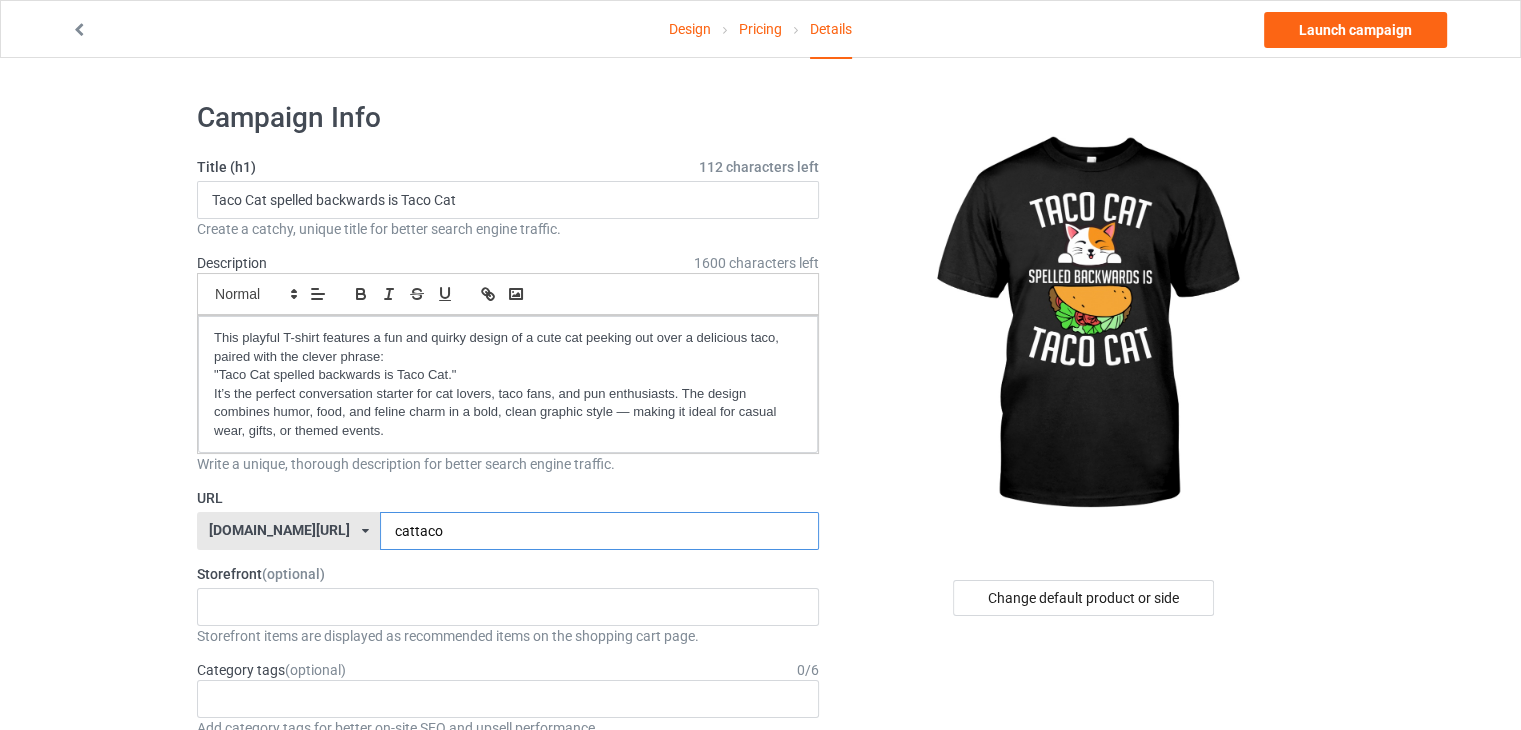 drag, startPoint x: 421, startPoint y: 527, endPoint x: 388, endPoint y: 527, distance: 33 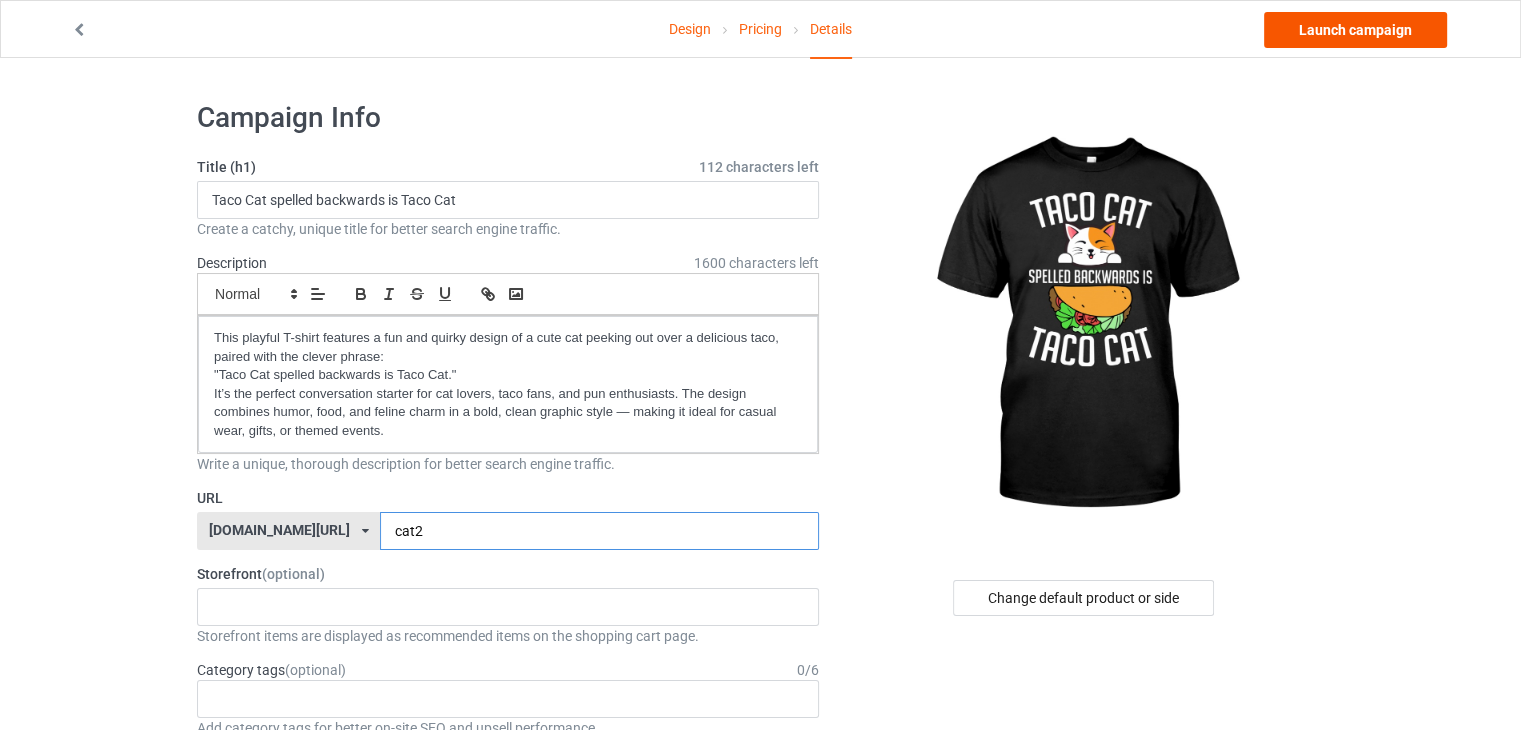 type on "cat2" 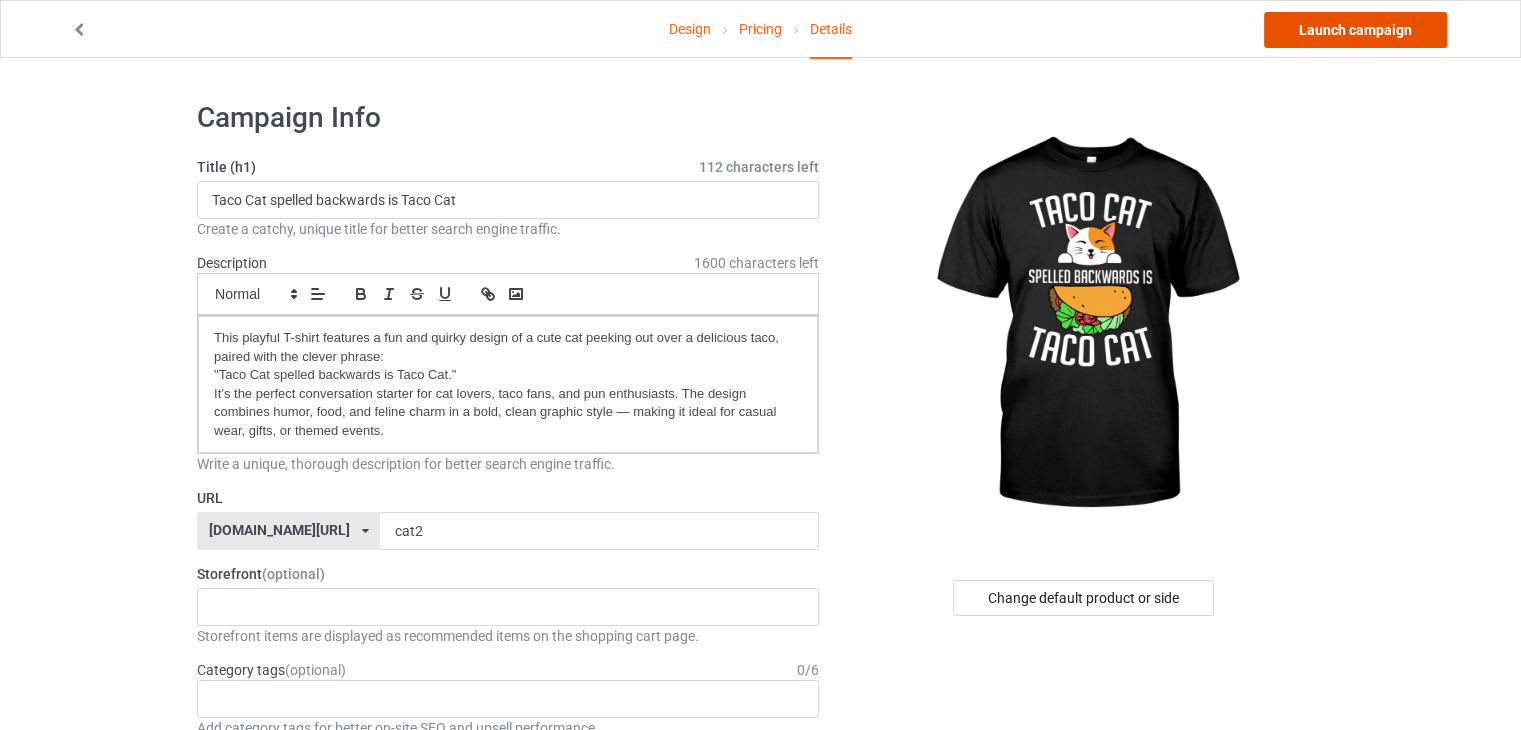 click on "Launch campaign" at bounding box center (1355, 30) 